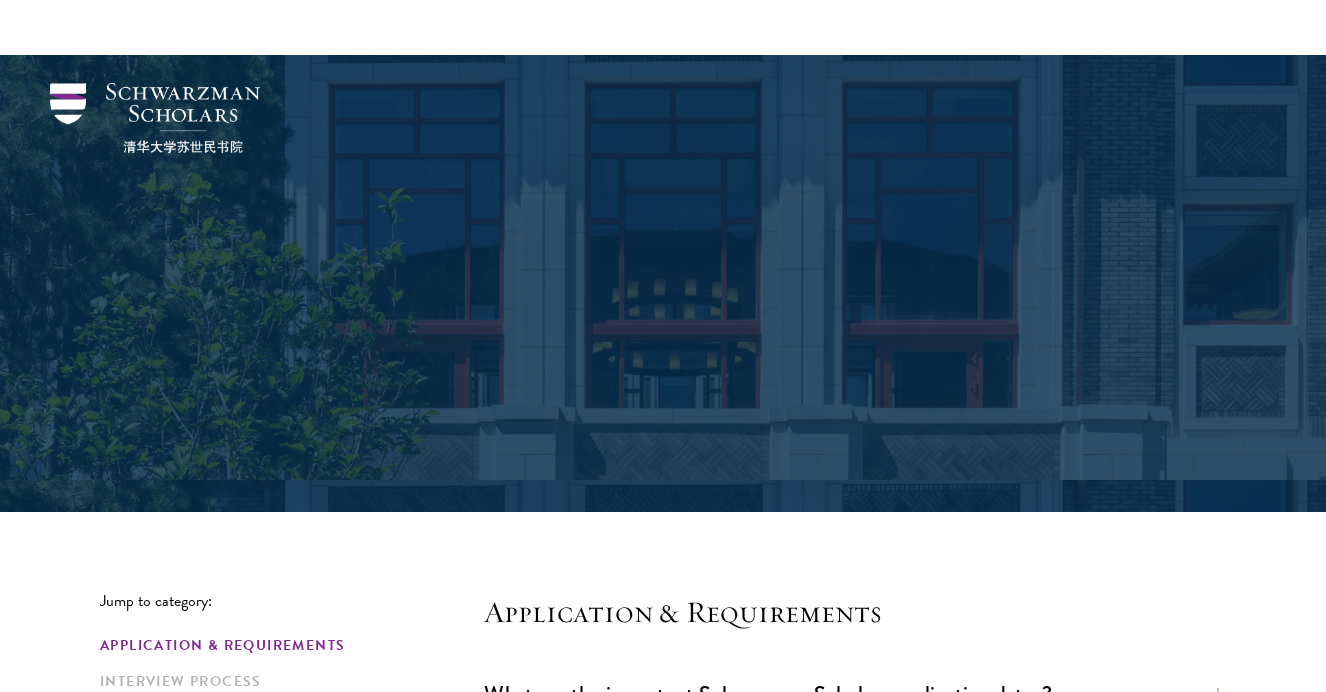 scroll, scrollTop: 1109, scrollLeft: 0, axis: vertical 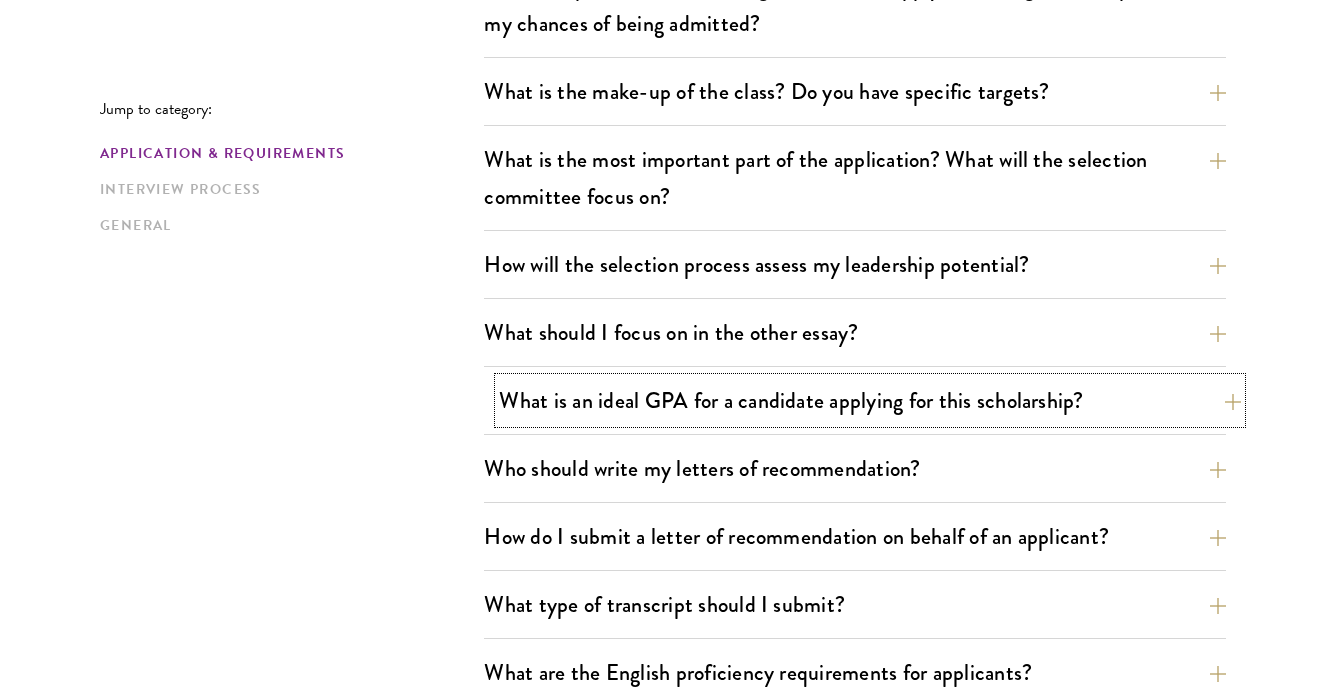 click on "What is an ideal GPA for a candidate applying for this scholarship?" at bounding box center (870, 400) 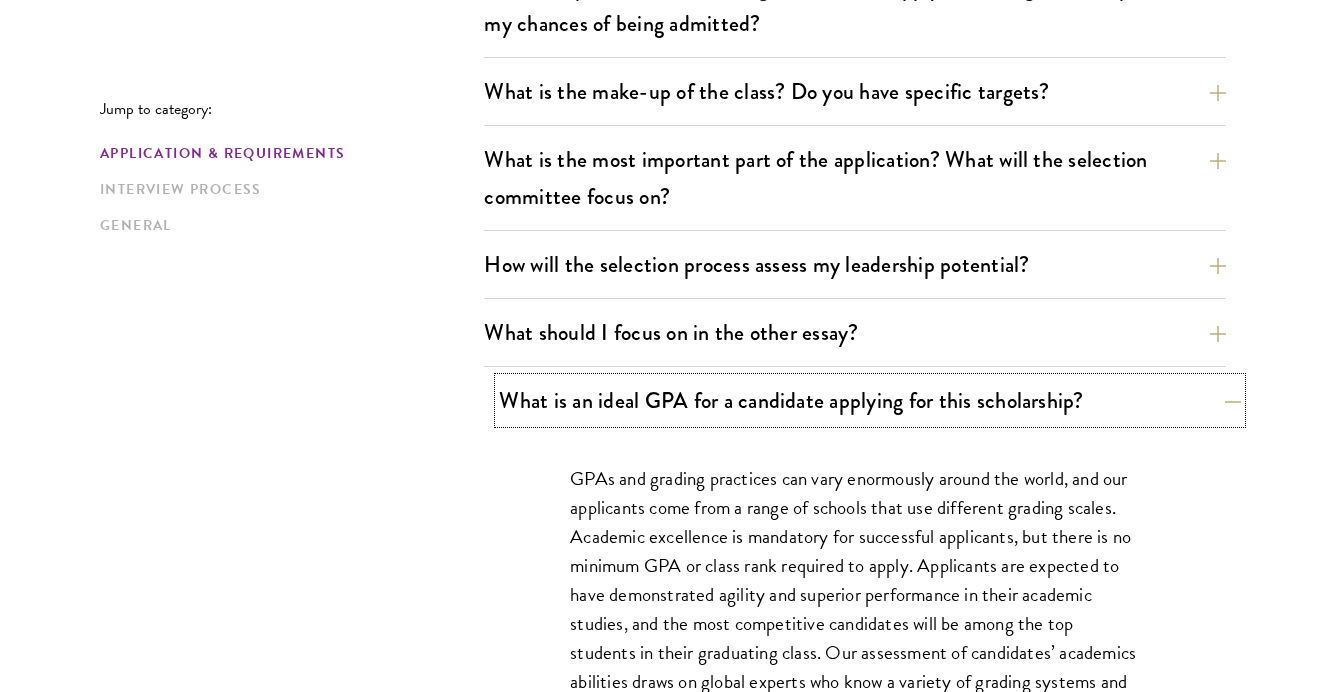 scroll, scrollTop: 0, scrollLeft: 0, axis: both 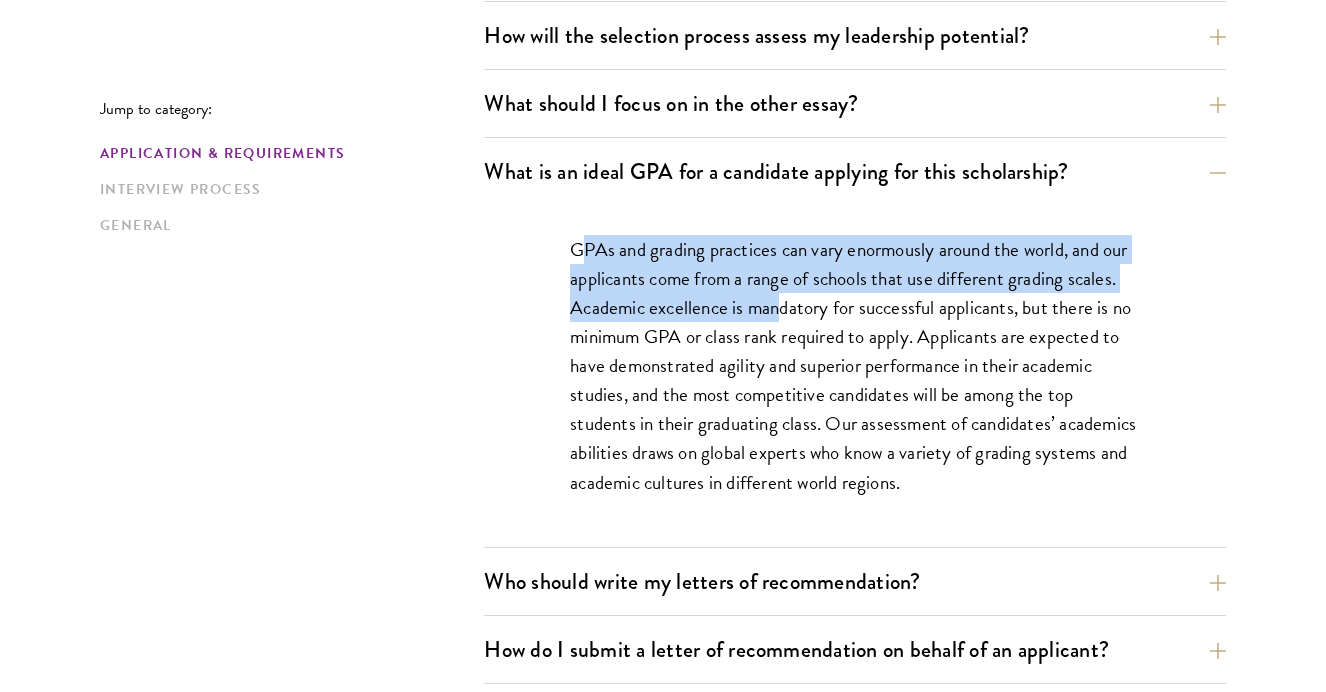 drag, startPoint x: 577, startPoint y: 249, endPoint x: 828, endPoint y: 320, distance: 260.8486 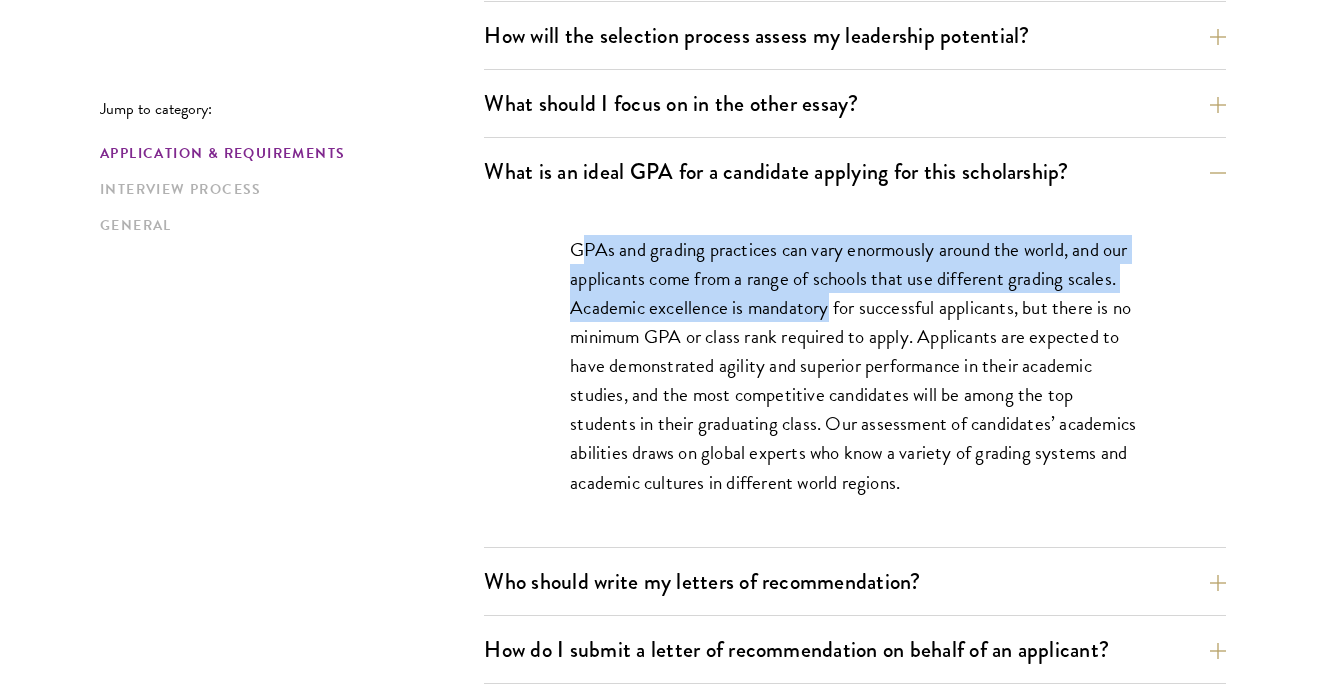 click on "GPAs and grading practices can vary enormously around the world, and our applicants come from a range of schools that use different grading scales. Academic excellence is mandatory for successful applicants, but there is no minimum GPA or class rank required to apply. Applicants are expected to have demonstrated agility and superior performance in their academic studies, and the most competitive candidates will be among the top students in their graduating class. Our assessment of candidates’ academics abilities draws on global experts who know a variety of grading systems and academic cultures in different world regions." at bounding box center (855, 366) 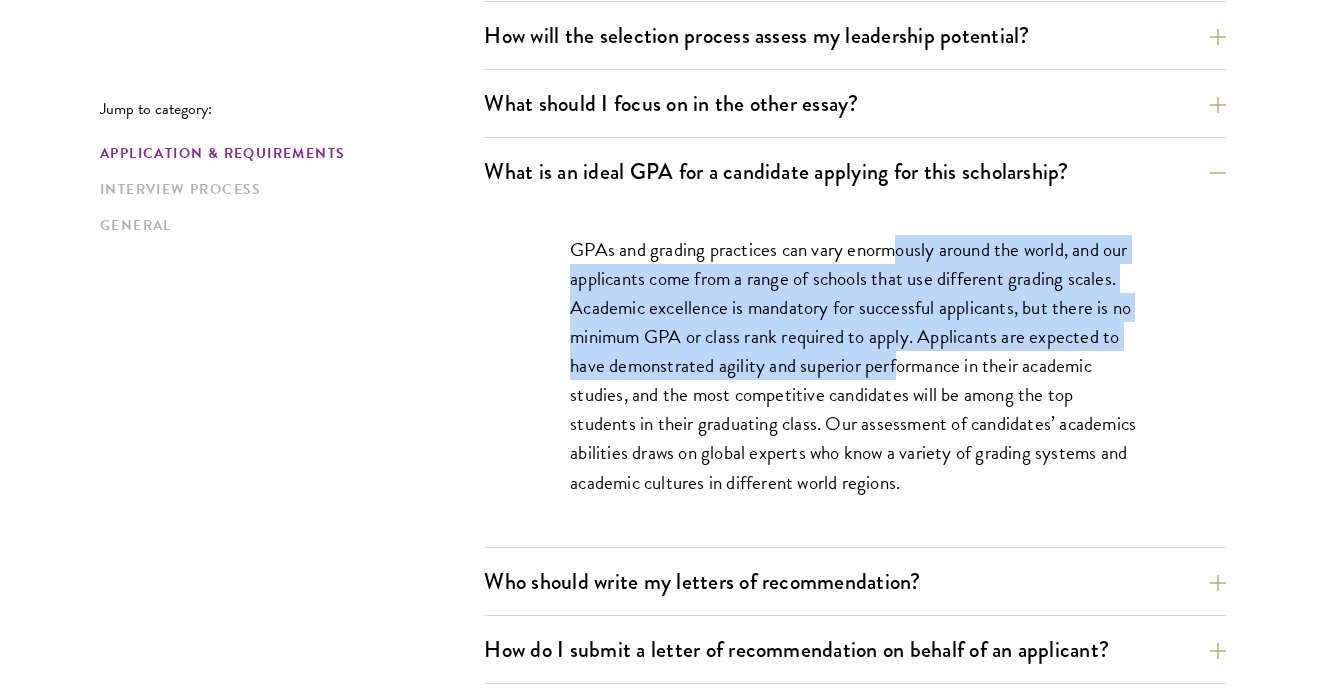 drag, startPoint x: 896, startPoint y: 245, endPoint x: 896, endPoint y: 380, distance: 135 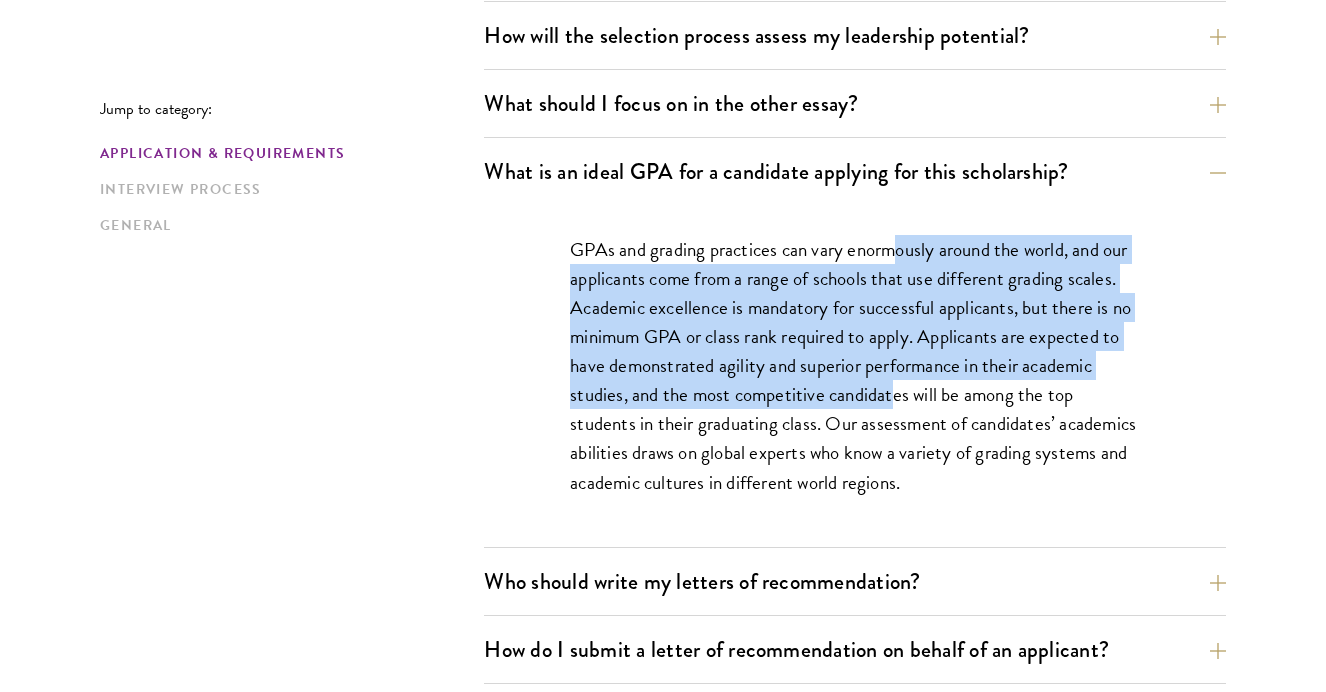 click on "GPAs and grading practices can vary enormously around the world, and our applicants come from a range of schools that use different grading scales. Academic excellence is mandatory for successful applicants, but there is no minimum GPA or class rank required to apply. Applicants are expected to have demonstrated agility and superior performance in their academic studies, and the most competitive candidates will be among the top students in their graduating class. Our assessment of candidates’ academics abilities draws on global experts who know a variety of grading systems and academic cultures in different world regions." at bounding box center (855, 366) 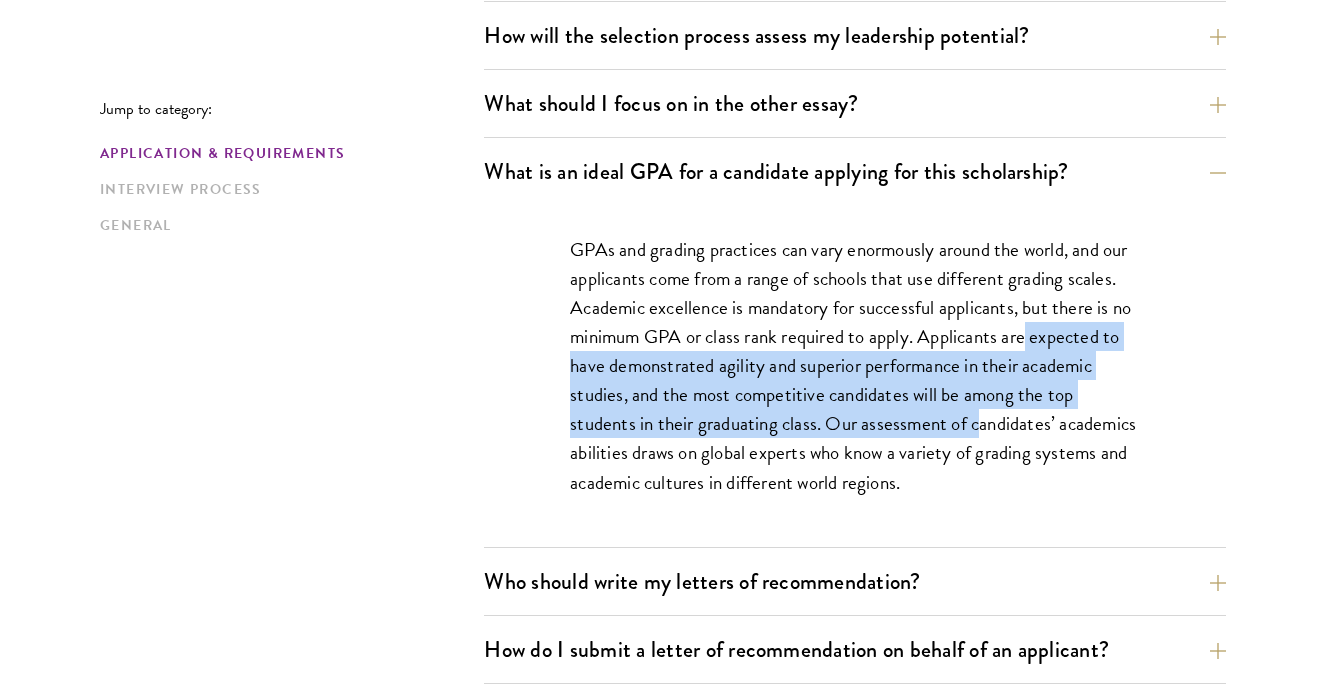 drag, startPoint x: 1026, startPoint y: 327, endPoint x: 979, endPoint y: 447, distance: 128.87592 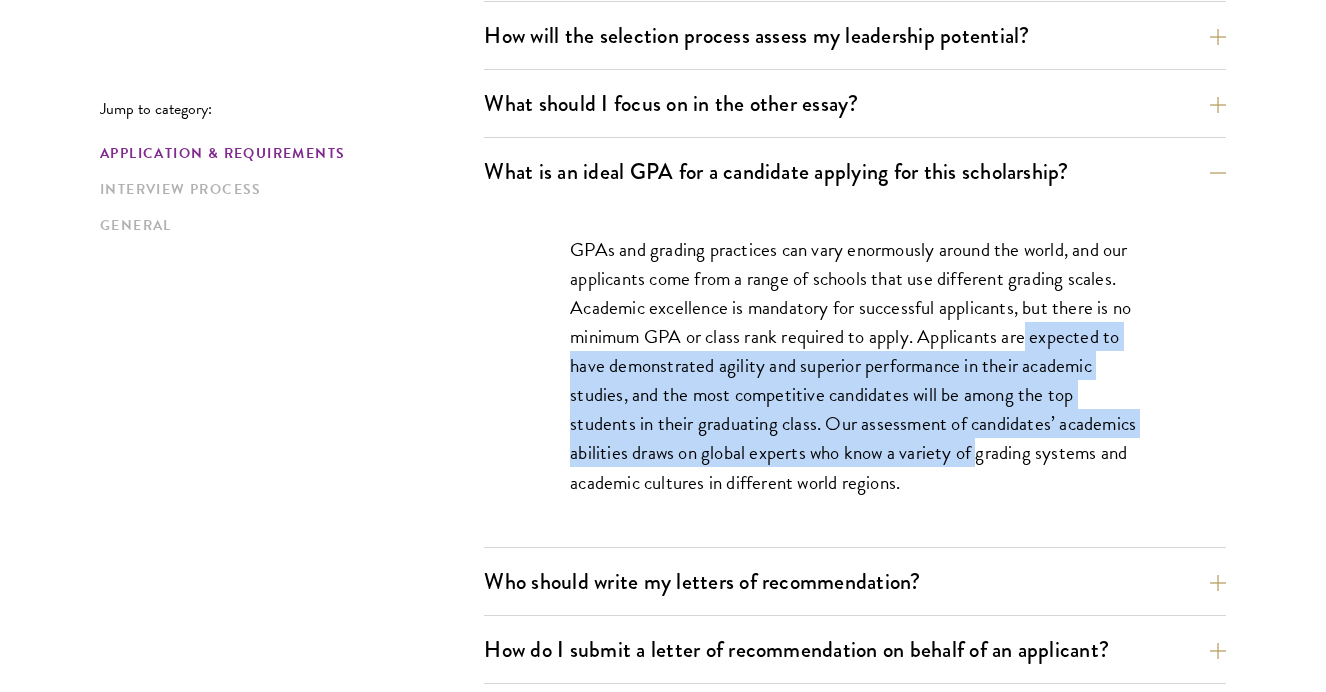 click on "GPAs and grading practices can vary enormously around the world, and our applicants come from a range of schools that use different grading scales. Academic excellence is mandatory for successful applicants, but there is no minimum GPA or class rank required to apply. Applicants are expected to have demonstrated agility and superior performance in their academic studies, and the most competitive candidates will be among the top students in their graduating class. Our assessment of candidates’ academics abilities draws on global experts who know a variety of grading systems and academic cultures in different world regions." at bounding box center (855, 366) 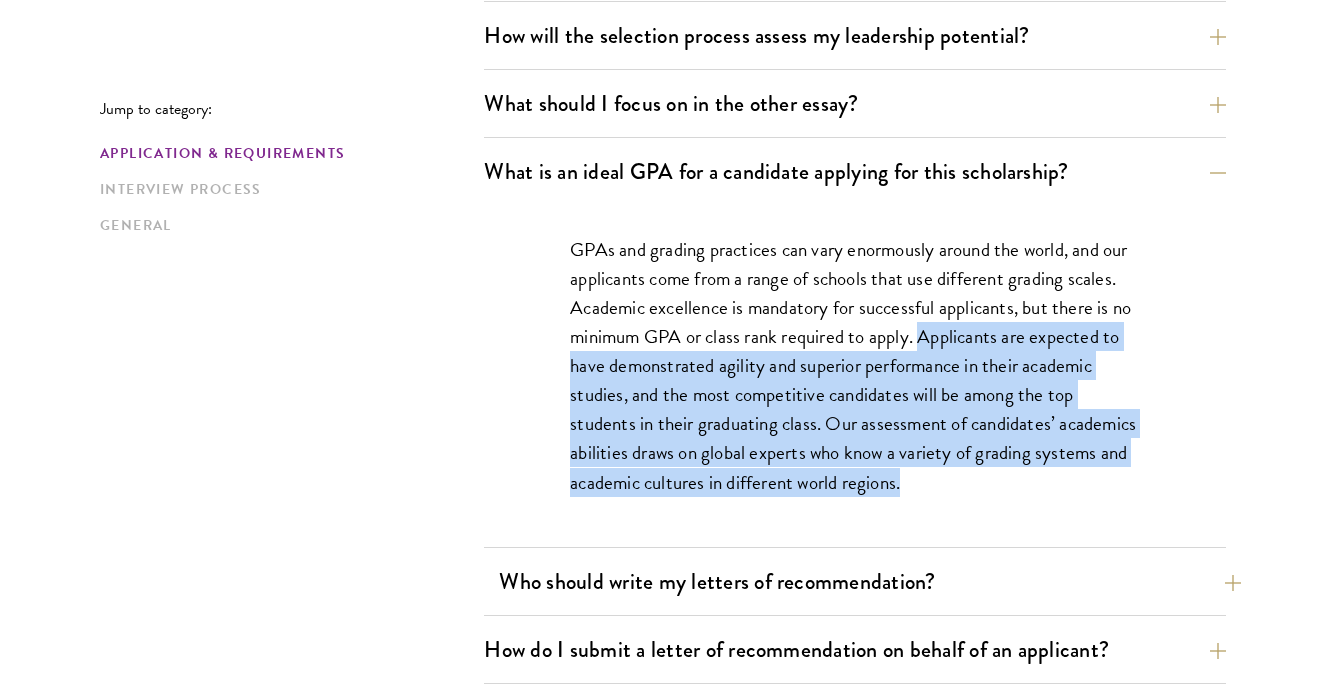 drag, startPoint x: 924, startPoint y: 348, endPoint x: 924, endPoint y: 563, distance: 215 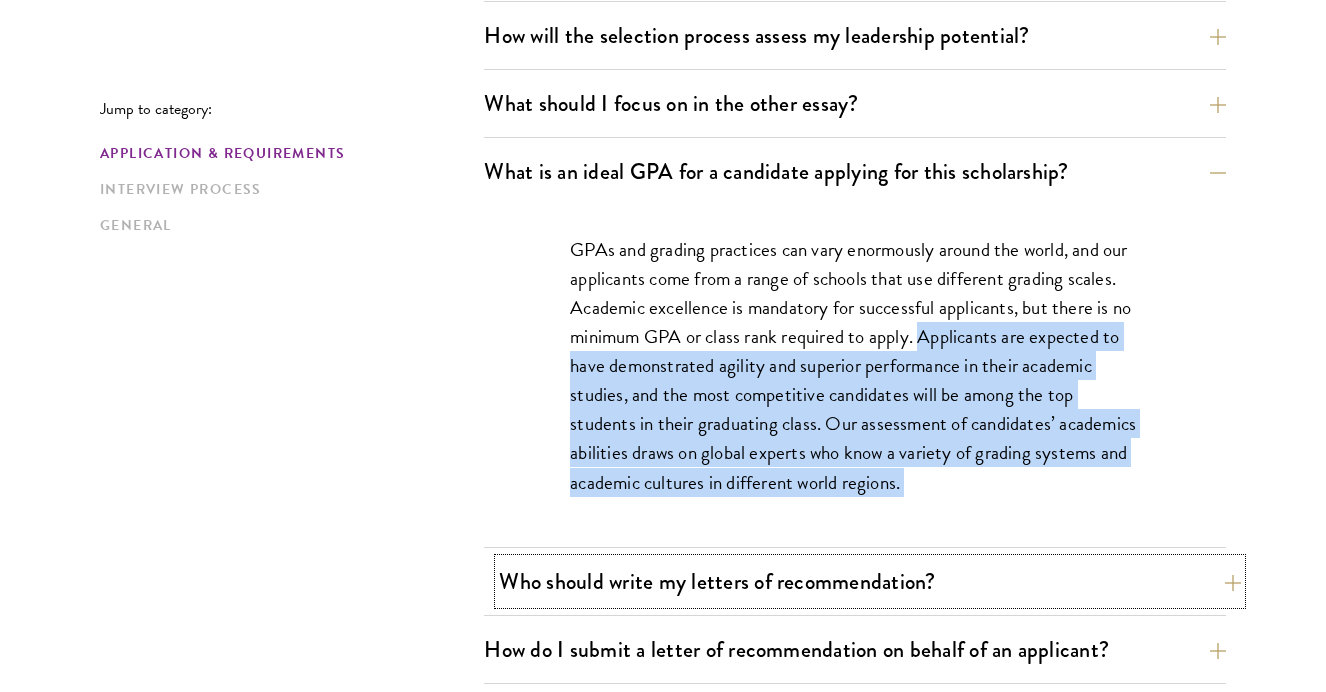 click on "Who should write my letters of recommendation?" at bounding box center (870, 581) 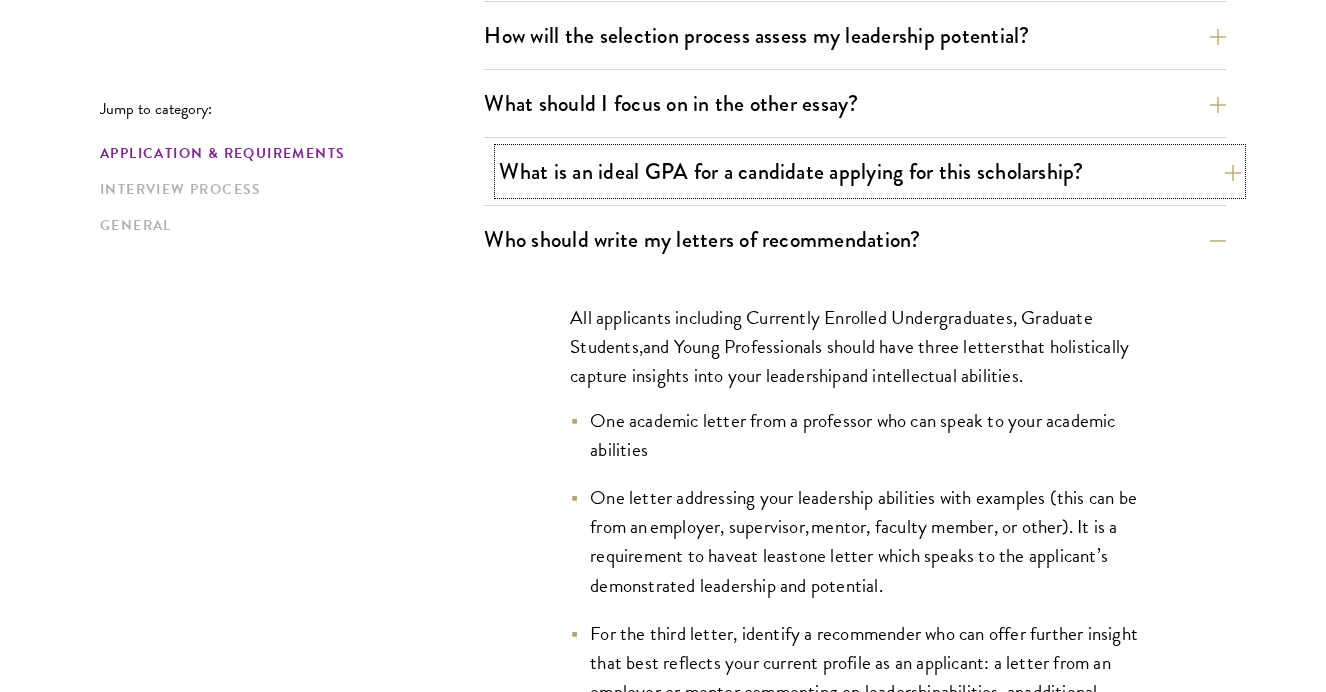 click on "What is an ideal GPA for a candidate applying for this scholarship?" at bounding box center (870, 171) 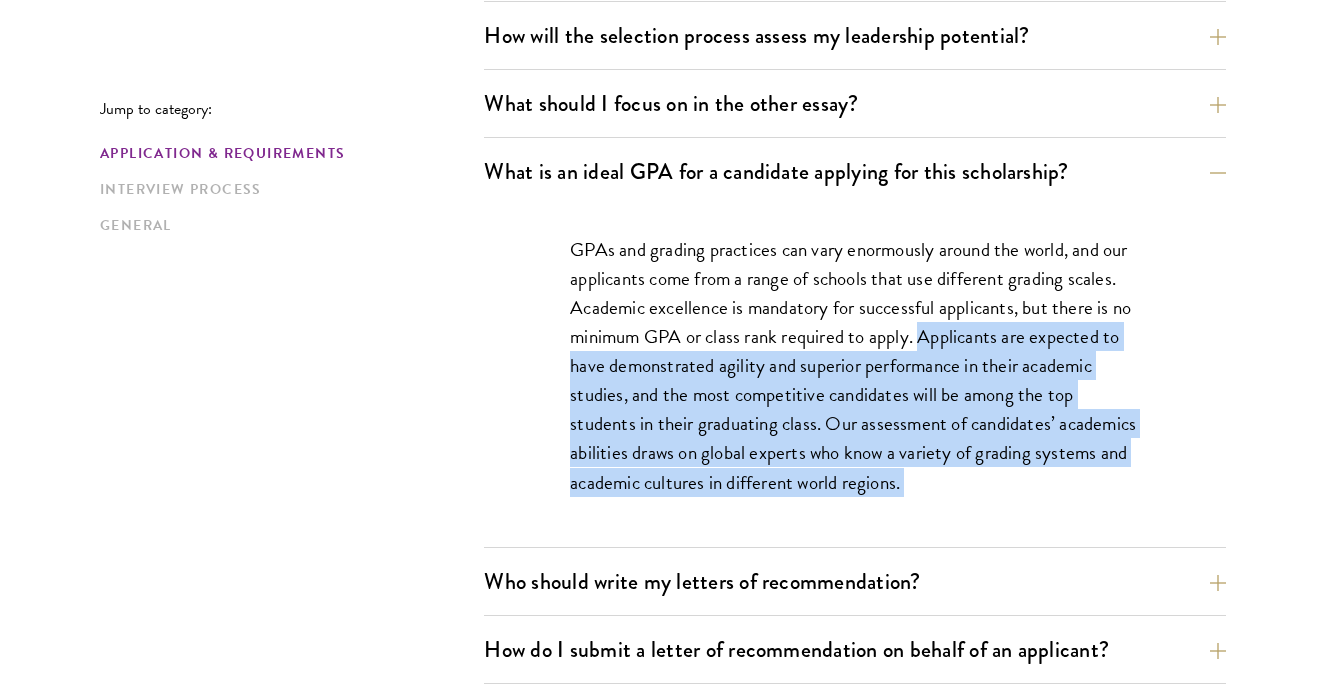 click on "GPAs and grading practices can vary enormously around the world, and our applicants come from a range of schools that use different grading scales. Academic excellence is mandatory for successful applicants, but there is no minimum GPA or class rank required to apply. Applicants are expected to have demonstrated agility and superior performance in their academic studies, and the most competitive candidates will be among the top students in their graduating class. Our assessment of candidates’ academics abilities draws on global experts who know a variety of grading systems and academic cultures in different world regions." at bounding box center (855, 366) 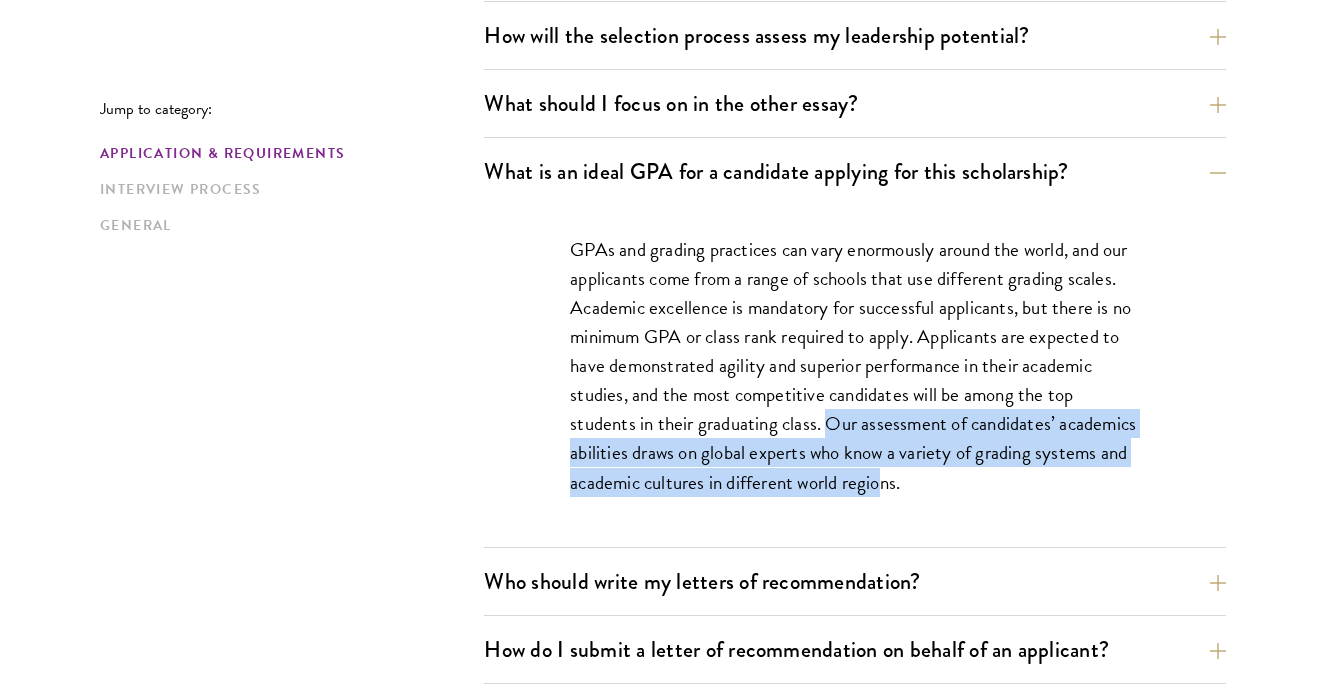 drag, startPoint x: 825, startPoint y: 416, endPoint x: 877, endPoint y: 462, distance: 69.426216 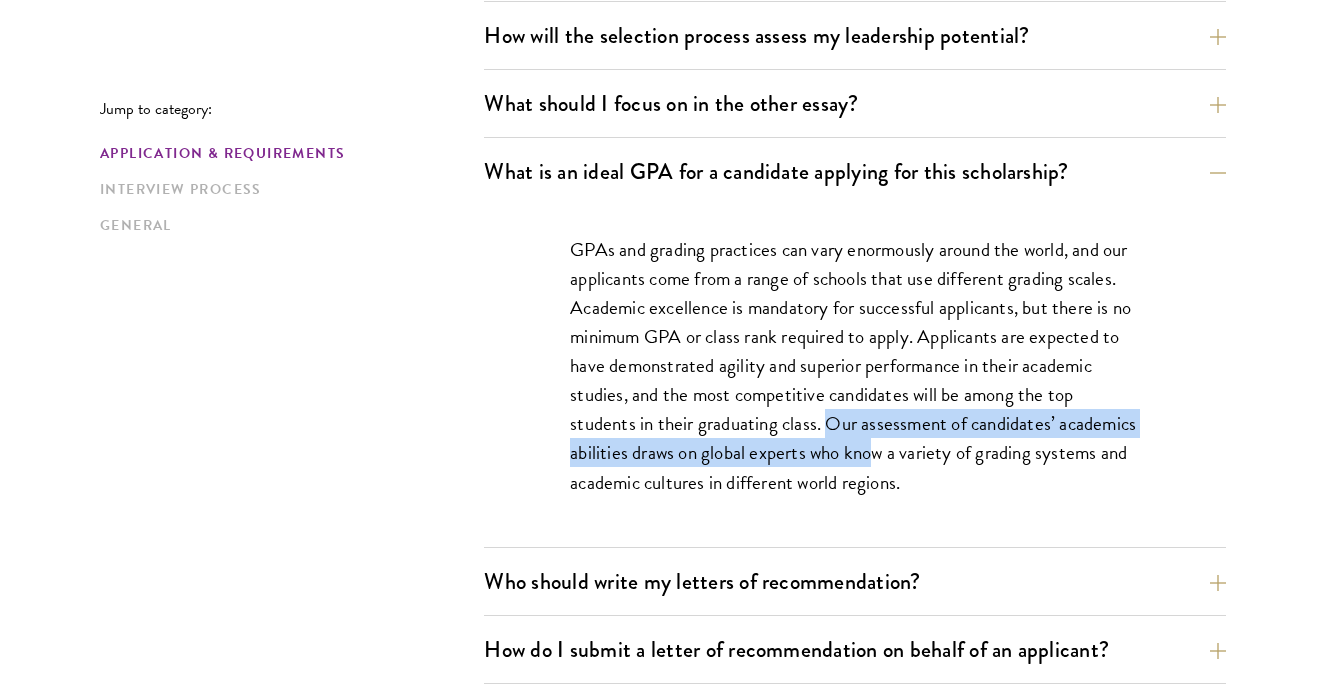 click on "GPAs and grading practices can vary enormously around the world, and our applicants come from a range of schools that use different grading scales. Academic excellence is mandatory for successful applicants, but there is no minimum GPA or class rank required to apply. Applicants are expected to have demonstrated agility and superior performance in their academic studies, and the most competitive candidates will be among the top students in their graduating class. Our assessment of candidates’ academics abilities draws on global experts who know a variety of grading systems and academic cultures in different world regions." at bounding box center [855, 366] 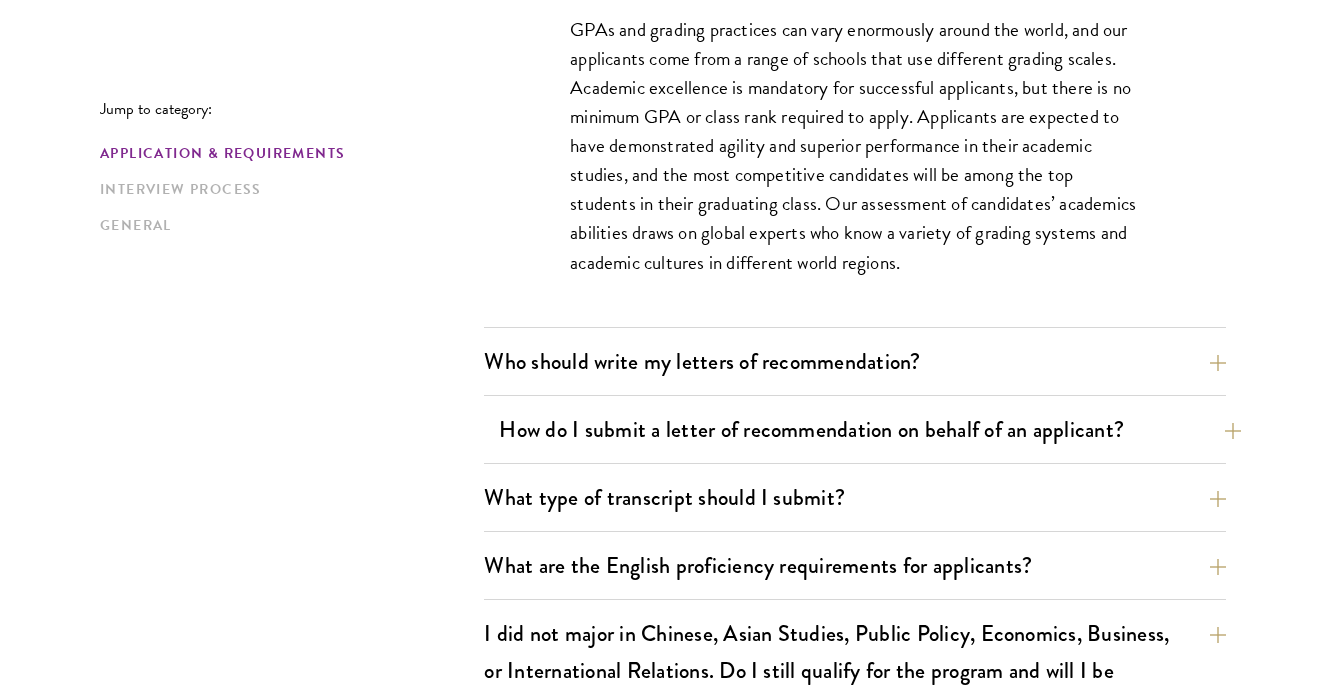 scroll, scrollTop: 1510, scrollLeft: 0, axis: vertical 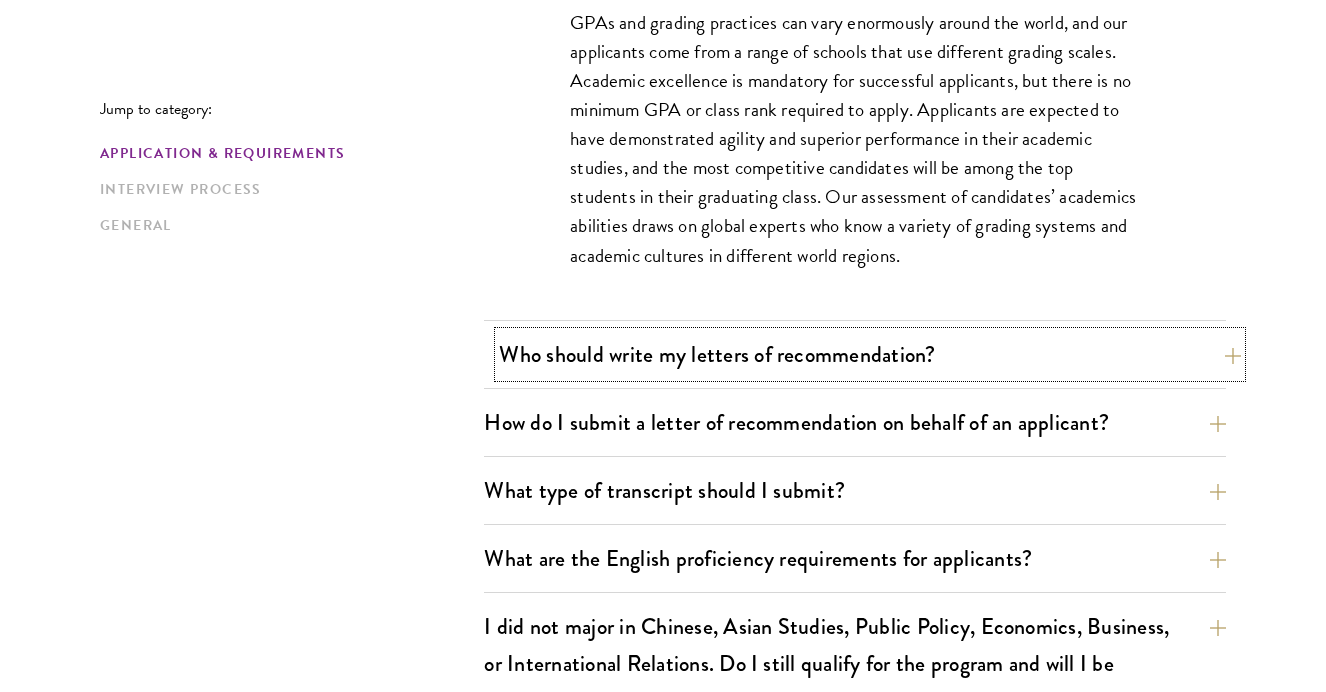 click on "Who should write my letters of recommendation?" at bounding box center [870, 354] 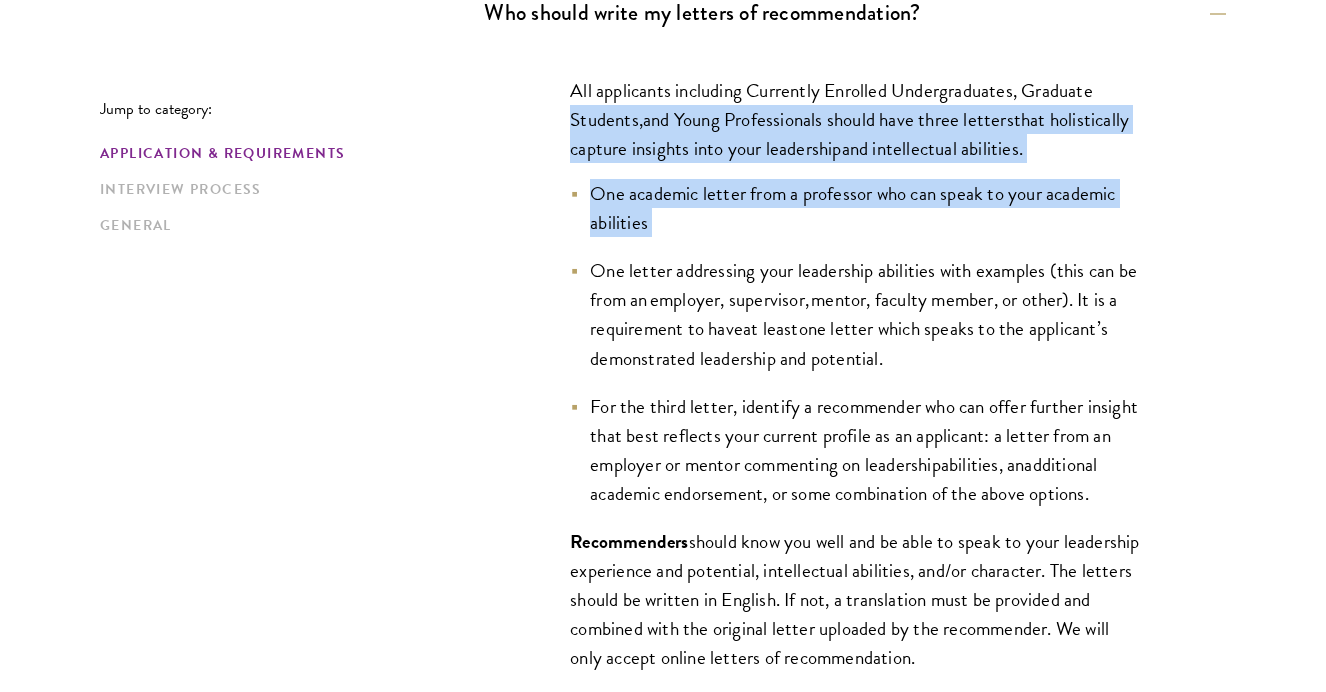 drag, startPoint x: 574, startPoint y: 106, endPoint x: 707, endPoint y: 283, distance: 221.40009 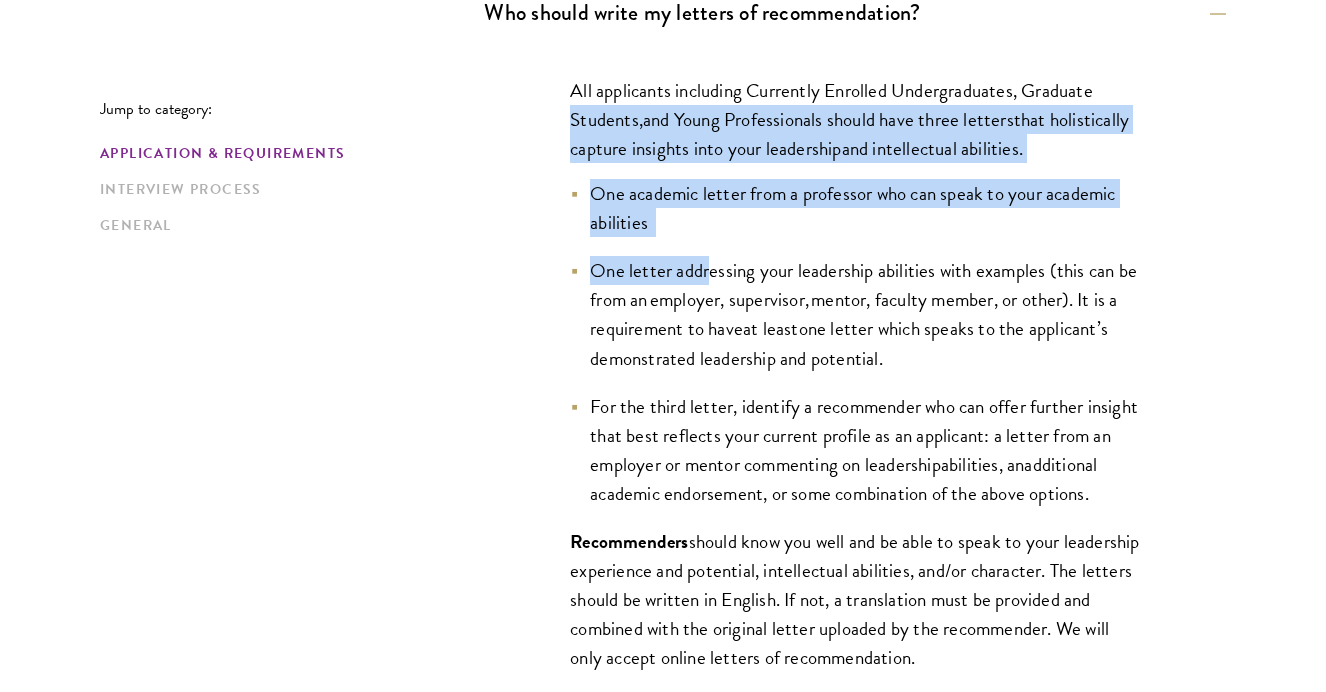 click on "One letter addressing your leadership abilities with examples (this can be from an employer, supervisor, mentor, faculty member, or other). It is a requirement to have" at bounding box center (863, 299) 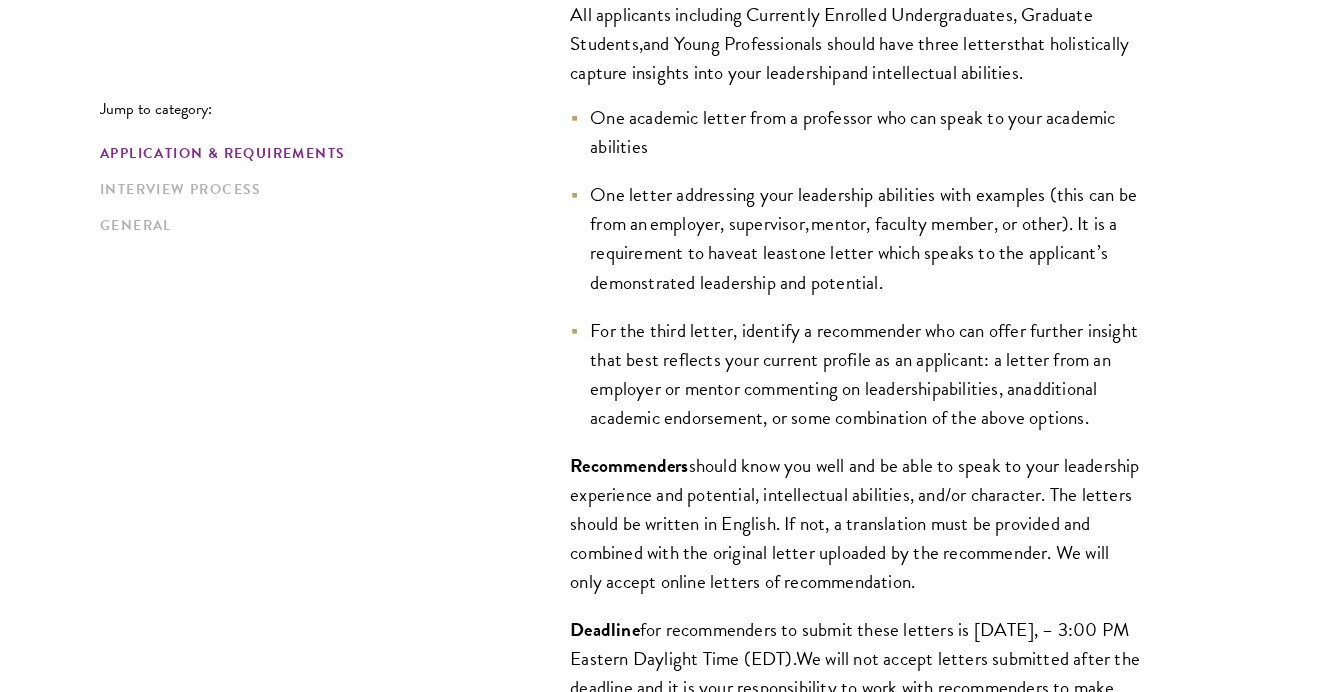 scroll, scrollTop: 1587, scrollLeft: 0, axis: vertical 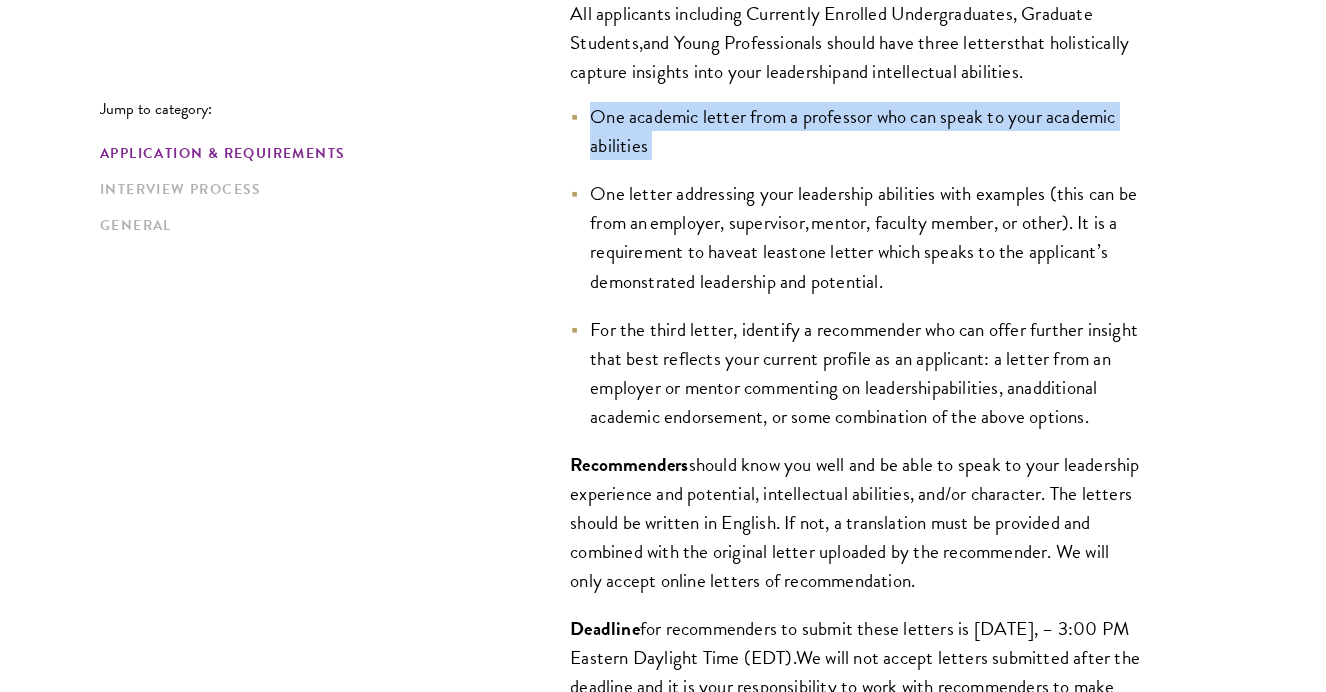 drag, startPoint x: 589, startPoint y: 120, endPoint x: 672, endPoint y: 150, distance: 88.25531 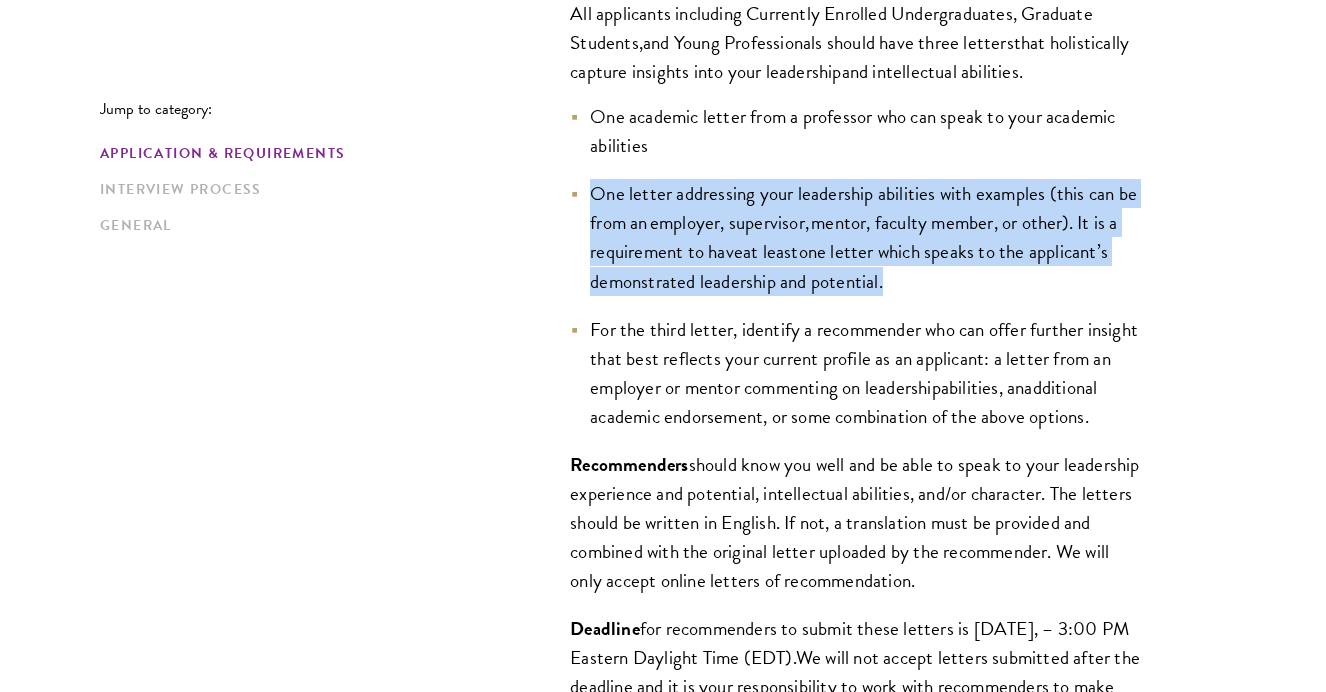 drag, startPoint x: 589, startPoint y: 191, endPoint x: 943, endPoint y: 290, distance: 367.58264 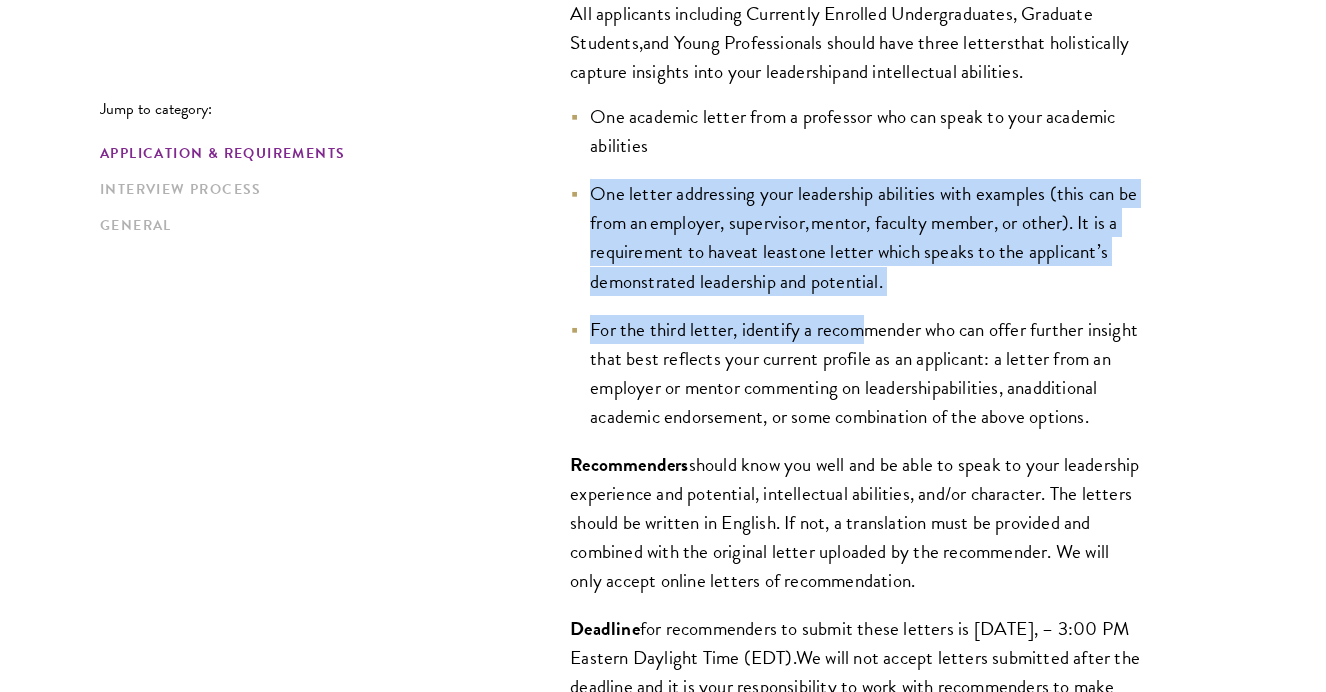 click on "For the third letter, identify a recommender who can offer further insight that best reflects your current profile as an applicant: a letter from an employer or mentor commenting on leadership" at bounding box center (864, 358) 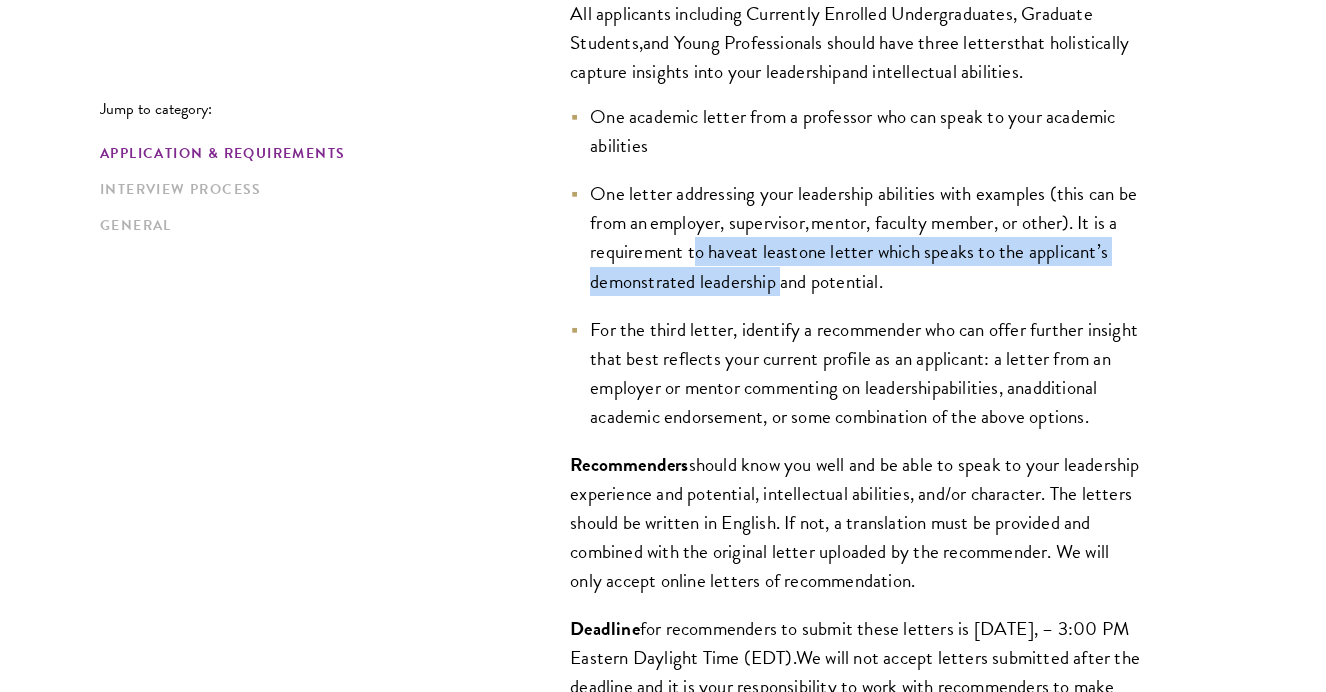 drag, startPoint x: 694, startPoint y: 246, endPoint x: 791, endPoint y: 291, distance: 106.929886 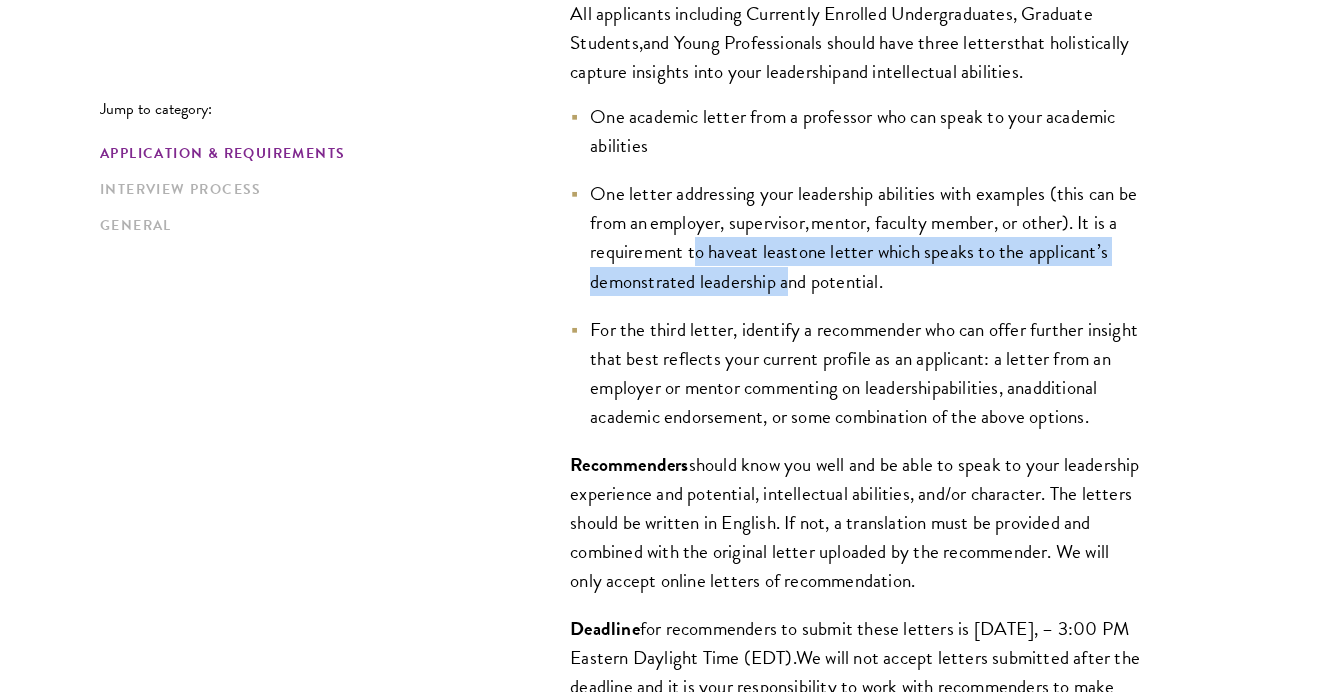 click on "one letter which speaks to the applicant’s demonstrated leadership and potential." at bounding box center [849, 266] 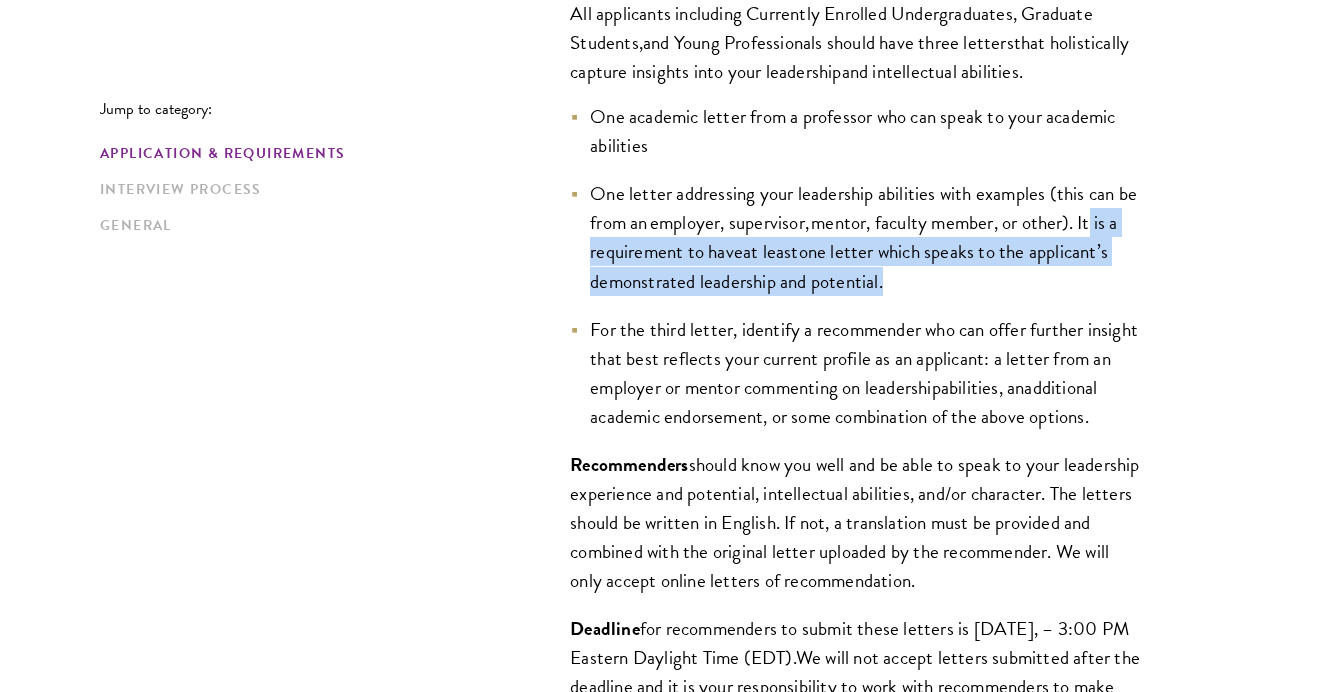 drag, startPoint x: 1092, startPoint y: 209, endPoint x: 1079, endPoint y: 287, distance: 79.07591 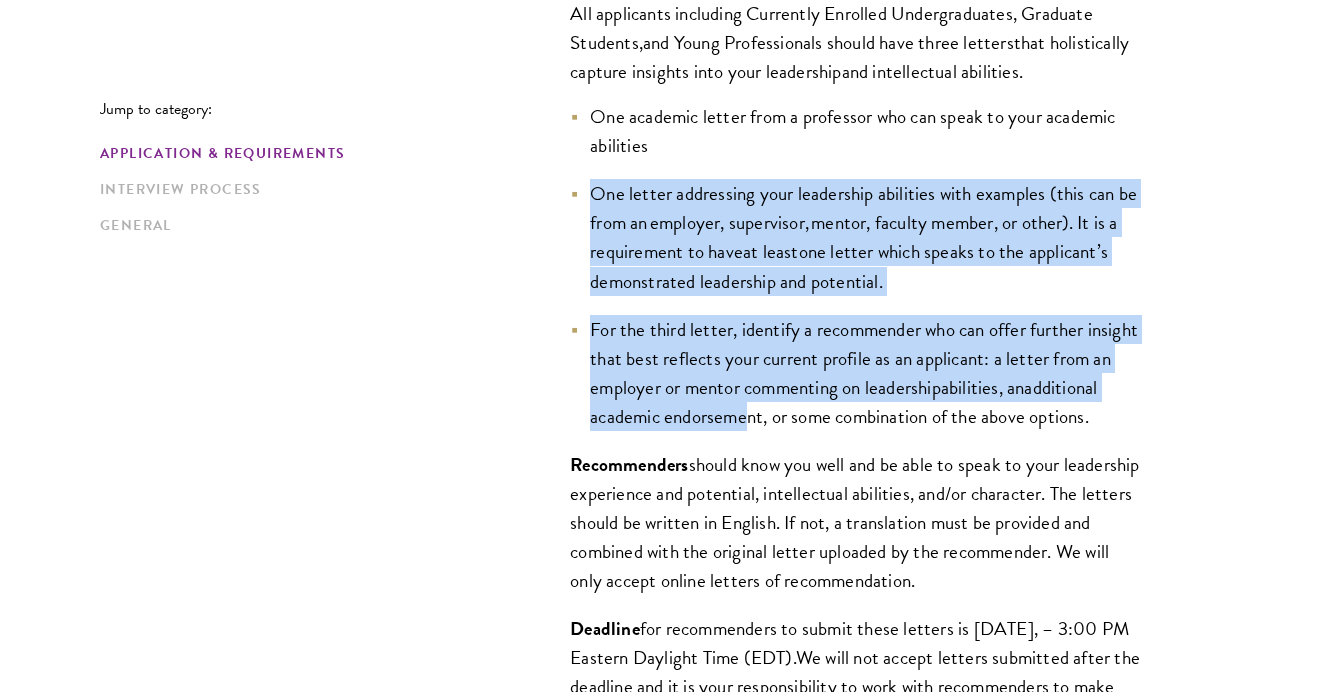 drag, startPoint x: 592, startPoint y: 191, endPoint x: 835, endPoint y: 438, distance: 346.49387 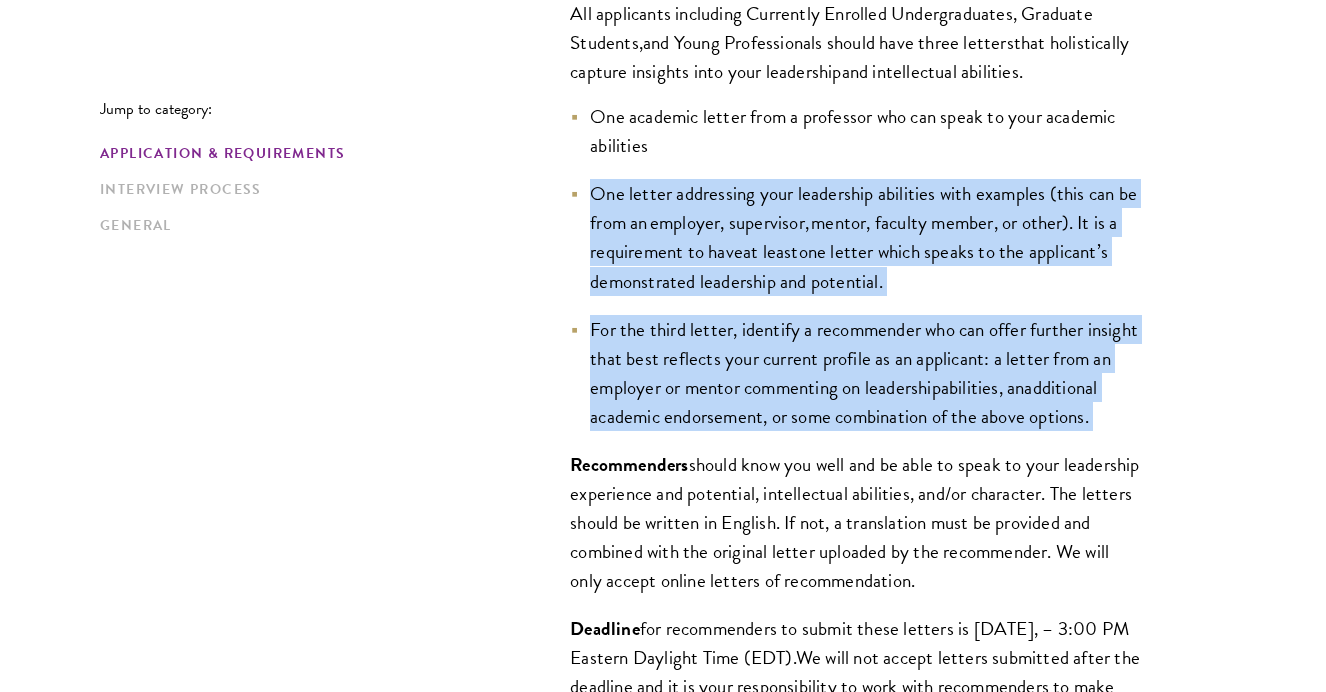 click on "For the third letter, identify a recommender who can offer further insight that best reflects your current profile as an applicant: a letter from an employer or mentor commenting on leadership  abilities, an  additional academic endorsement, or some combination of the above options." at bounding box center [855, 373] 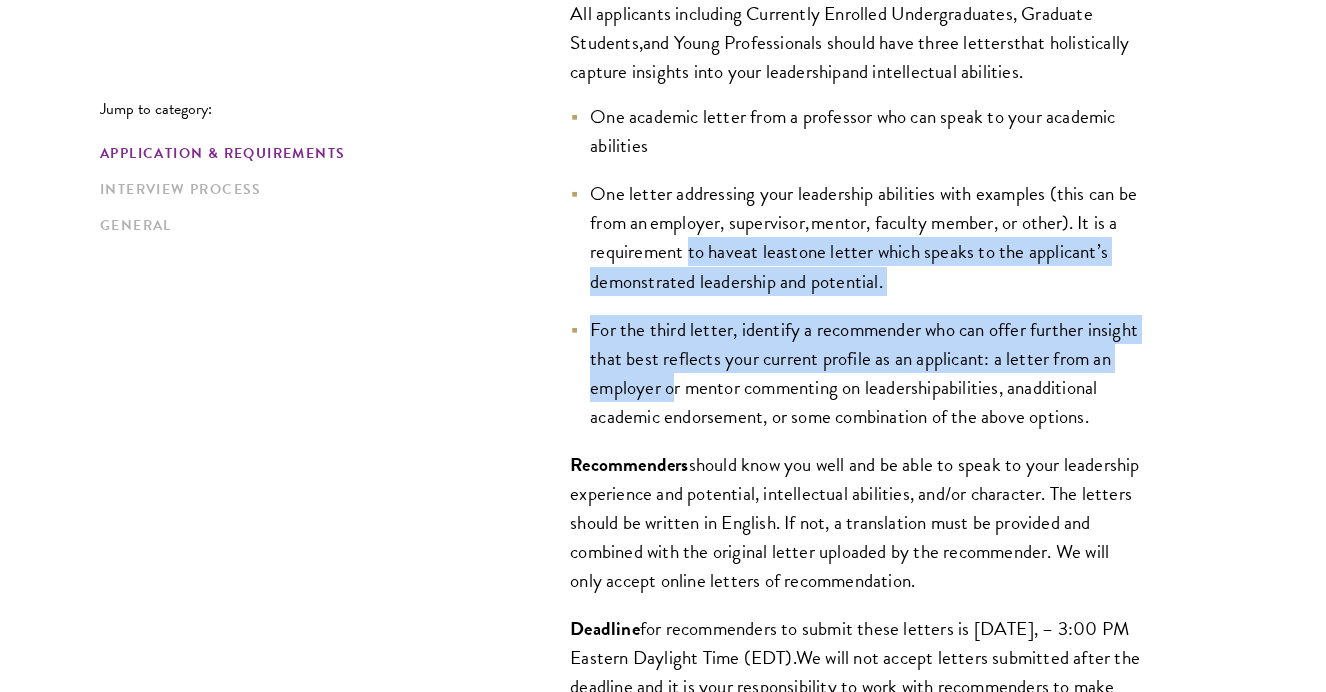 drag, startPoint x: 689, startPoint y: 241, endPoint x: 749, endPoint y: 435, distance: 203.0665 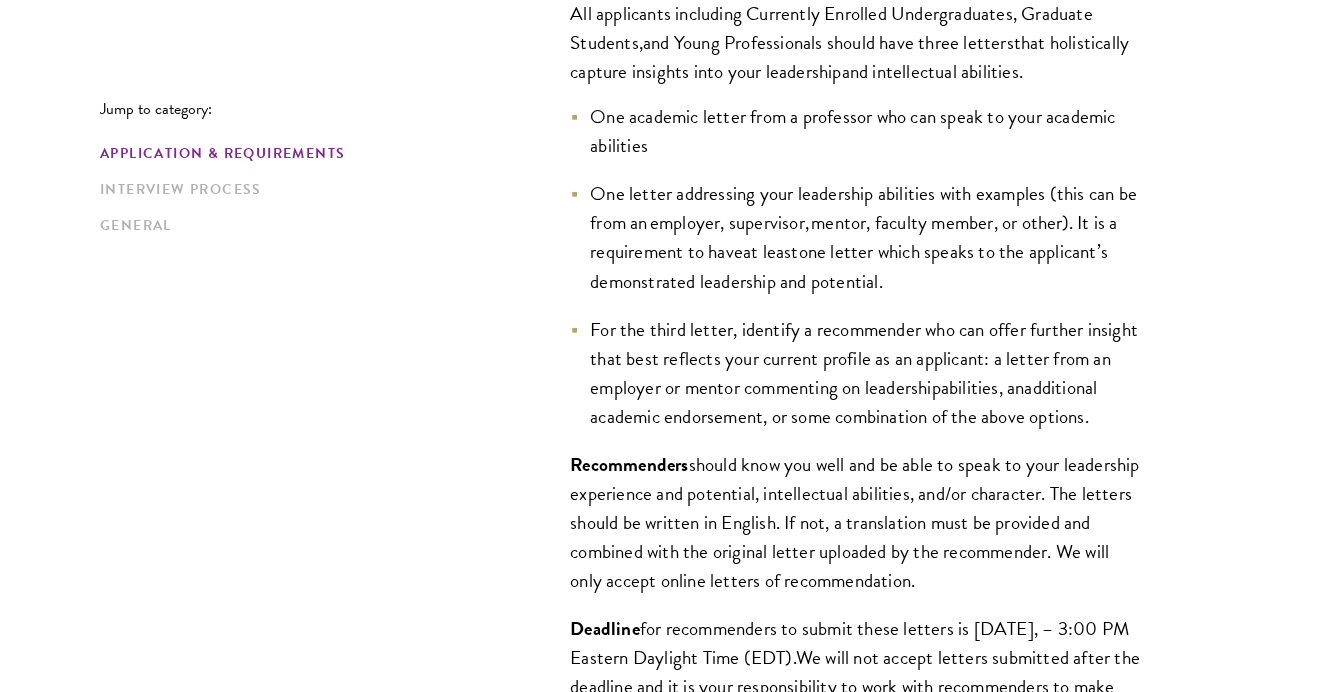 click on "For the third letter, identify a recommender who can offer further insight that best reflects your current profile as an applicant: a letter from an employer or mentor commenting on leadership  abilities, an  additional academic endorsement, or some combination of the above options." at bounding box center (855, 373) 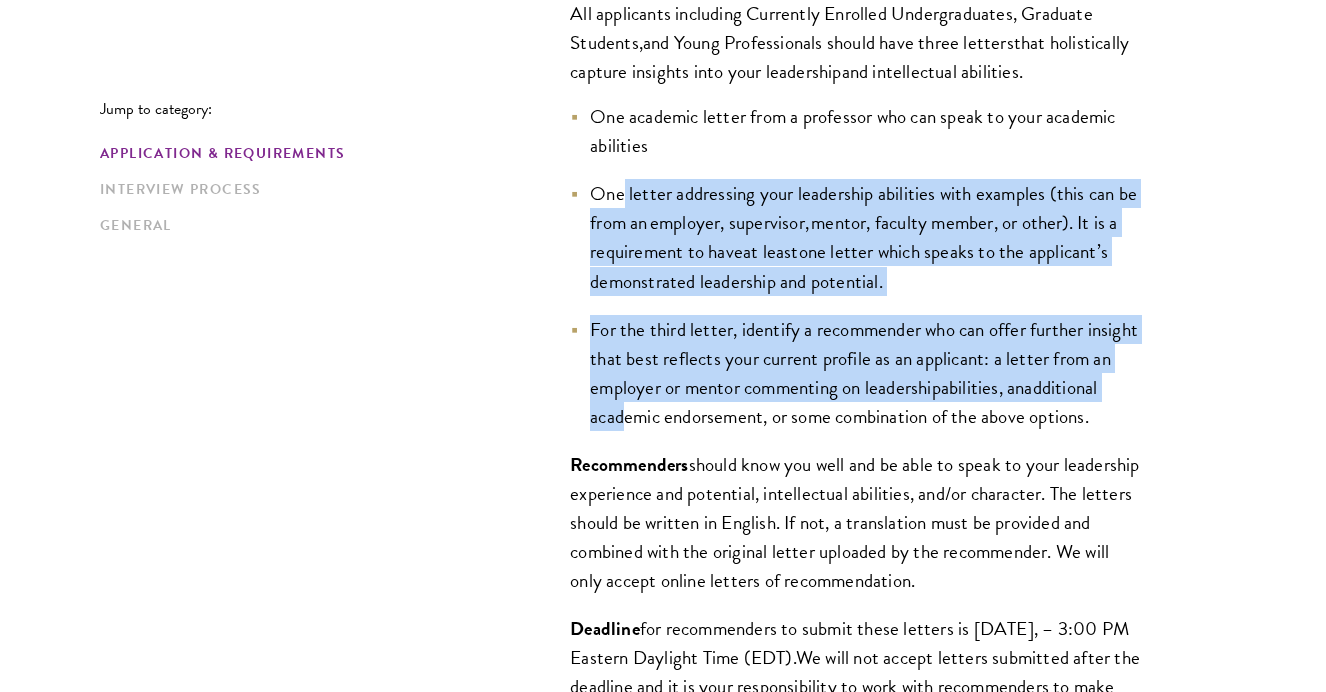 click on "additional academic endorsement, or some combination of the above options." at bounding box center (843, 402) 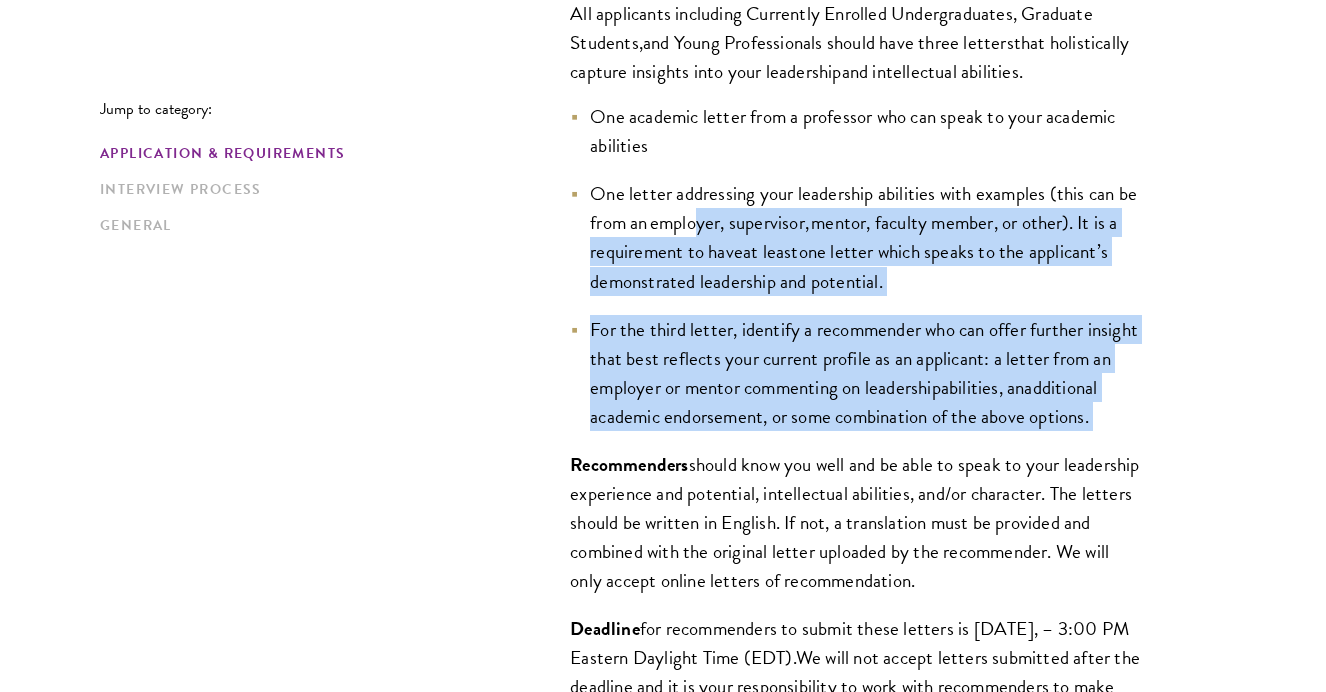 drag, startPoint x: 700, startPoint y: 229, endPoint x: 703, endPoint y: 433, distance: 204.02206 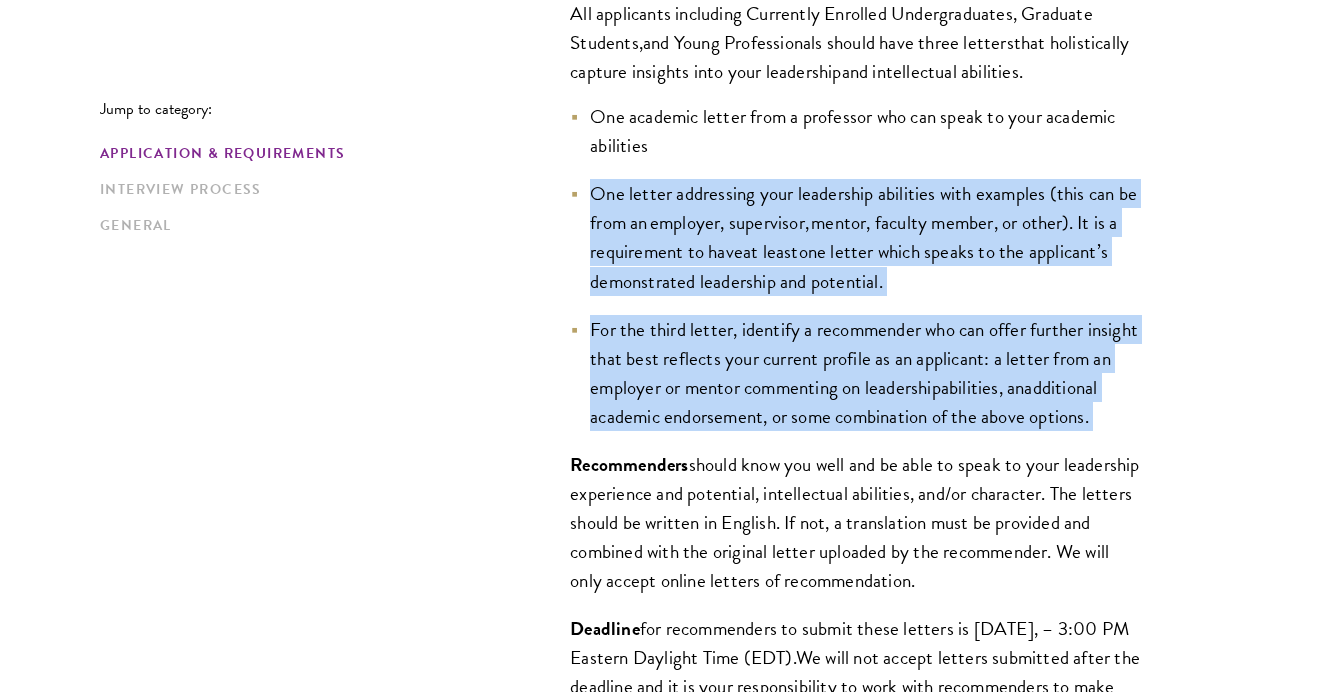 drag, startPoint x: 593, startPoint y: 192, endPoint x: 719, endPoint y: 463, distance: 298.8595 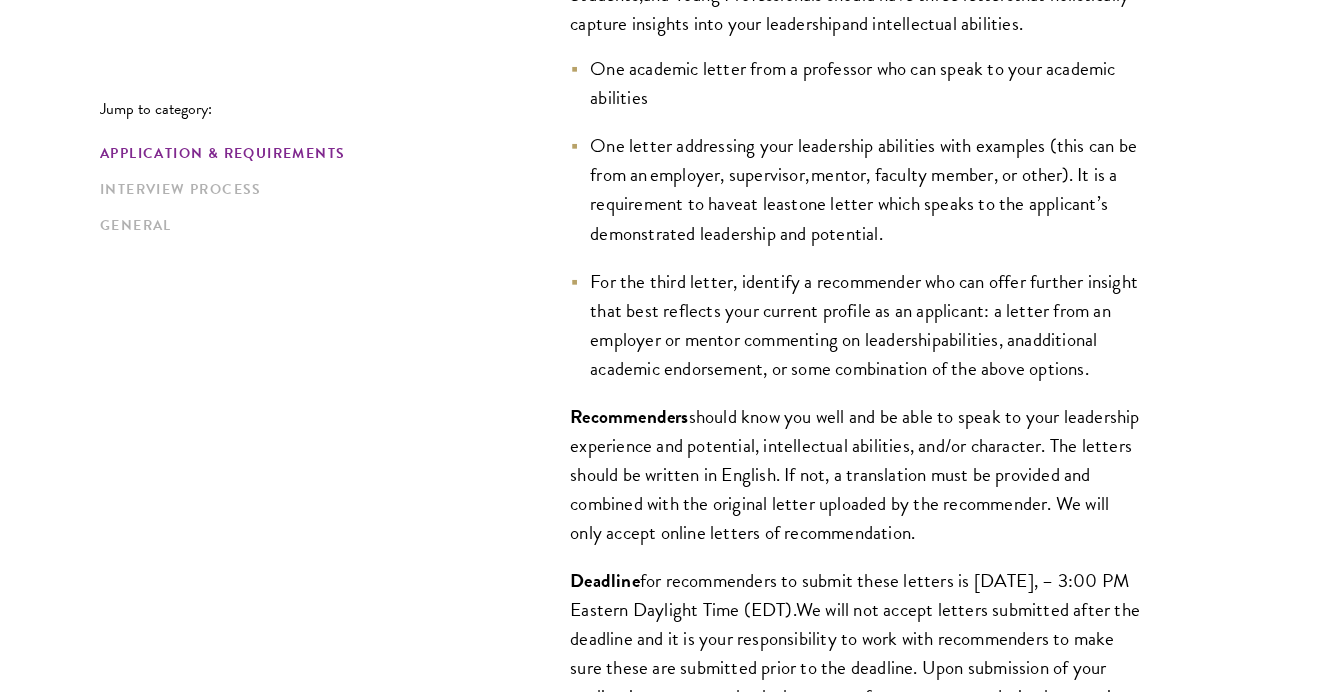 scroll, scrollTop: 1636, scrollLeft: 0, axis: vertical 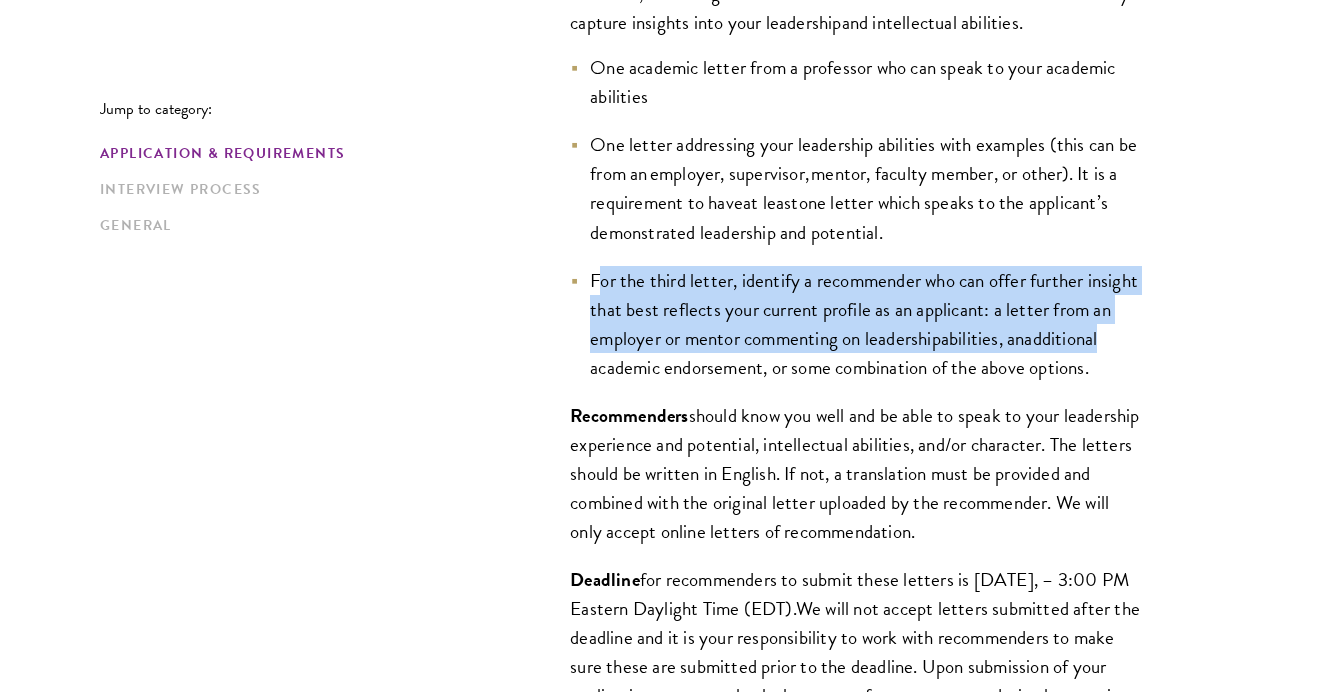 drag, startPoint x: 596, startPoint y: 286, endPoint x: 684, endPoint y: 385, distance: 132.45753 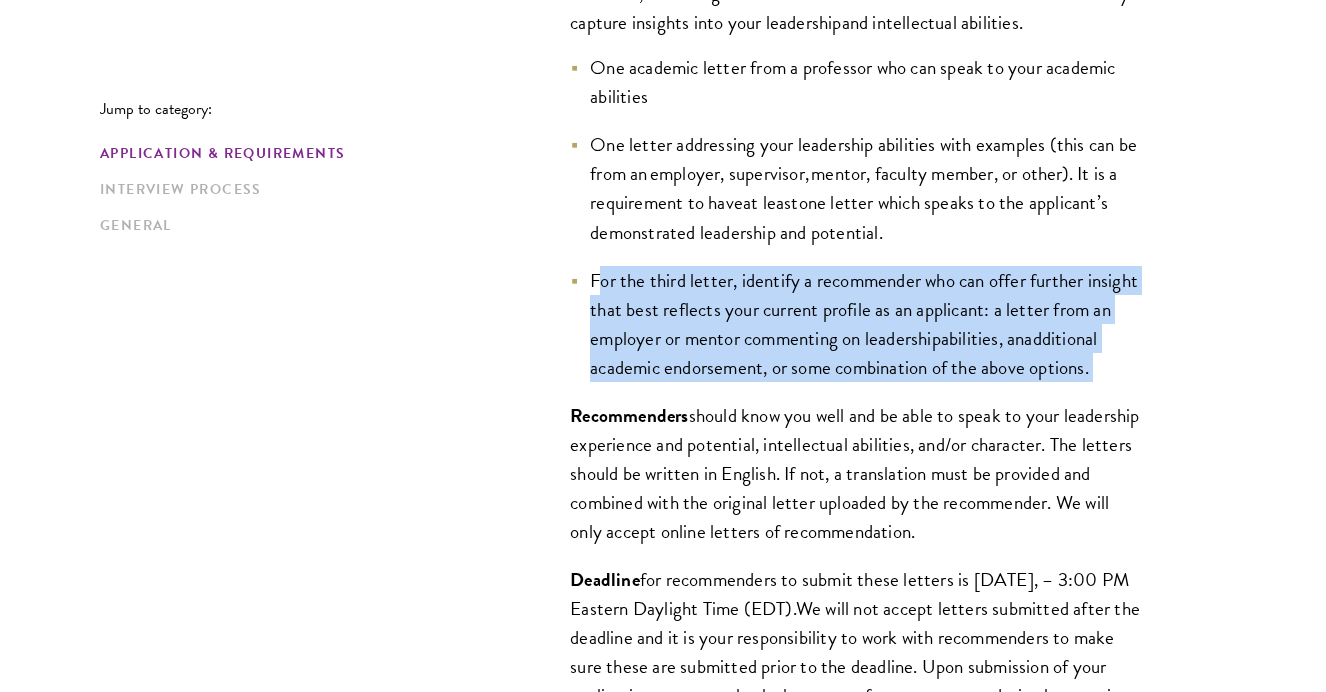 click on "For the third letter, identify a recommender who can offer further insight that best reflects your current profile as an applicant: a letter from an employer or mentor commenting on leadership  abilities, an  additional academic endorsement, or some combination of the above options." at bounding box center (855, 324) 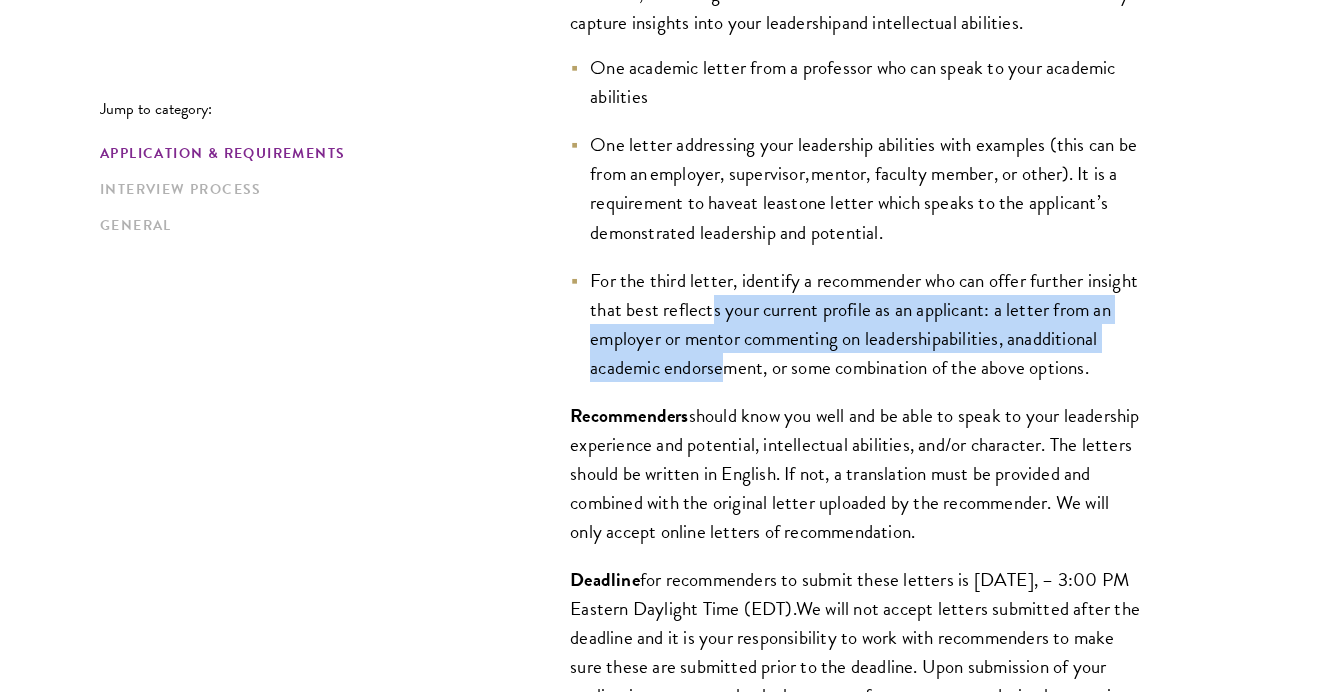 drag, startPoint x: 766, startPoint y: 308, endPoint x: 815, endPoint y: 374, distance: 82.20097 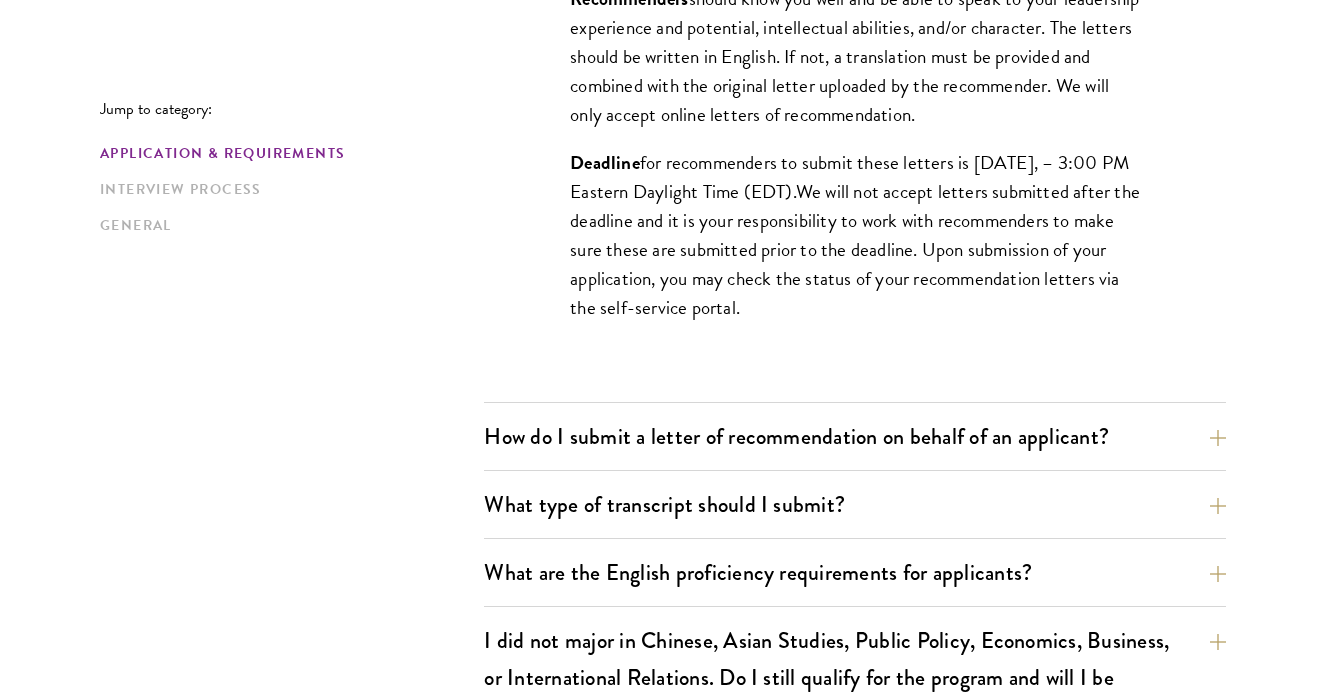 scroll, scrollTop: 2082, scrollLeft: 0, axis: vertical 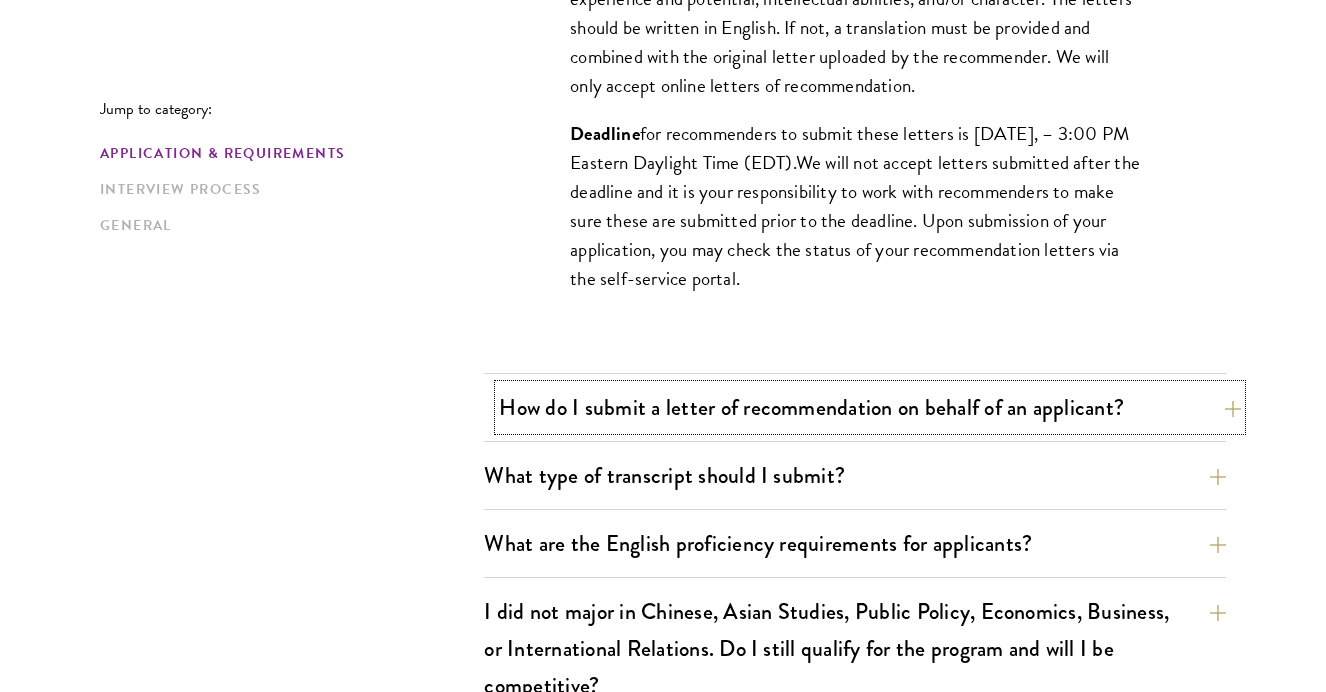 click on "How do I submit a letter of recommendation on behalf of an applicant?" at bounding box center [870, 407] 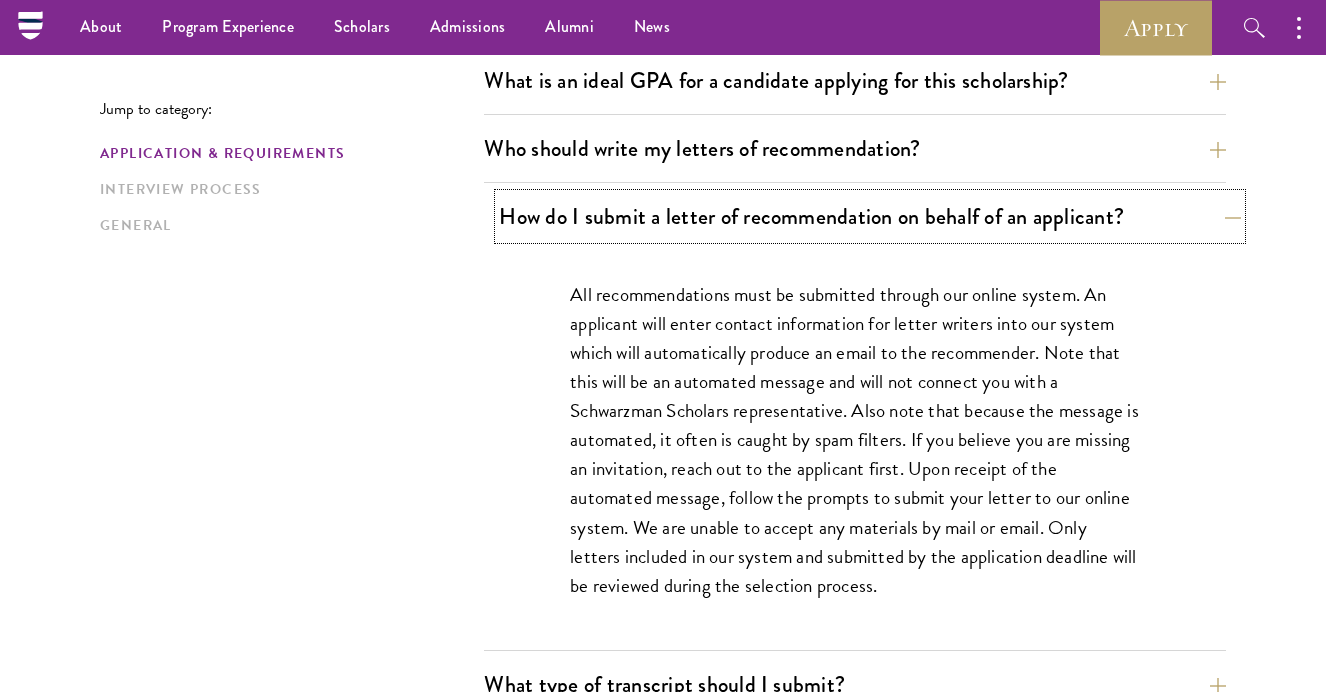 scroll, scrollTop: 1369, scrollLeft: 0, axis: vertical 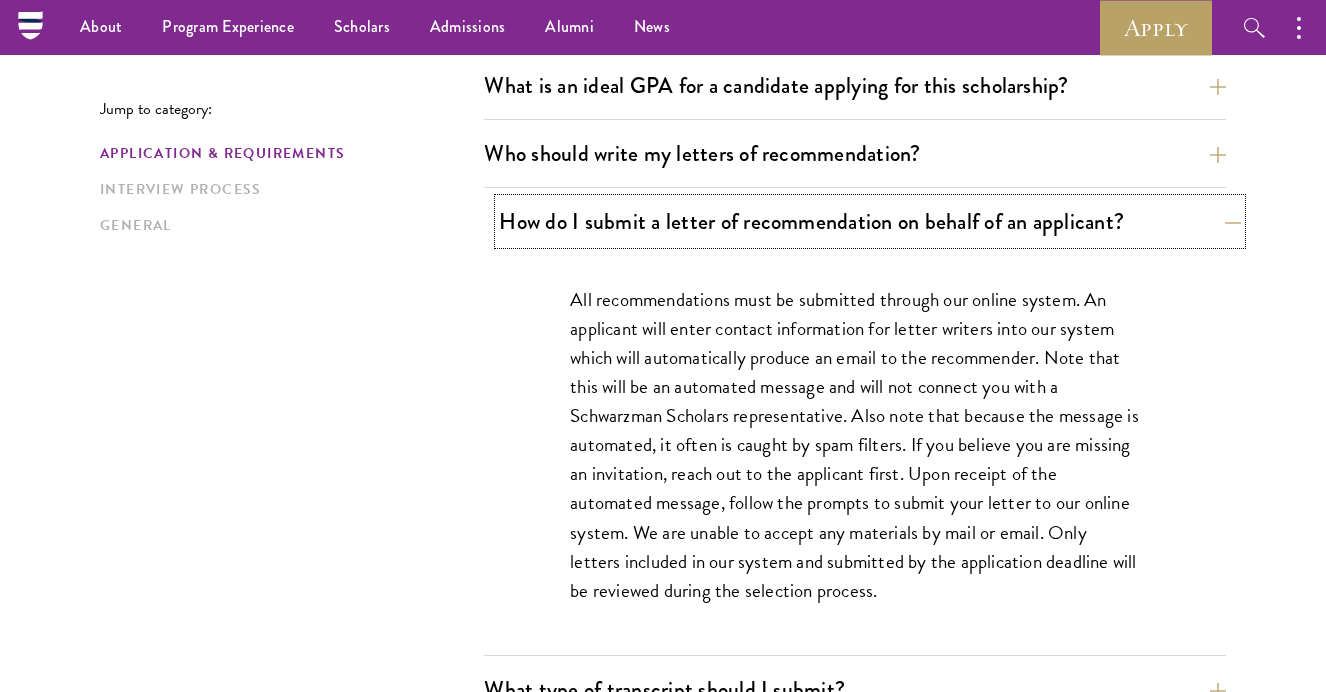 click on "How do I submit a letter of recommendation on behalf of an applicant?" at bounding box center (870, 221) 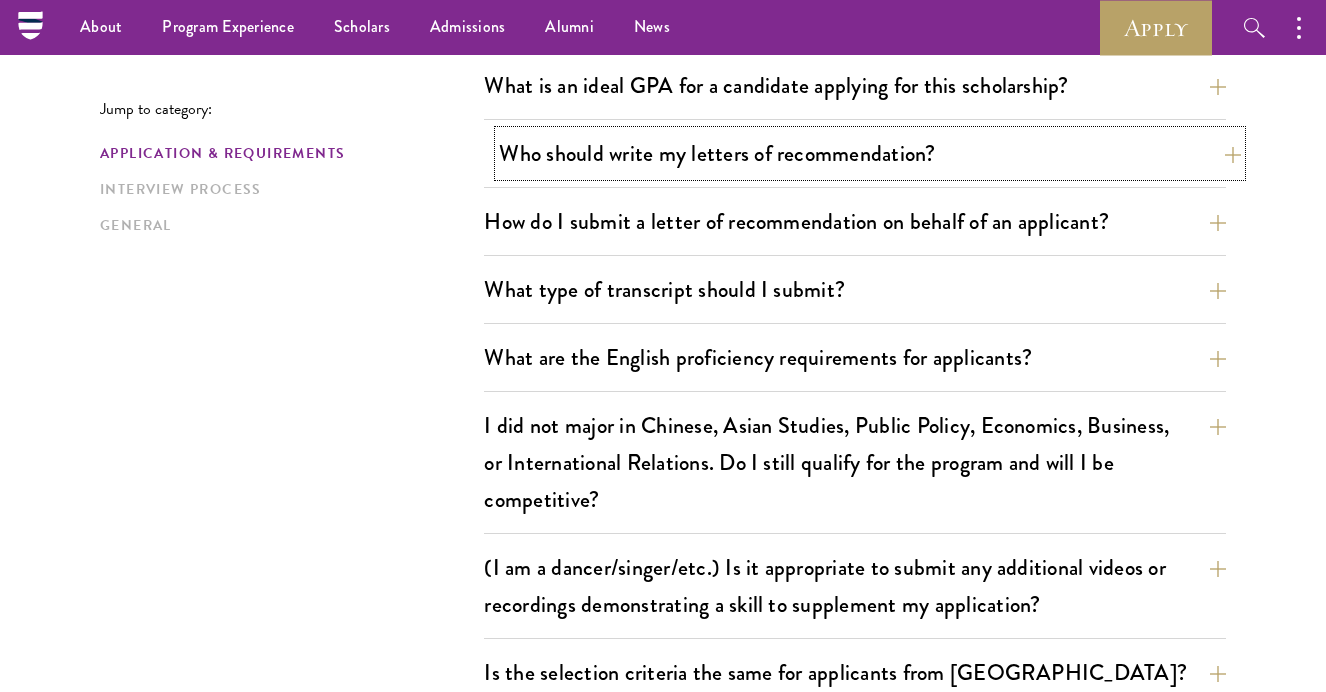 click on "Who should write my letters of recommendation?" at bounding box center (870, 153) 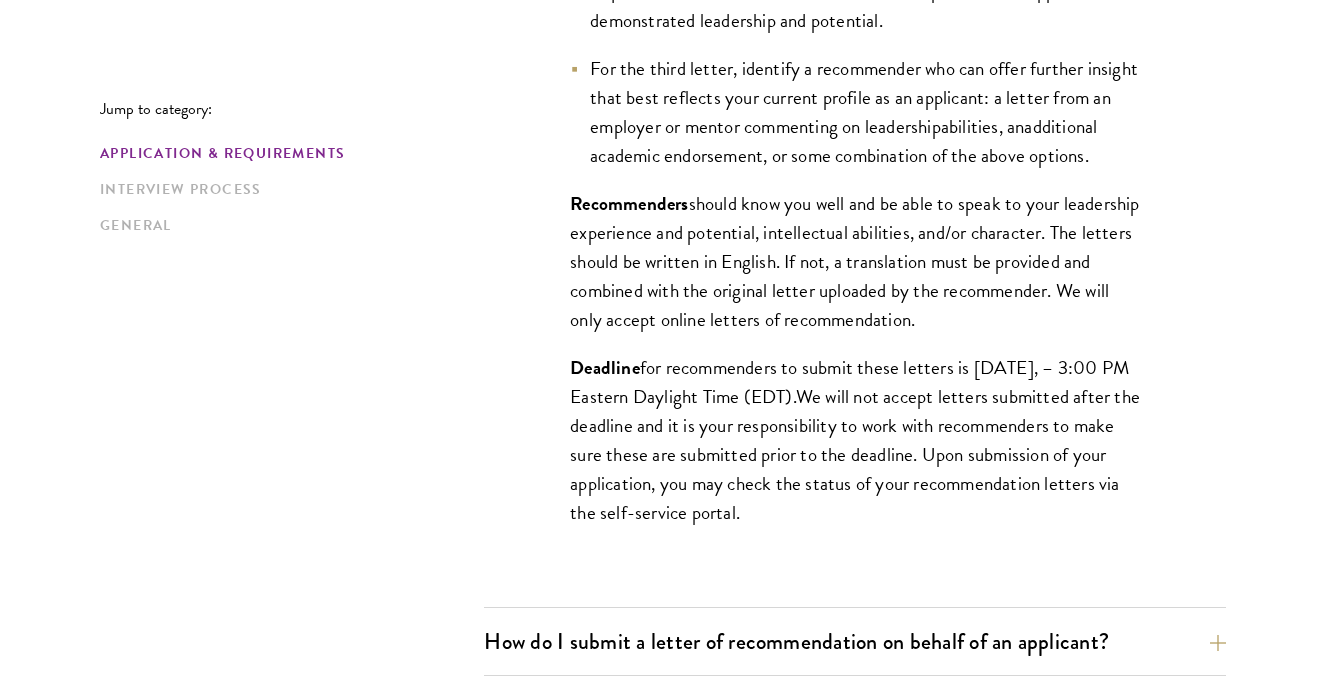 scroll, scrollTop: 1852, scrollLeft: 0, axis: vertical 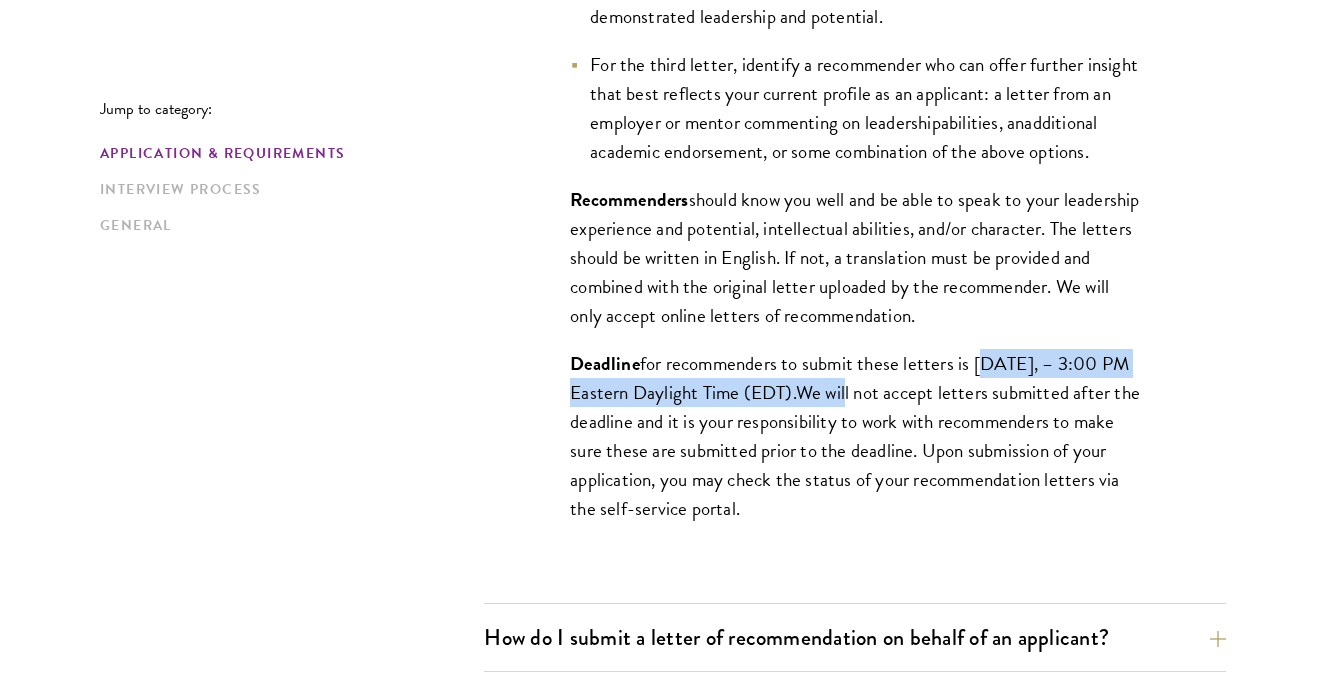 drag, startPoint x: 978, startPoint y: 379, endPoint x: 992, endPoint y: 439, distance: 61.611687 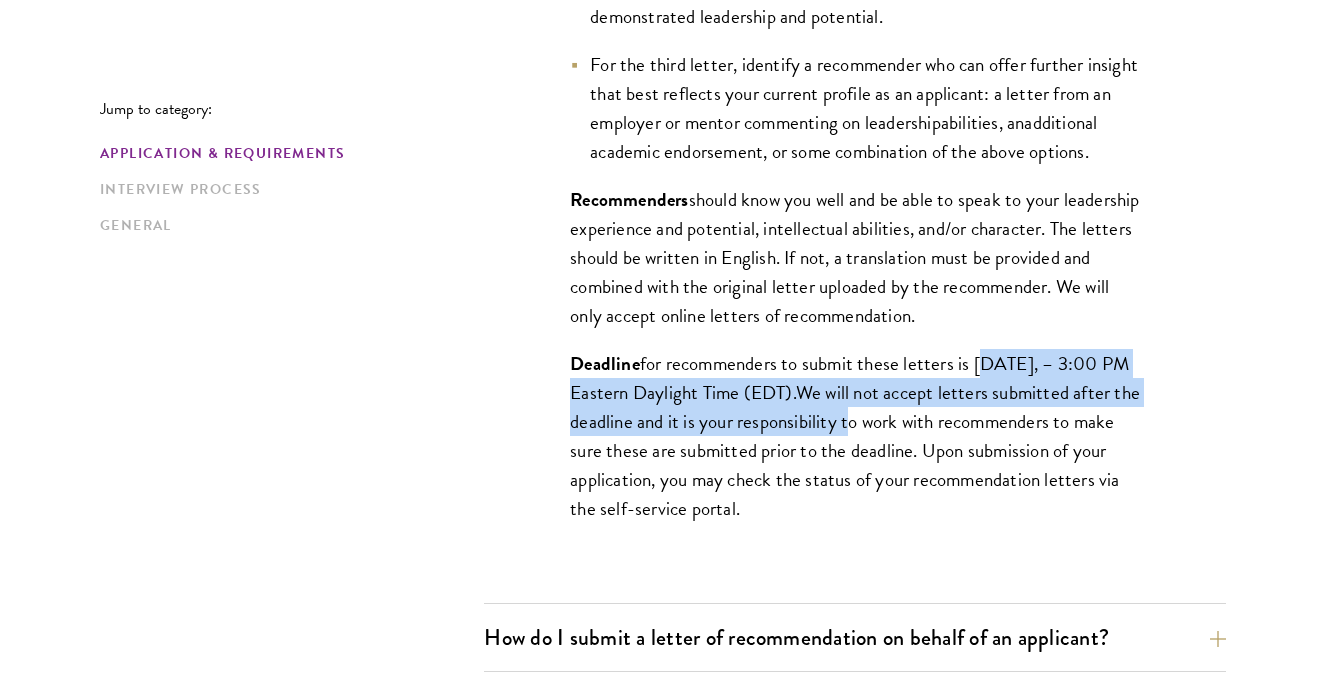 click on "We will not accept letters submitted after the deadline and it is your responsibility to work with recommenders to make sure these are submitted prior to the deadline. Upon submission of your application, you may check the status of your recommendation letters via the self-service portal." at bounding box center [855, 450] 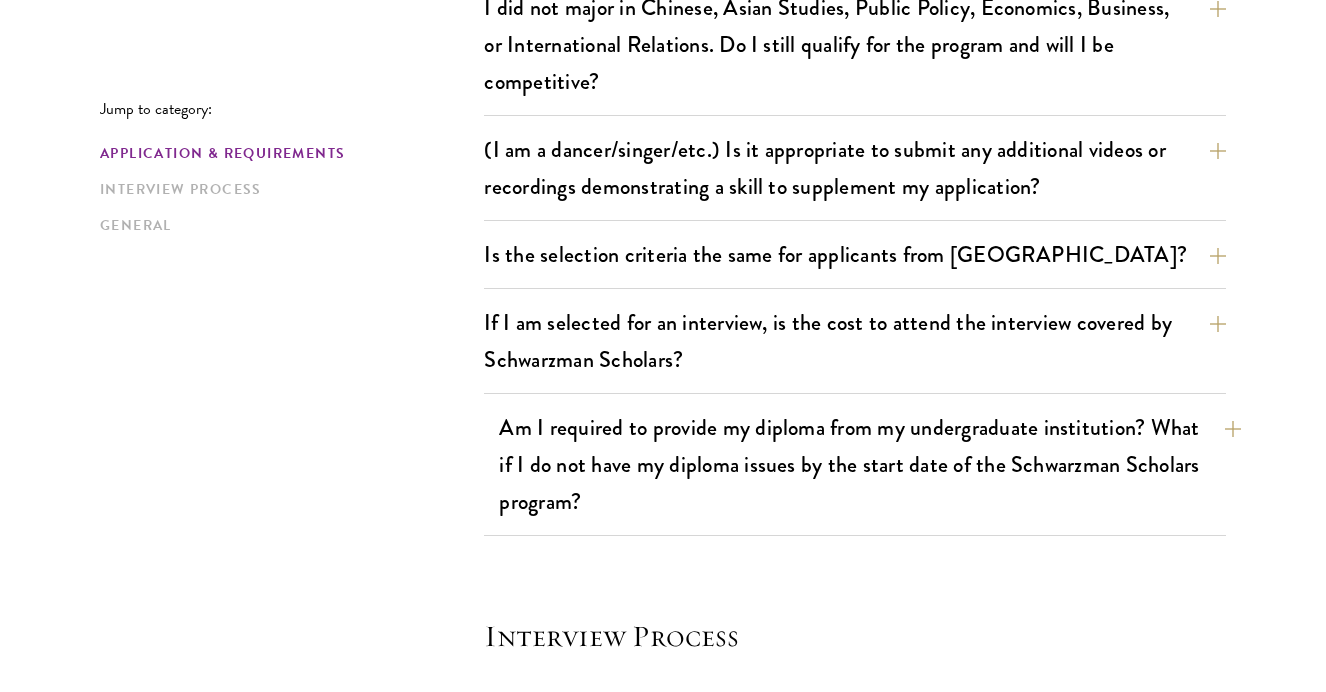 scroll, scrollTop: 2695, scrollLeft: 0, axis: vertical 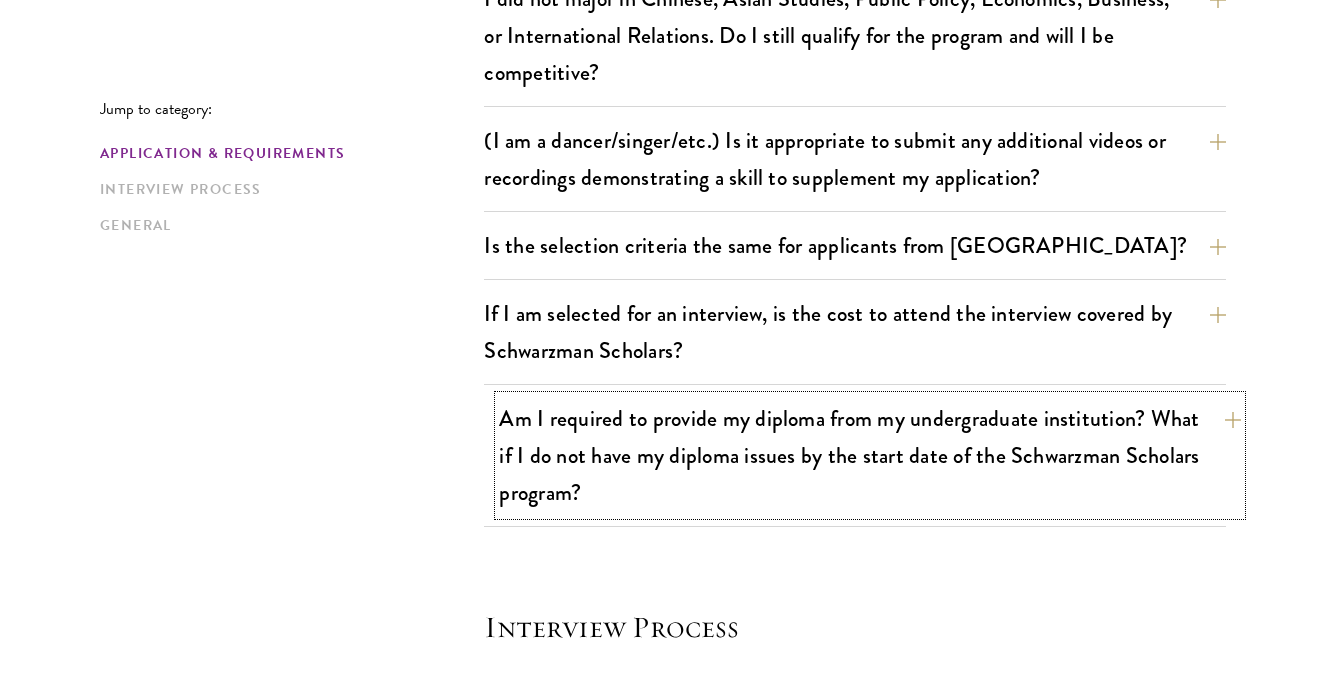 click on "Am I required to provide my diploma from my undergraduate institution? What if I do not have my diploma issues by the start date of the Schwarzman Scholars program?" at bounding box center (870, 455) 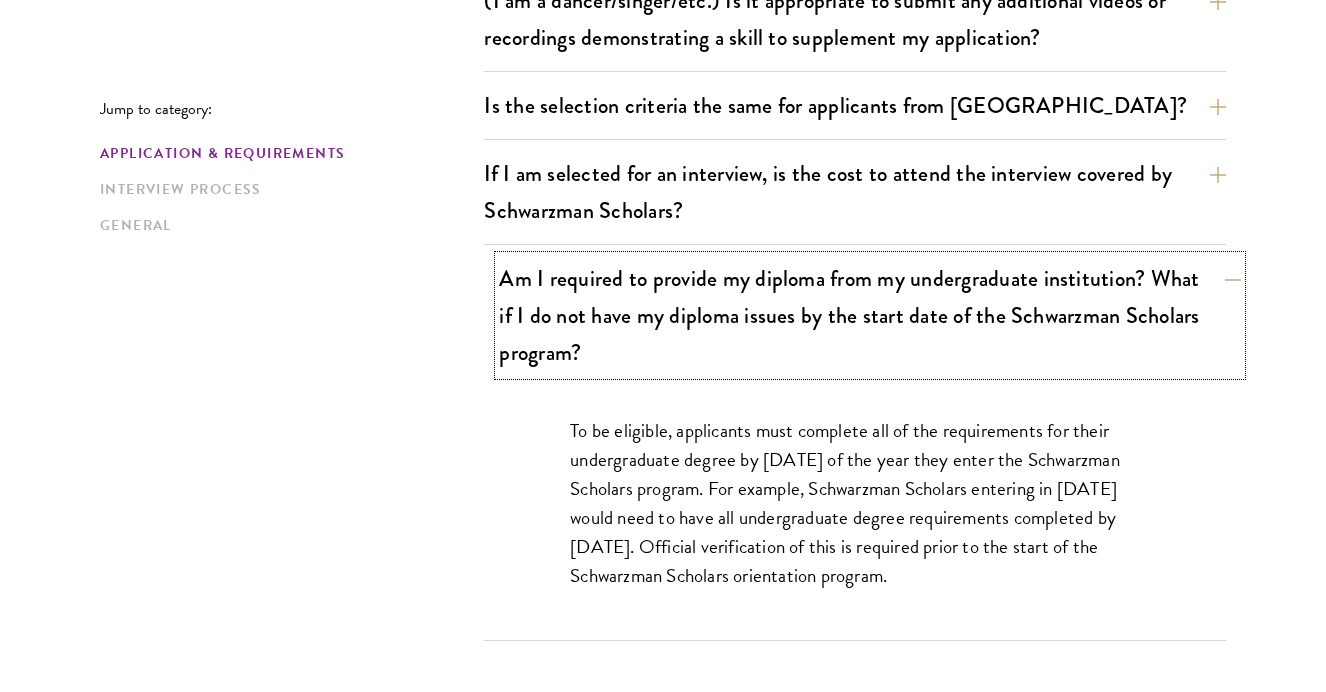 scroll, scrollTop: 2064, scrollLeft: 0, axis: vertical 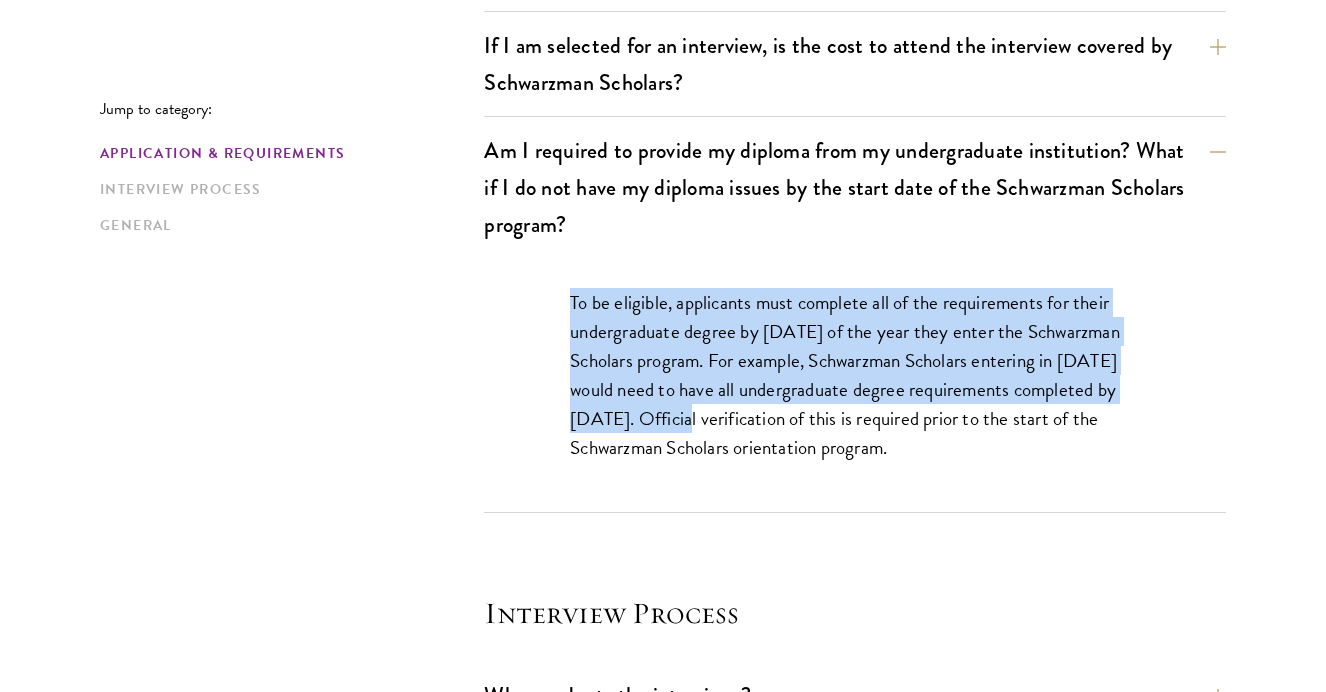 drag, startPoint x: 562, startPoint y: 284, endPoint x: 744, endPoint y: 432, distance: 234.58047 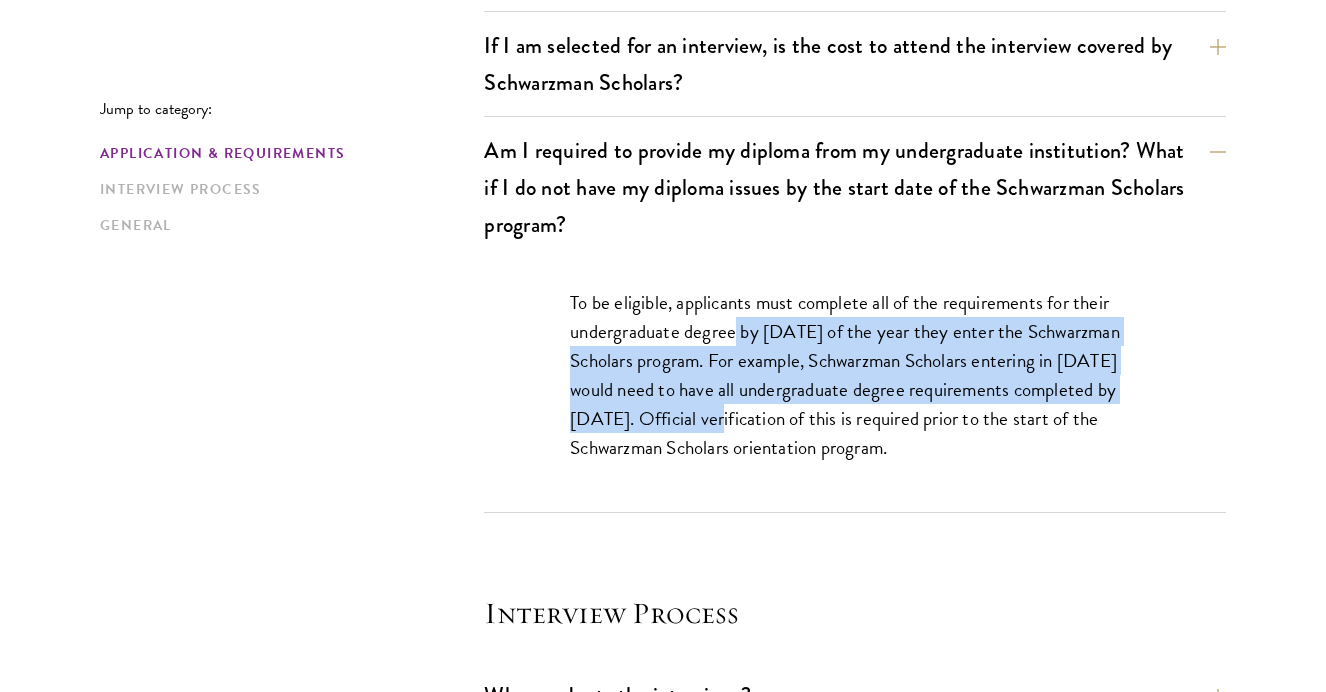 drag, startPoint x: 734, startPoint y: 317, endPoint x: 785, endPoint y: 417, distance: 112.25417 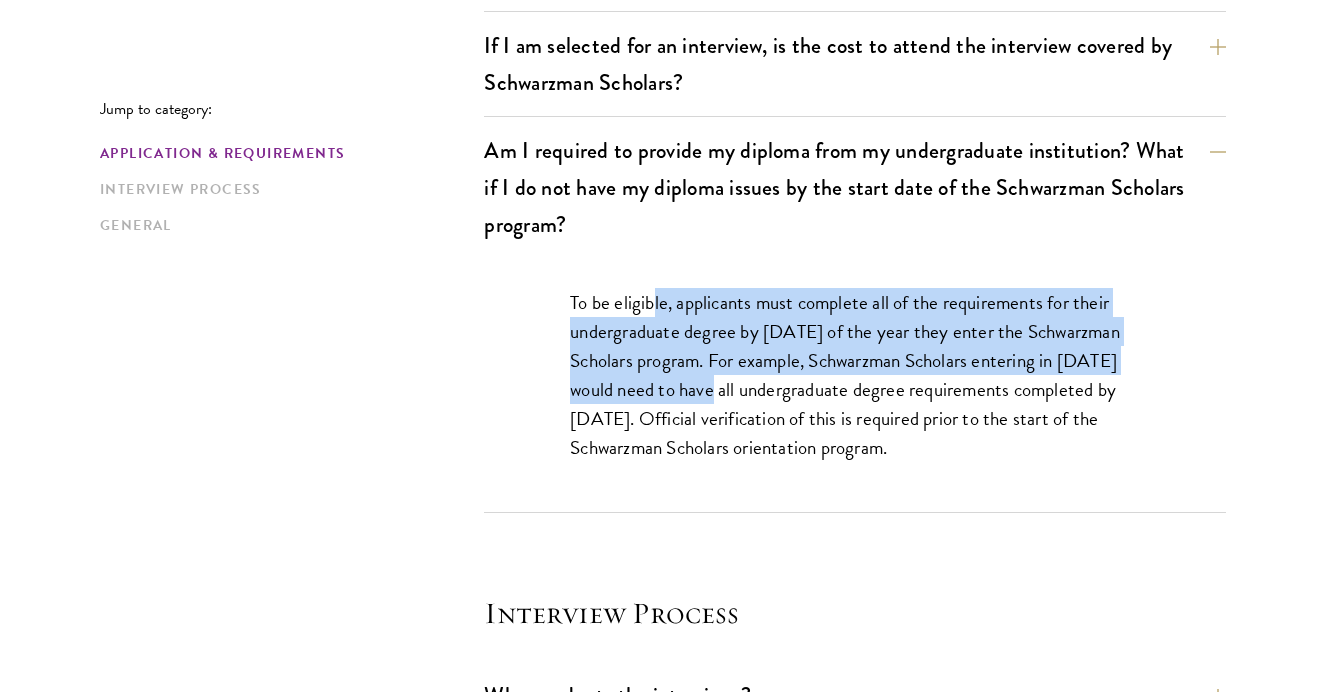 drag, startPoint x: 656, startPoint y: 313, endPoint x: 711, endPoint y: 386, distance: 91.400215 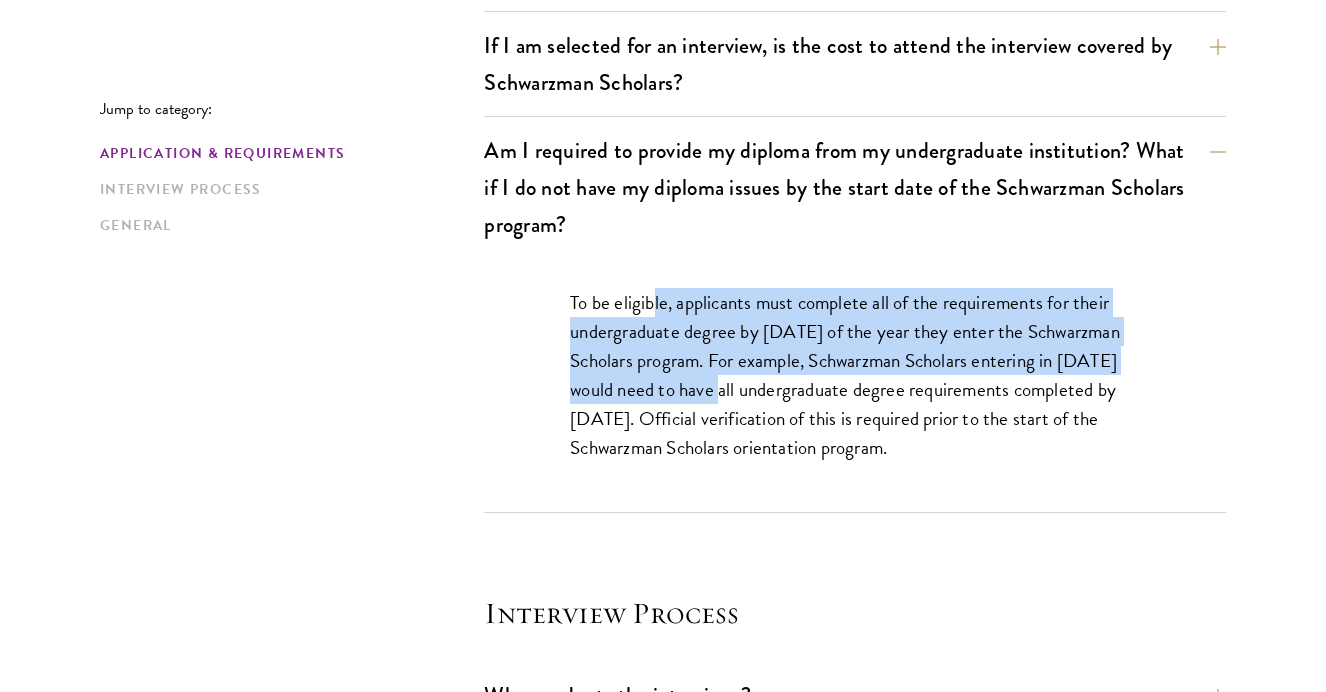 click on "To be eligible, applicants must complete all of the requirements for their undergraduate degree by [DATE] of the year they enter the Schwarzman Scholars program. For example, Schwarzman Scholars entering in [DATE] would need to have all undergraduate degree requirements completed by [DATE]. Official verification of this is required prior to the start of the Schwarzman Scholars orientation program." at bounding box center [855, 375] 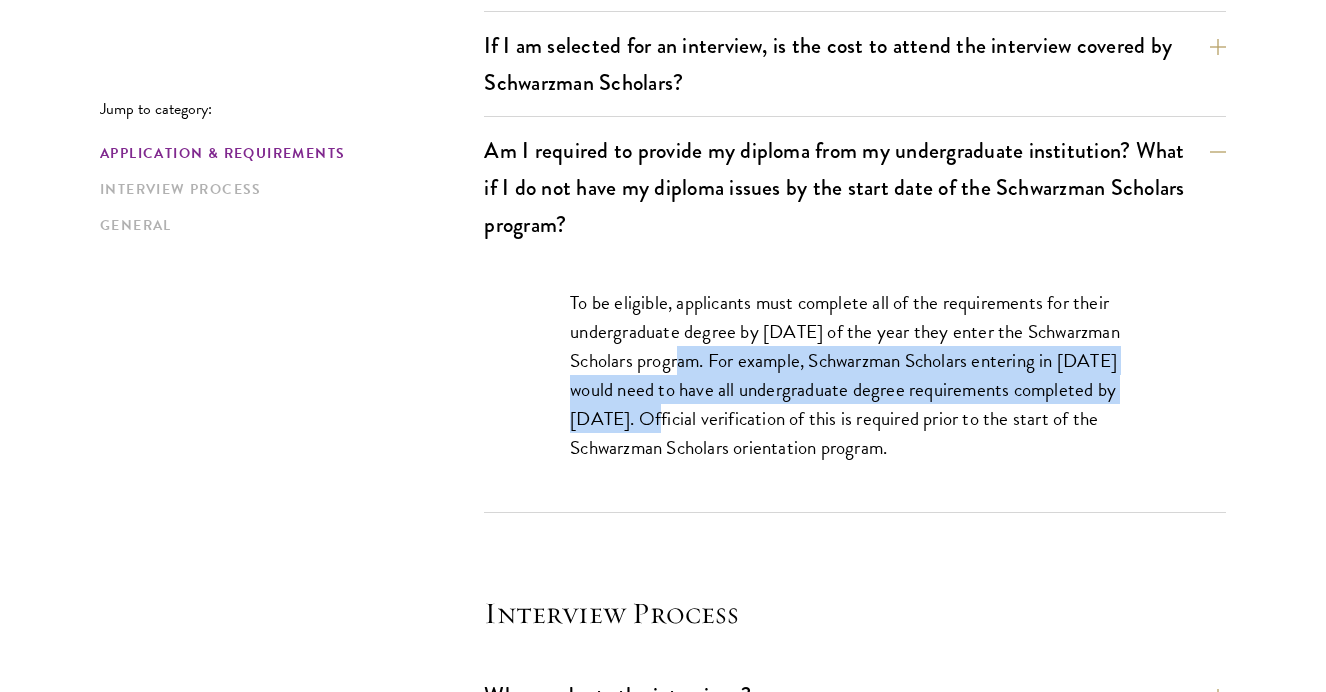 drag, startPoint x: 665, startPoint y: 356, endPoint x: 713, endPoint y: 407, distance: 70.035706 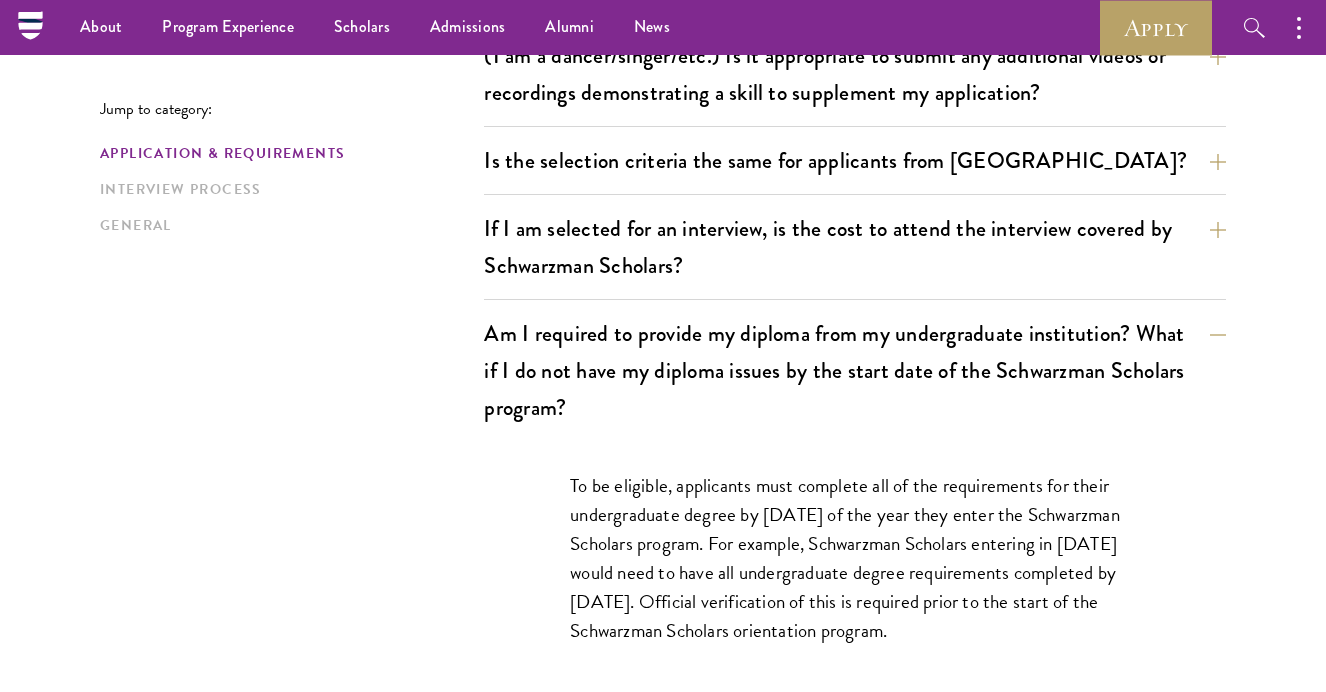 scroll, scrollTop: 1760, scrollLeft: 0, axis: vertical 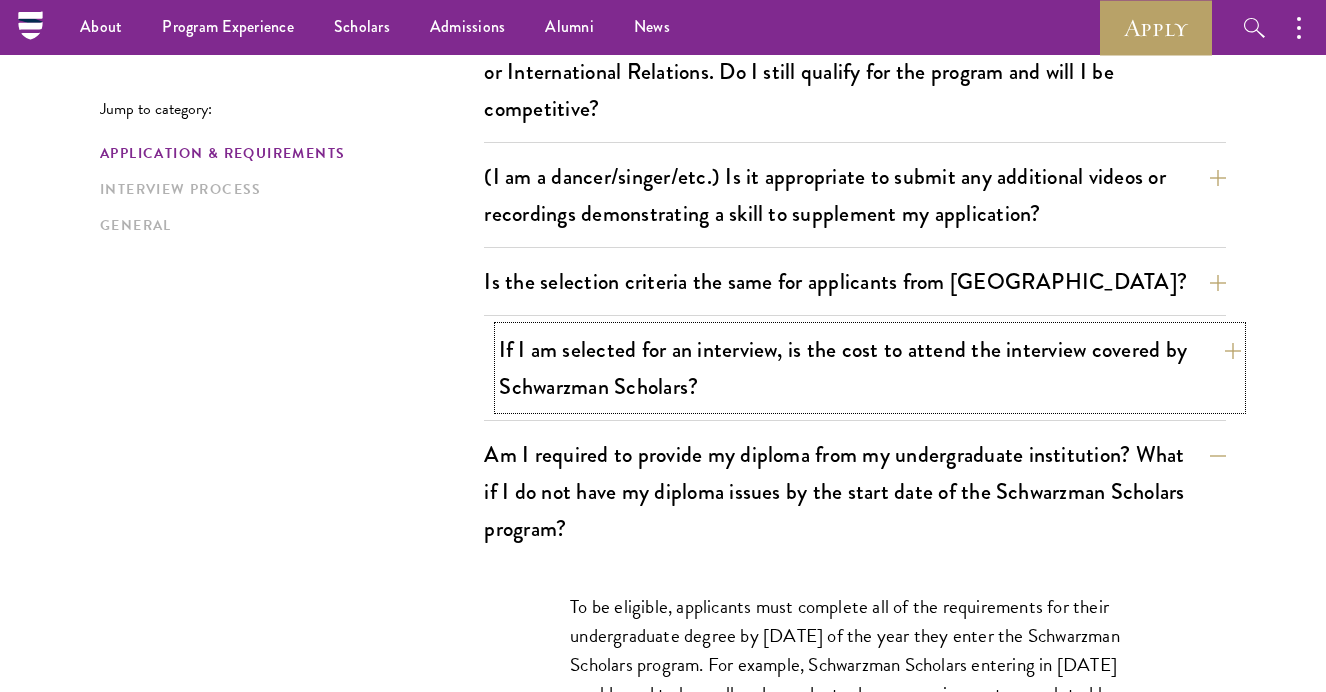 click on "If I am selected for an interview, is the cost to attend the interview covered by Schwarzman Scholars?" at bounding box center (870, 368) 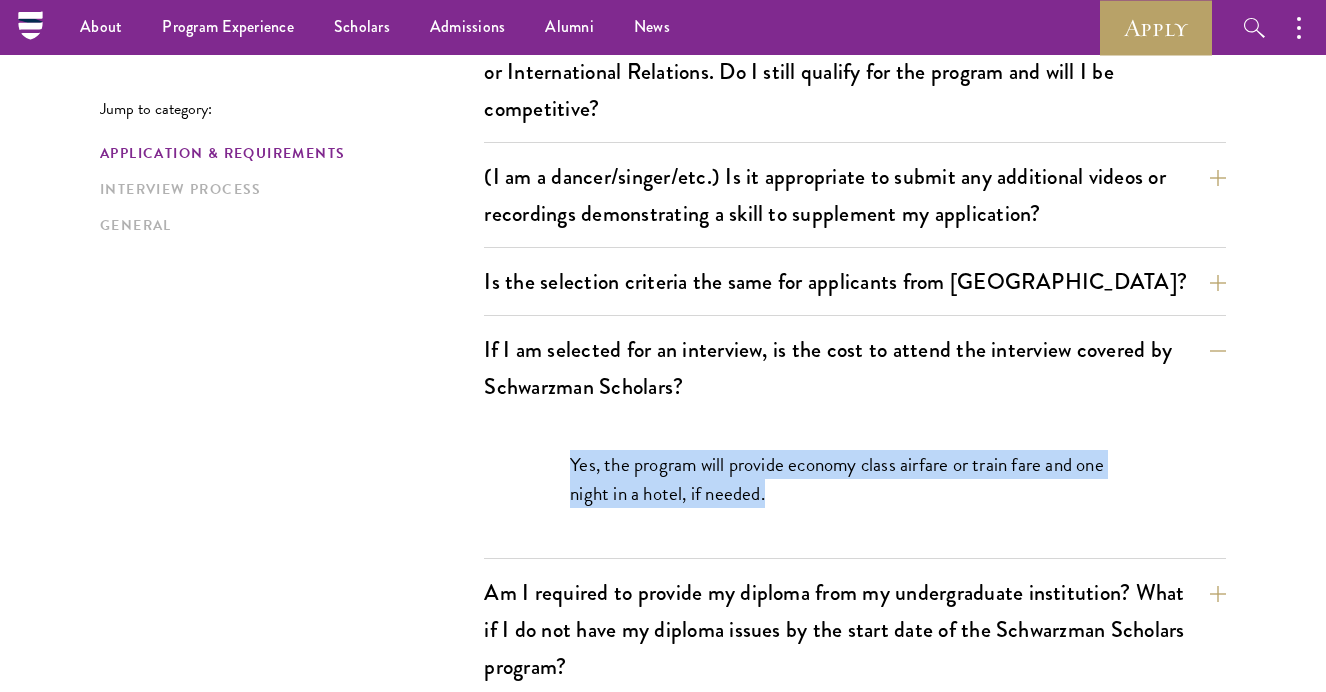 drag, startPoint x: 568, startPoint y: 453, endPoint x: 815, endPoint y: 483, distance: 248.81519 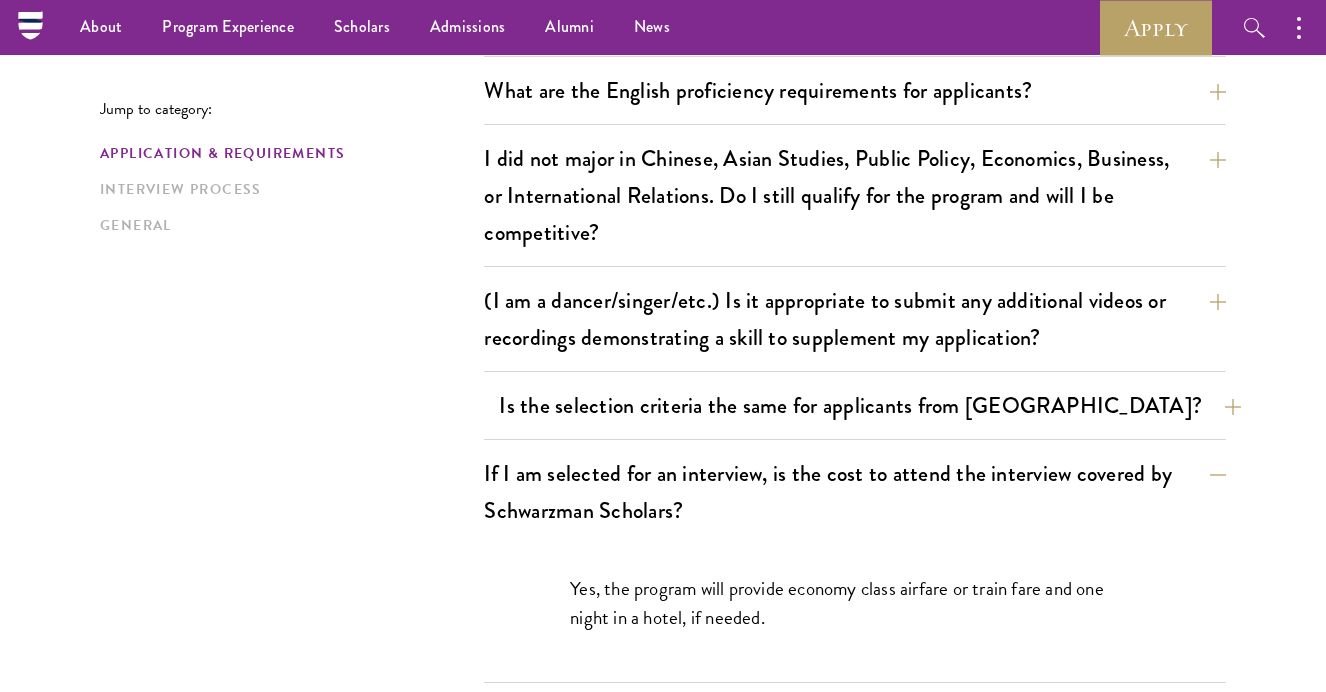 scroll, scrollTop: 1612, scrollLeft: 0, axis: vertical 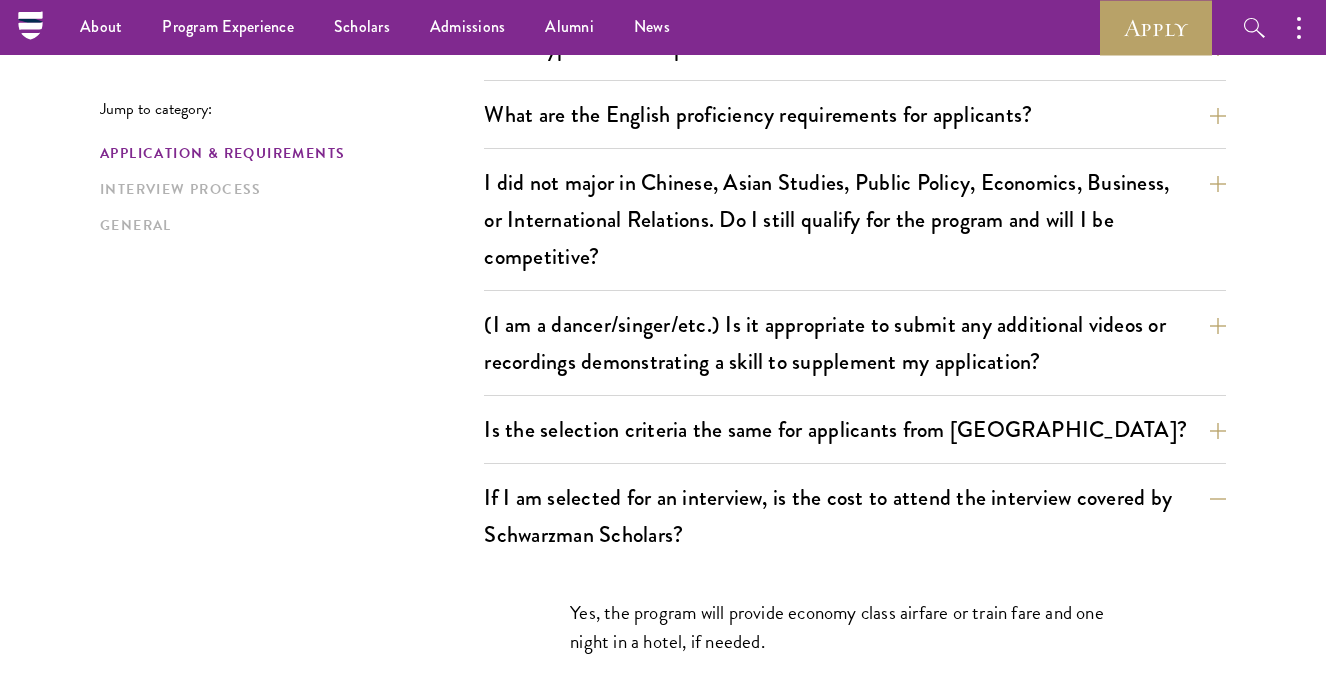 click on "What are the important Schwarzman Scholars application dates?
Applicants who hold passports or [DEMOGRAPHIC_DATA] cards from the [GEOGRAPHIC_DATA], [DEMOGRAPHIC_DATA], [GEOGRAPHIC_DATA], and [GEOGRAPHIC_DATA] apply online from January to [DATE]. Candidates invited to interview are notified before July, and attend interviews at [GEOGRAPHIC_DATA] in [GEOGRAPHIC_DATA] in early July. Final admissions decisions for [DEMOGRAPHIC_DATA] Schwarzman Scholars are announced before October each year.
What is the eligible age range?
Candidates must be at least 18 but not yet 29 years of age as of [DATE] of their enrollment year.
Are there any fees associated with the Schwarzman Scholars application or the program?
Does the reputation of my undergraduate institution affect my chances of being admitted?
If I have a previous Master's Degree, can I still apply? How might this impact my chances of being admitted?" at bounding box center [855, -46] 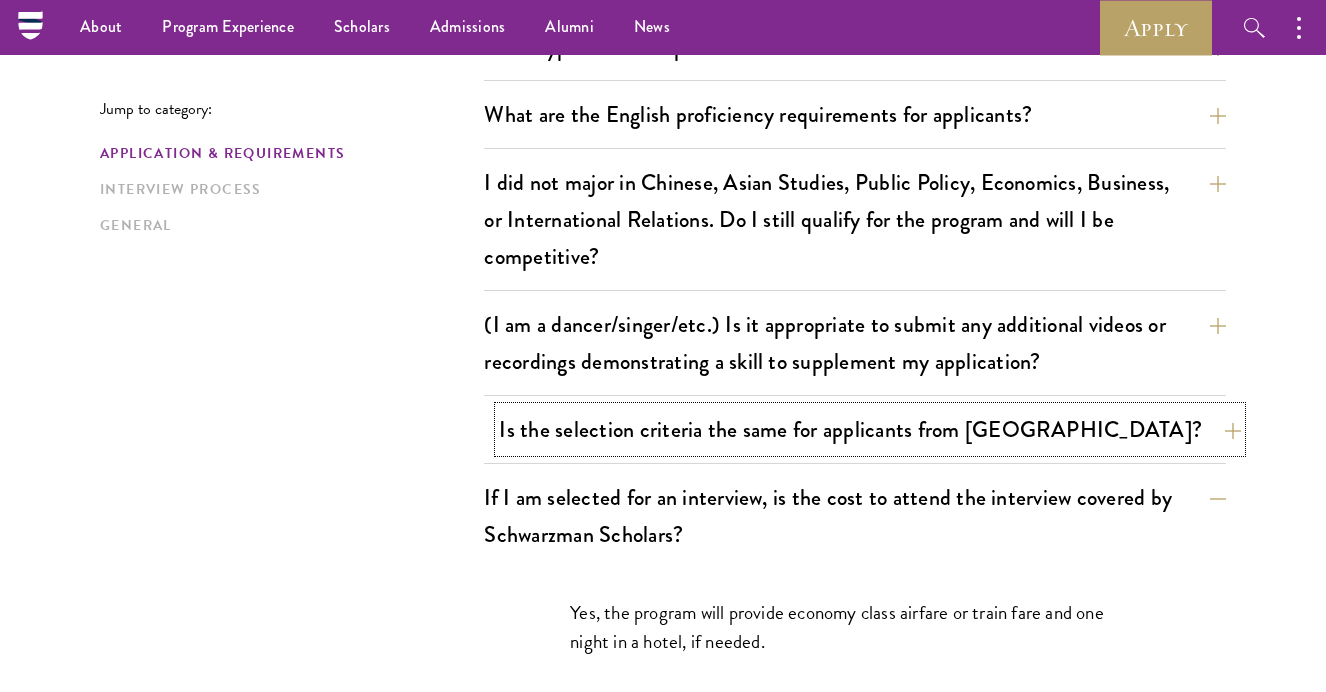 click on "Is the selection criteria the same for applicants from [GEOGRAPHIC_DATA]?" at bounding box center [870, 429] 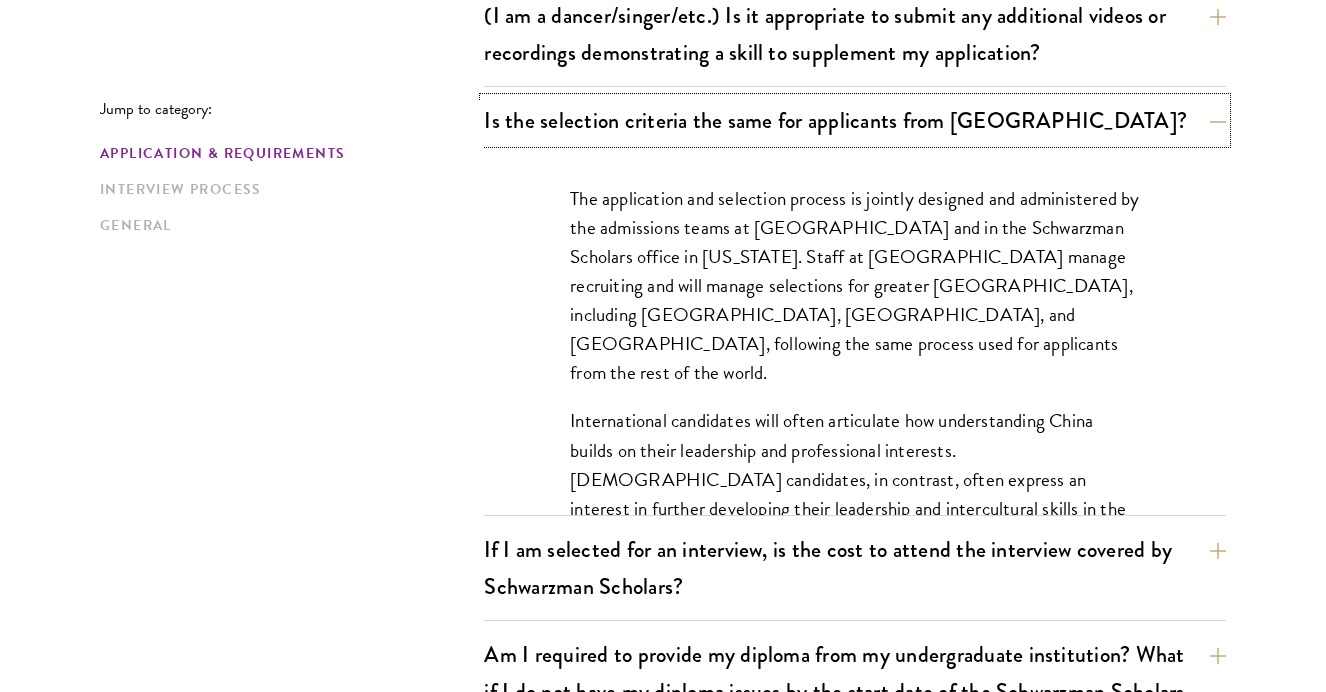 scroll, scrollTop: 1923, scrollLeft: 0, axis: vertical 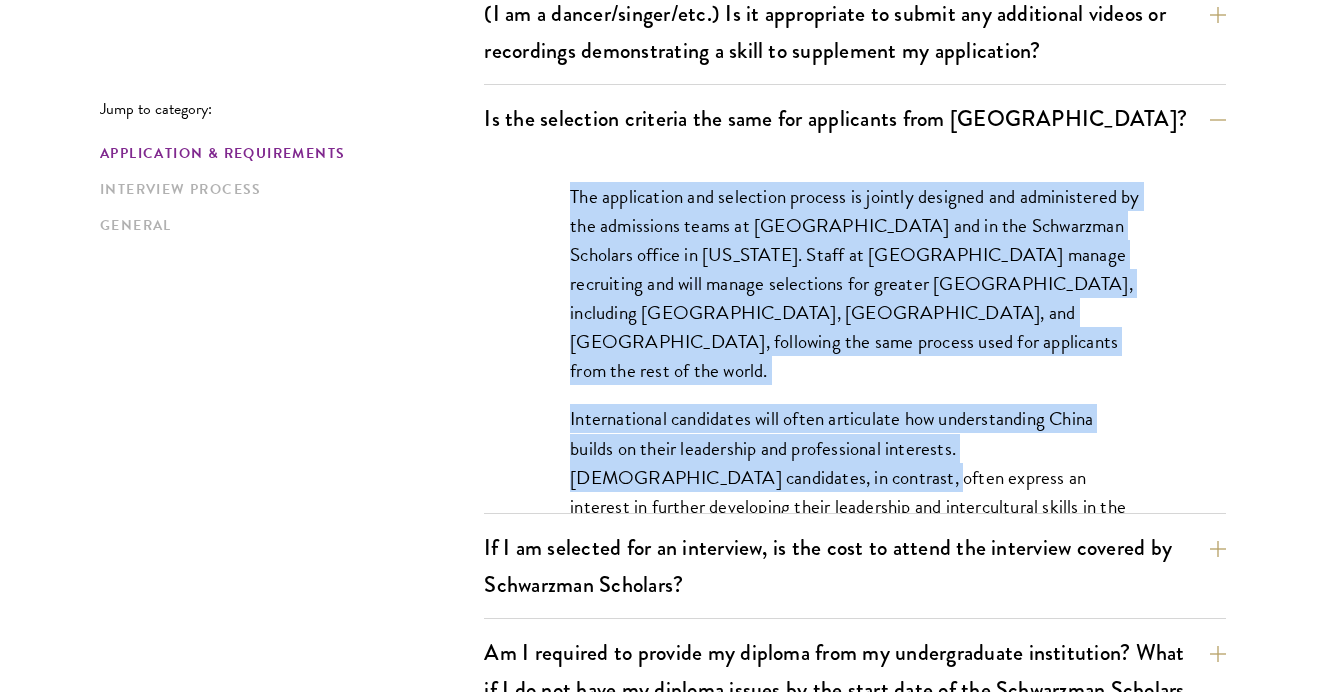 drag, startPoint x: 569, startPoint y: 185, endPoint x: 730, endPoint y: 415, distance: 280.7508 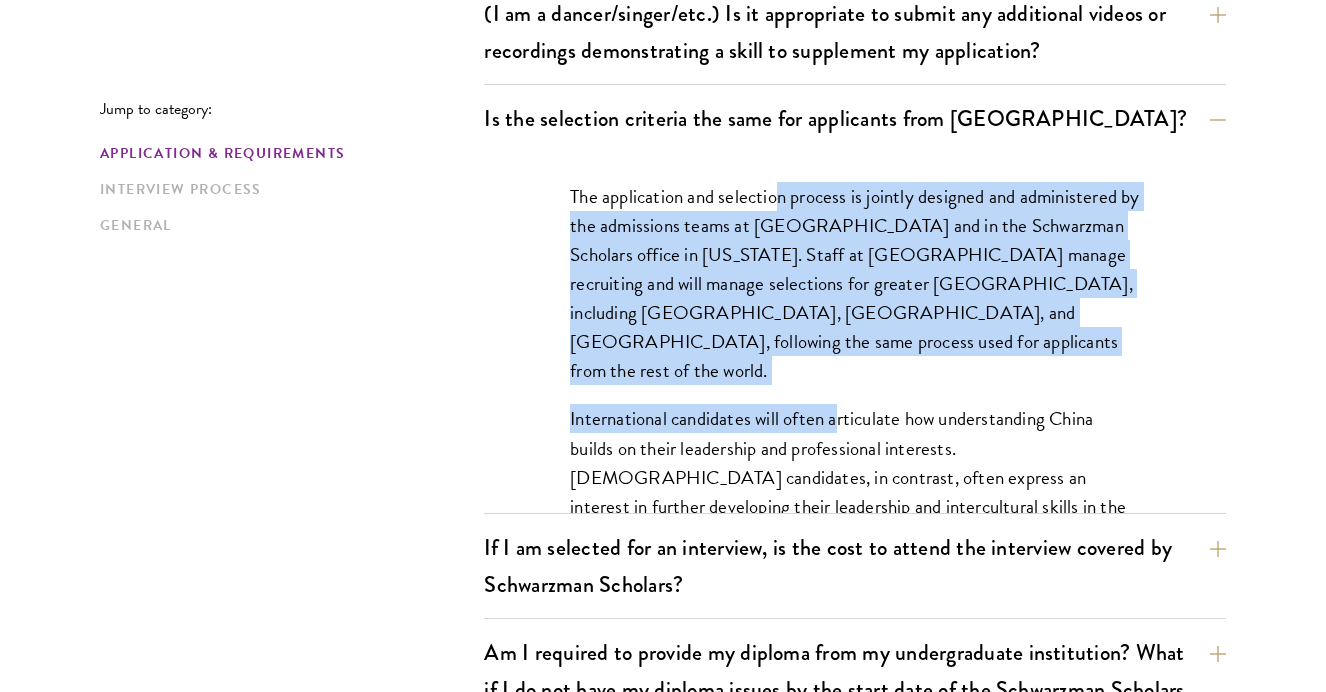 drag, startPoint x: 778, startPoint y: 192, endPoint x: 839, endPoint y: 347, distance: 166.5713 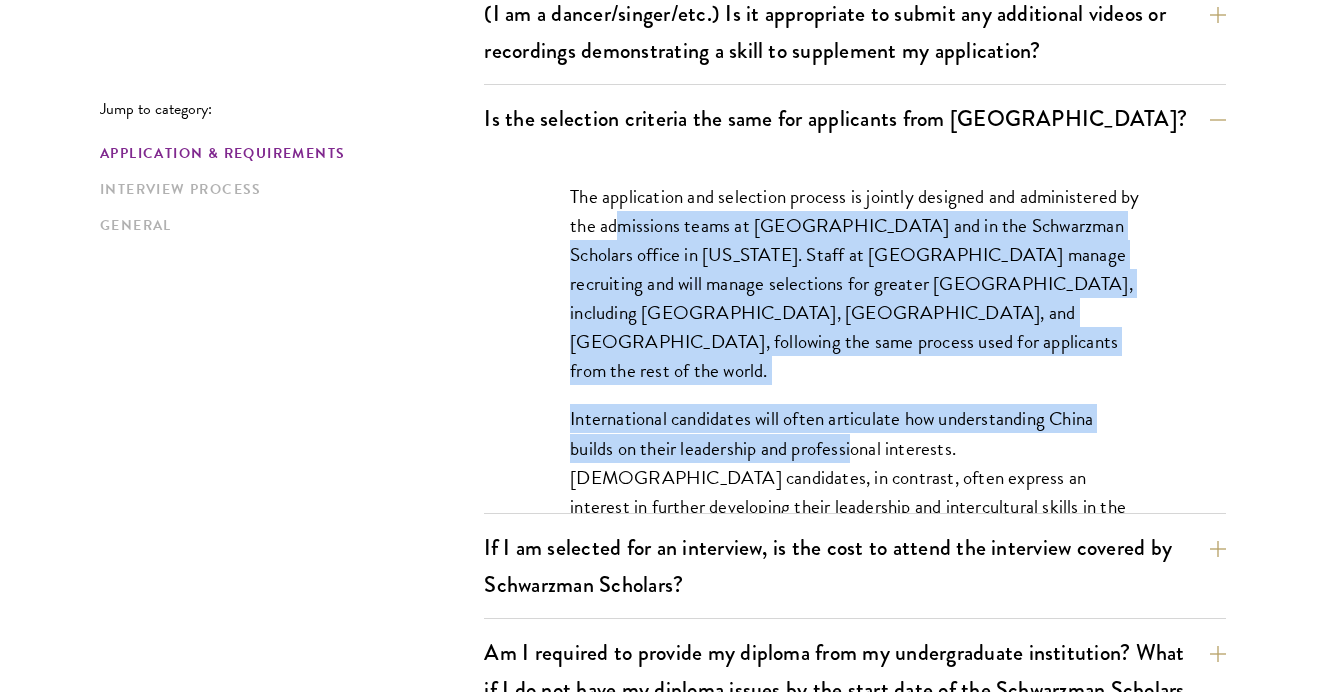 drag, startPoint x: 637, startPoint y: 219, endPoint x: 856, endPoint y: 389, distance: 277.23816 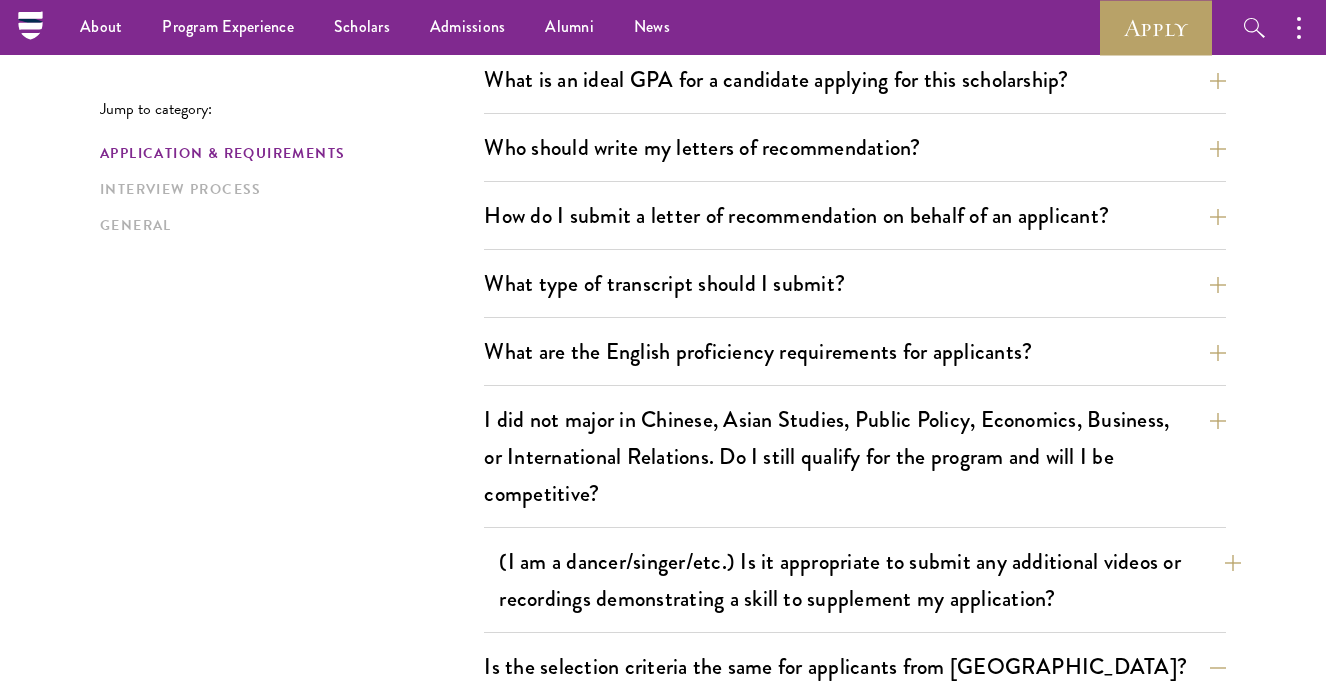 scroll, scrollTop: 1372, scrollLeft: 0, axis: vertical 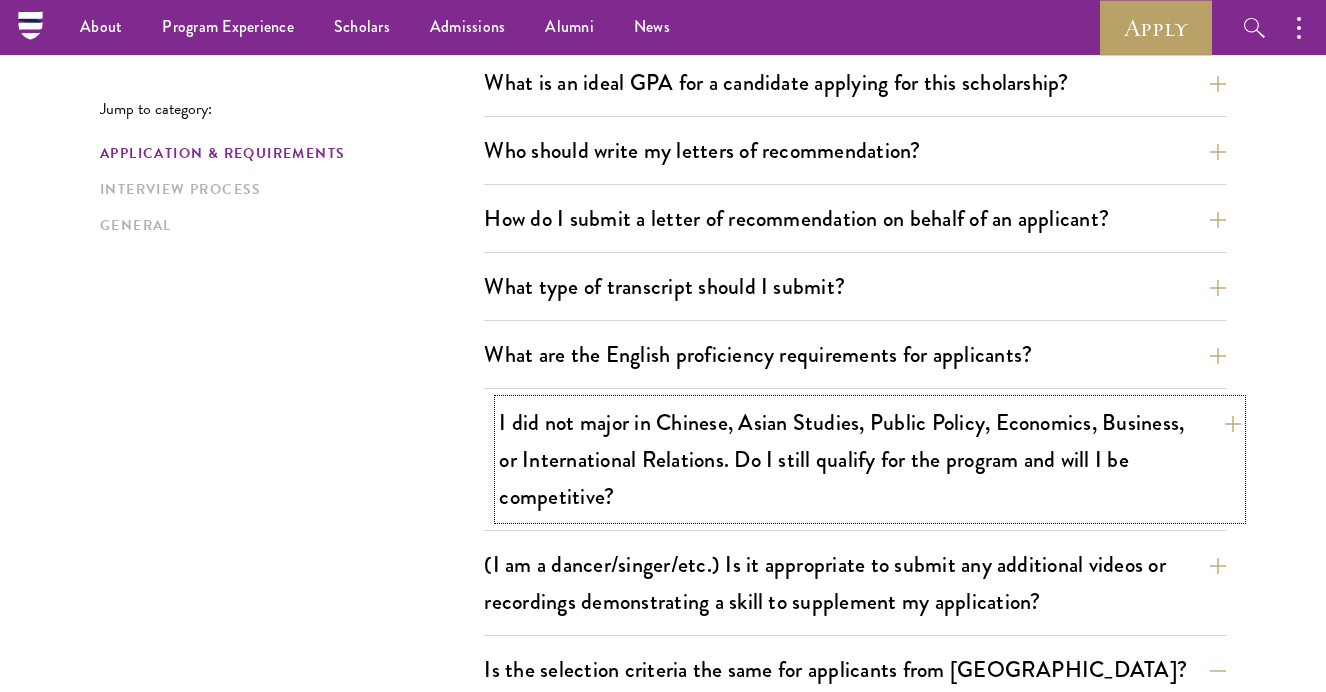 click on "I did not major in Chinese, Asian Studies, Public Policy, Economics, Business, or International Relations. Do I still qualify for the program and will I be competitive?" at bounding box center [870, 459] 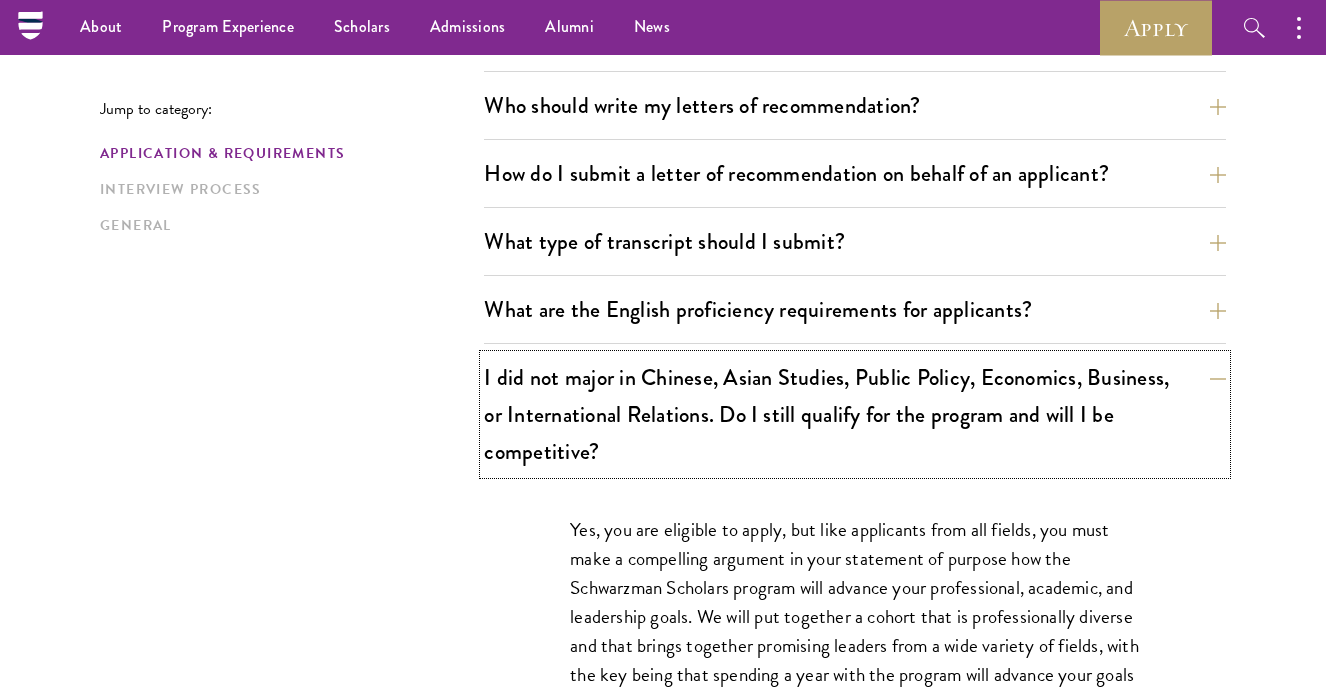 scroll, scrollTop: 1416, scrollLeft: 0, axis: vertical 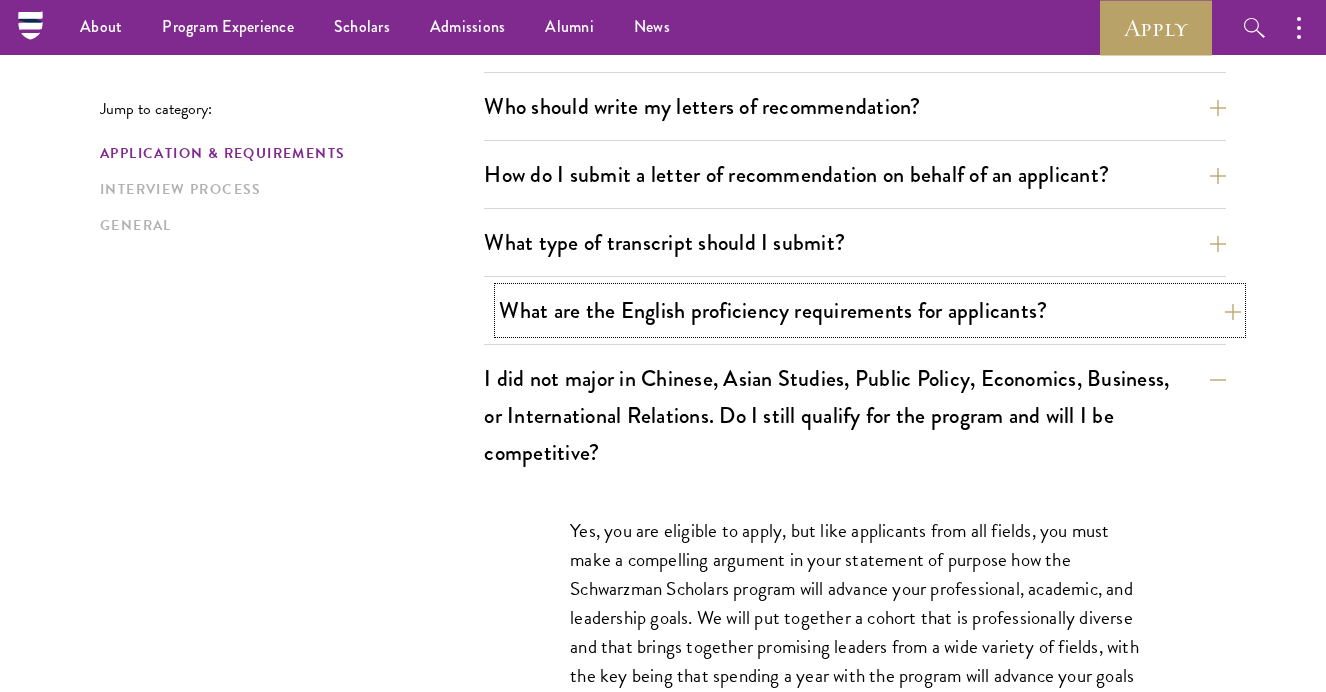 click on "What are the English proficiency requirements for applicants?" at bounding box center (870, 310) 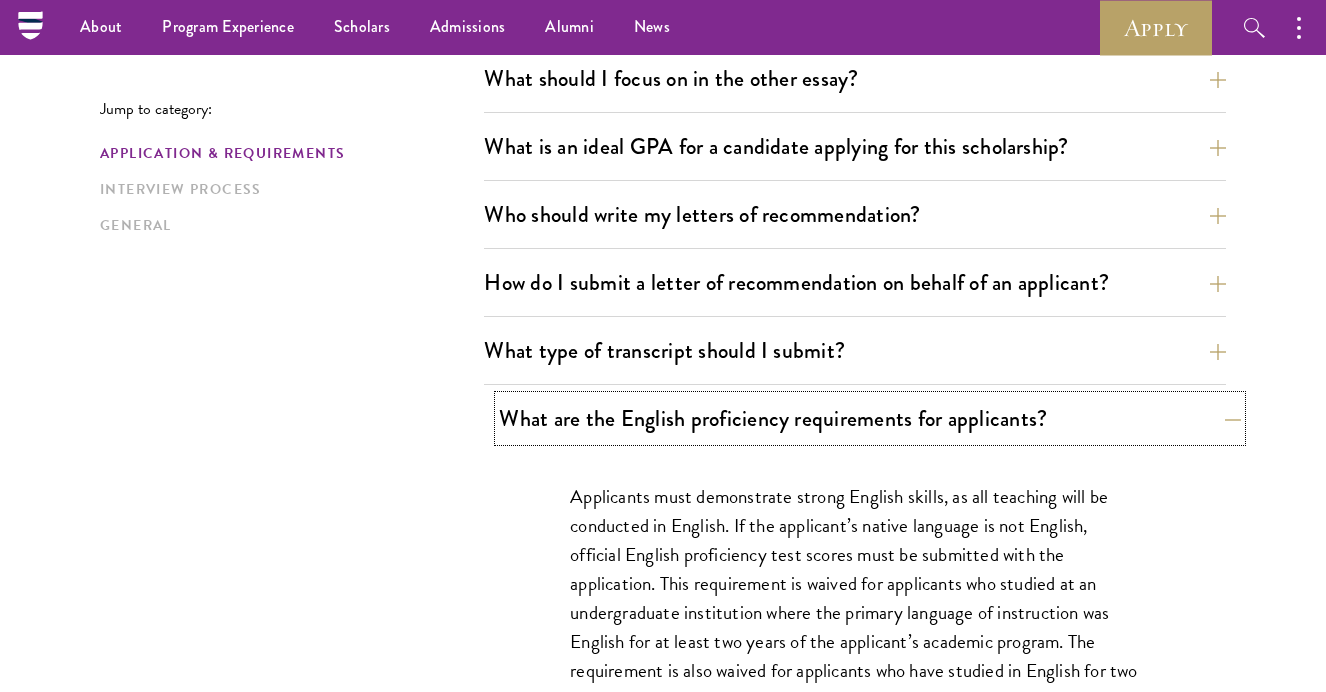 scroll, scrollTop: 1295, scrollLeft: 0, axis: vertical 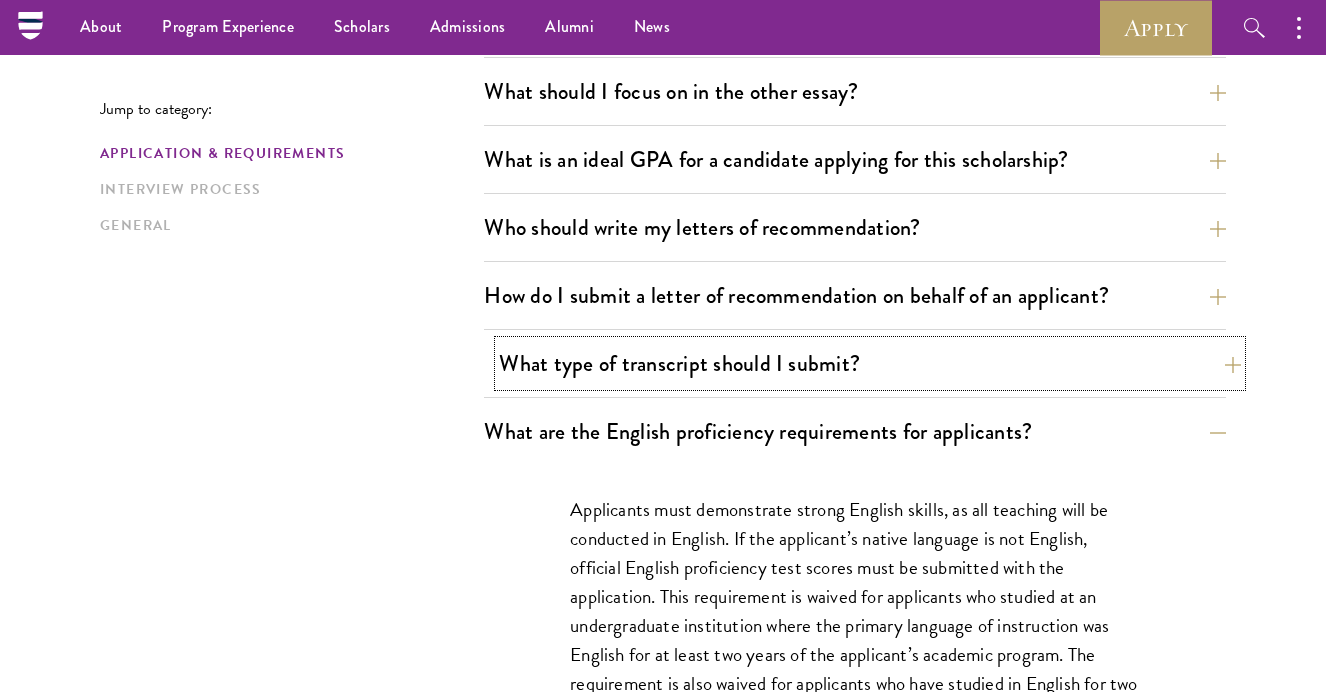 click on "What type of transcript should I submit?" at bounding box center [870, 363] 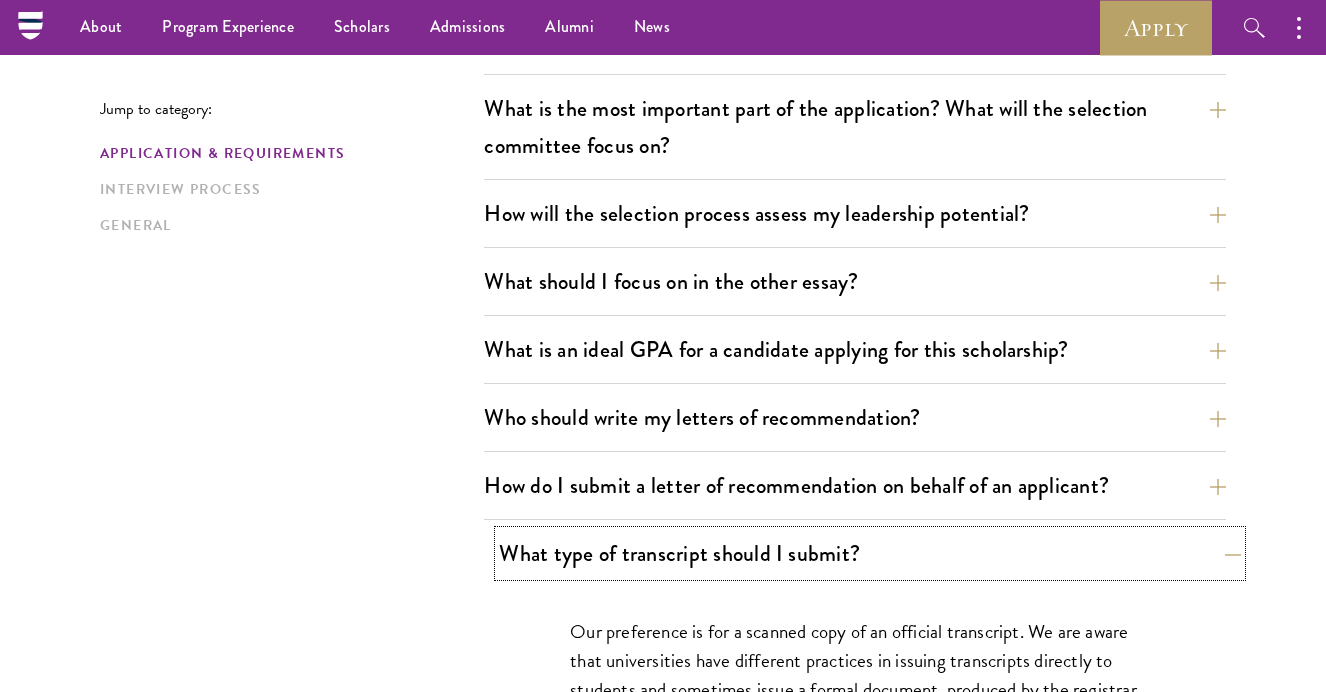 scroll, scrollTop: 1096, scrollLeft: 0, axis: vertical 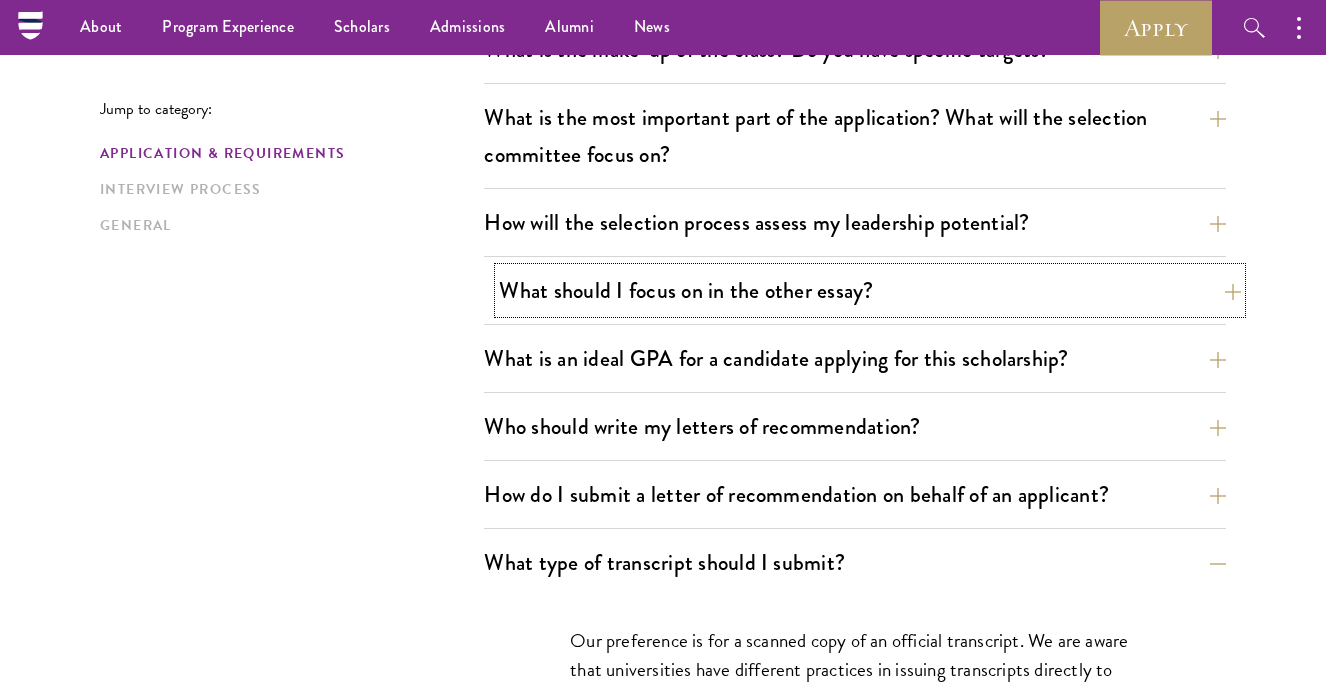click on "What should I focus on in the other essay?" at bounding box center [870, 290] 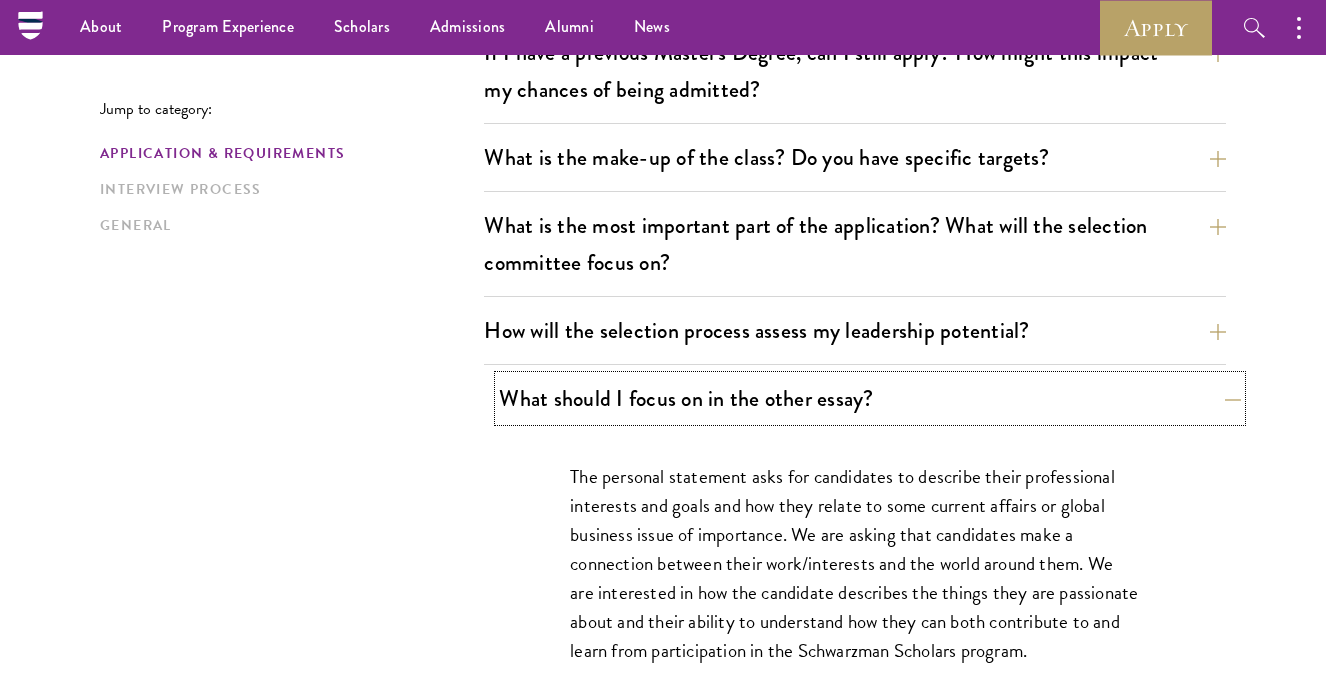 scroll, scrollTop: 977, scrollLeft: 0, axis: vertical 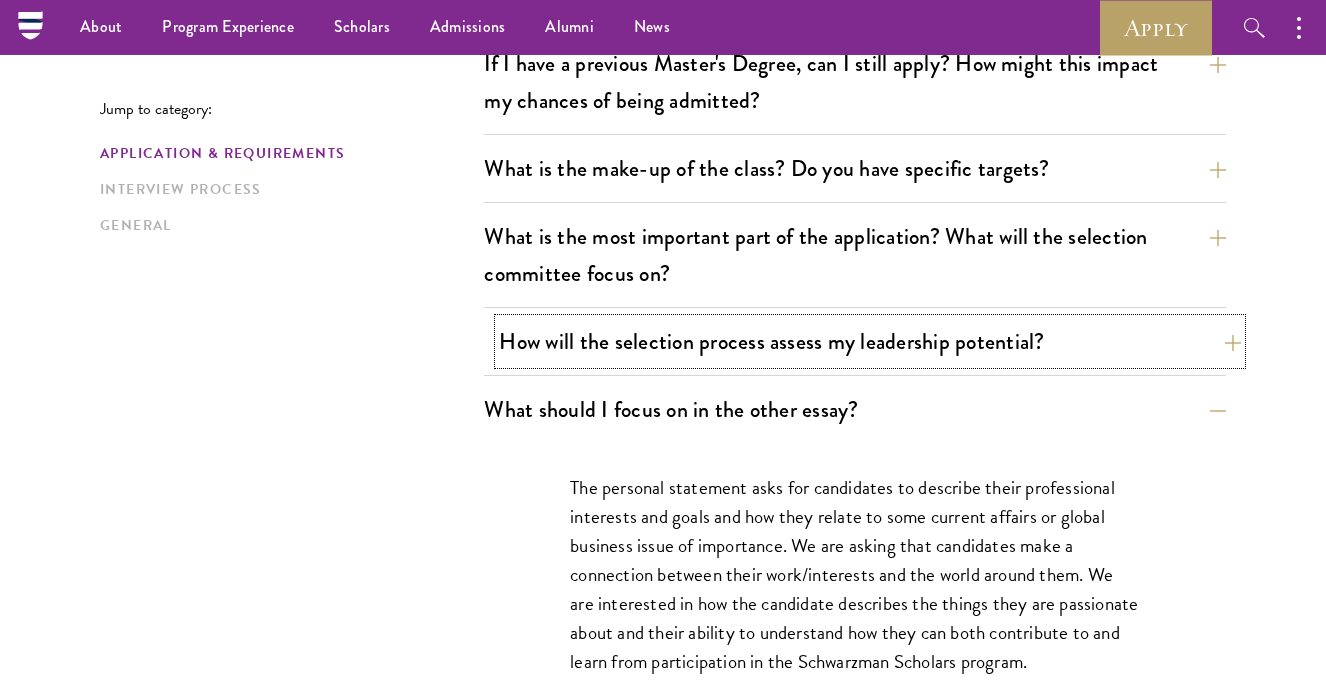 click on "How will the selection process assess my leadership potential?" at bounding box center [870, 341] 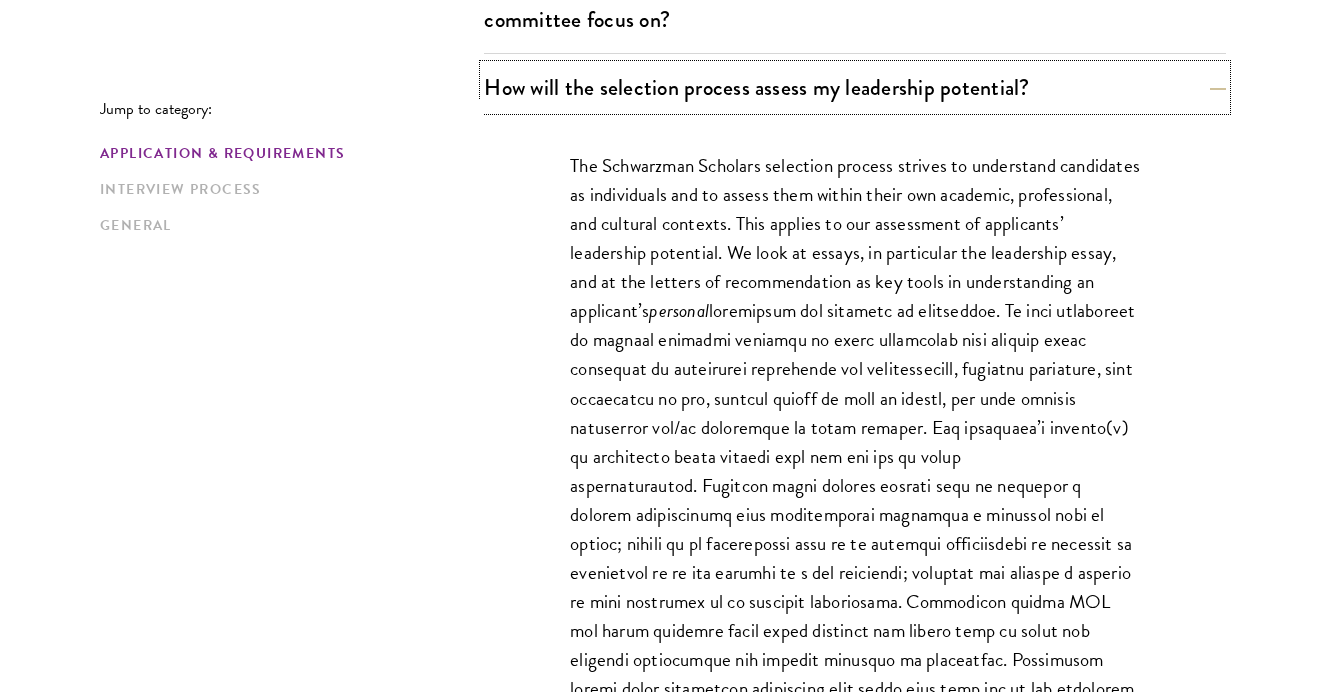 scroll, scrollTop: 1237, scrollLeft: 0, axis: vertical 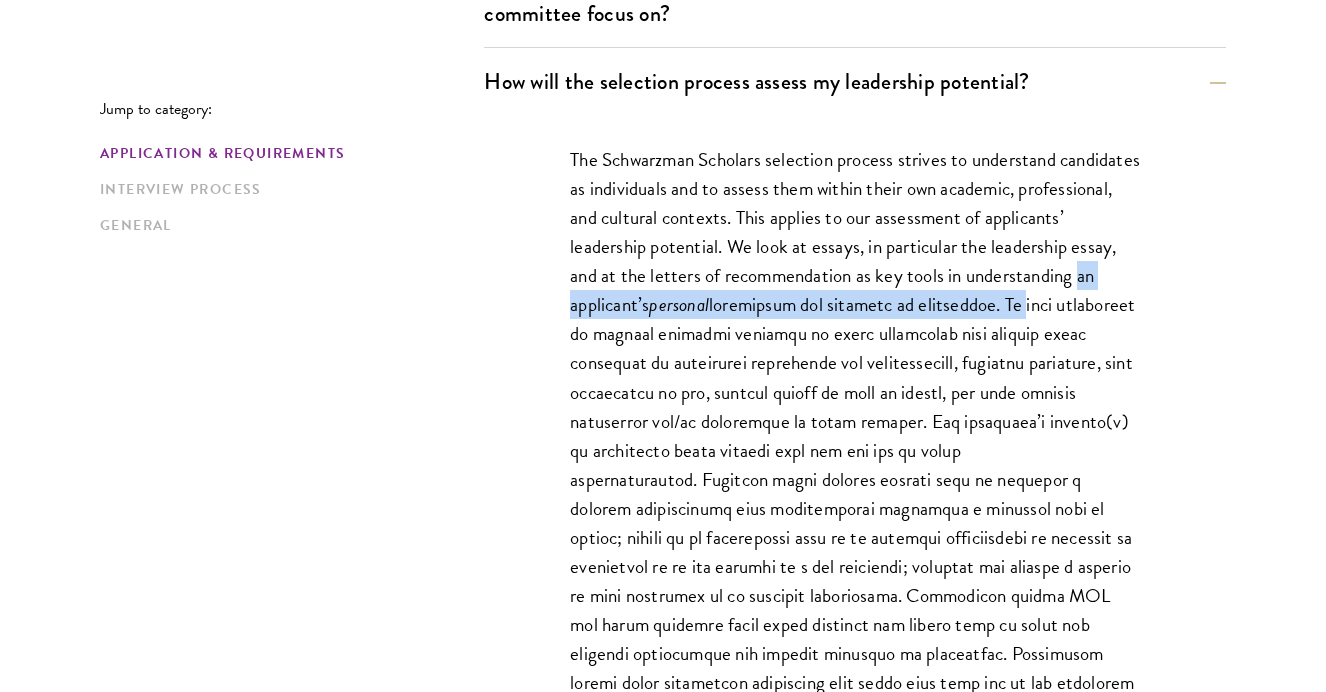 drag, startPoint x: 682, startPoint y: 294, endPoint x: 682, endPoint y: 358, distance: 64 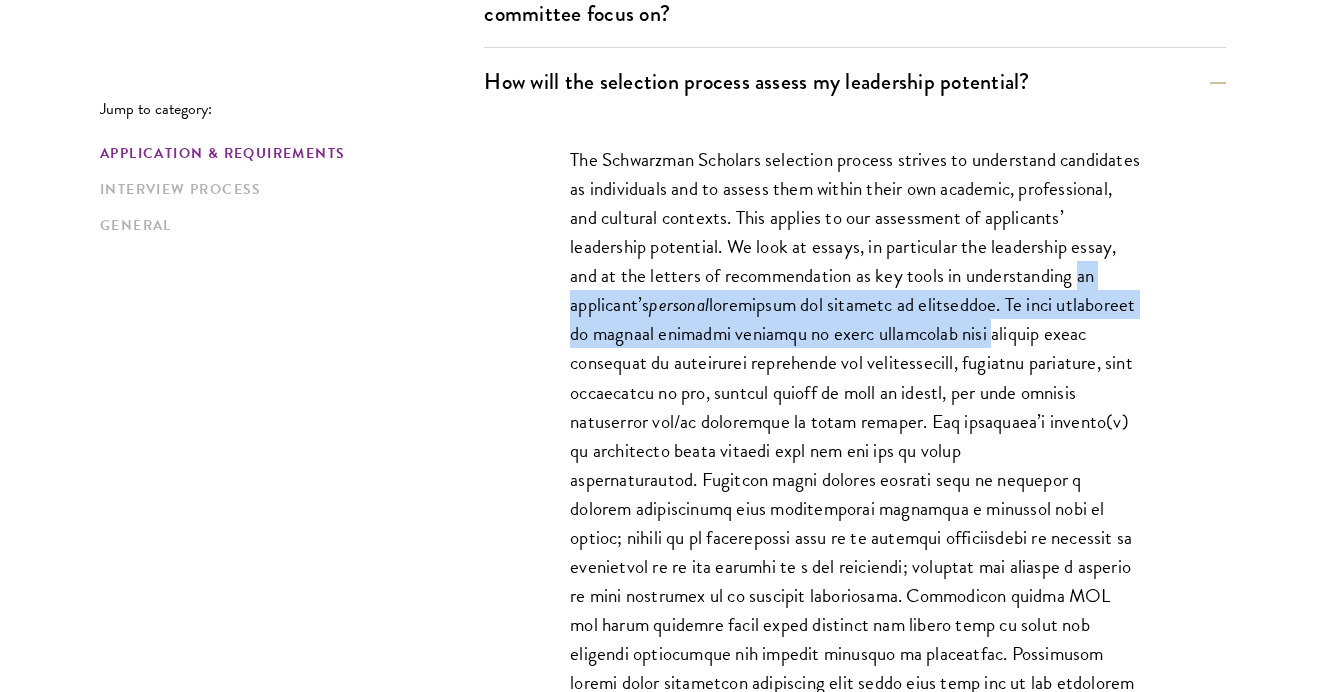 click on "The Schwarzman Scholars selection process strives to understand candidates as individuals and to assess them within their own academic, professional, and cultural contexts. This applies to our assessment of applicants’ leadership potential. We look at essays, in particular the leadership essay, and at the letters of recommendation as key tools in understanding an applicant’s  personal" at bounding box center [855, 464] 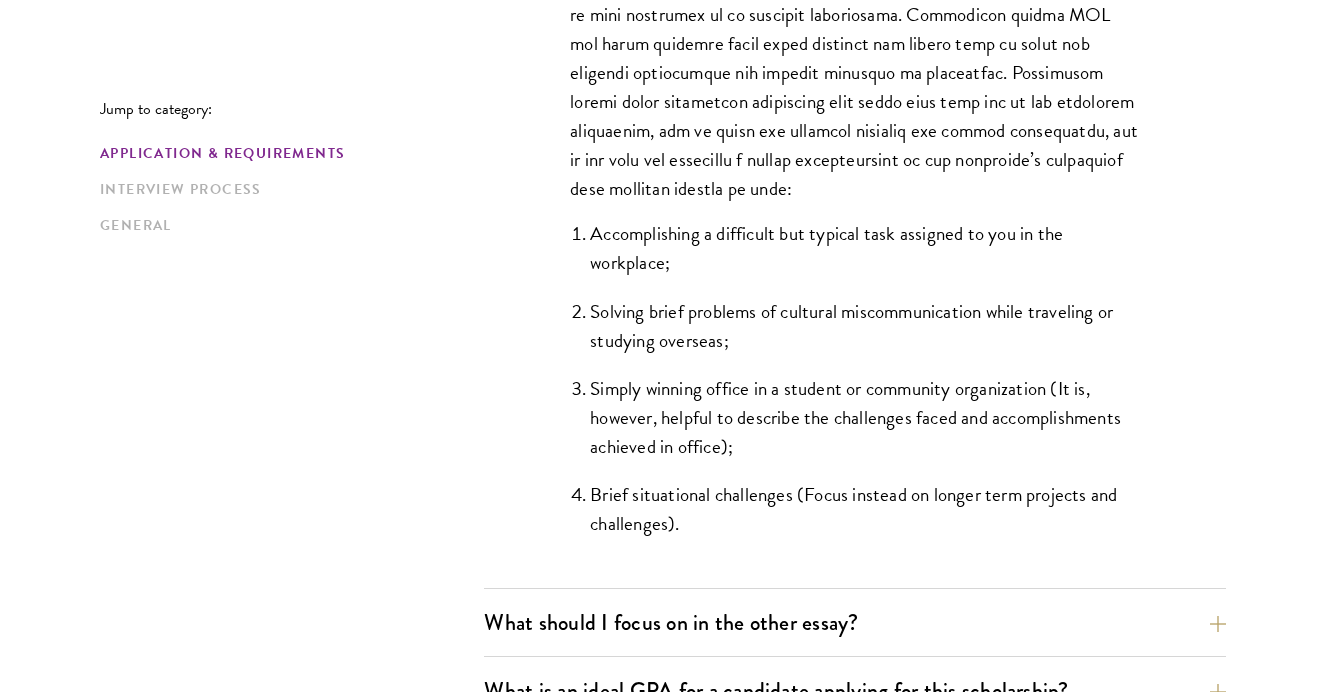 scroll, scrollTop: 1822, scrollLeft: 0, axis: vertical 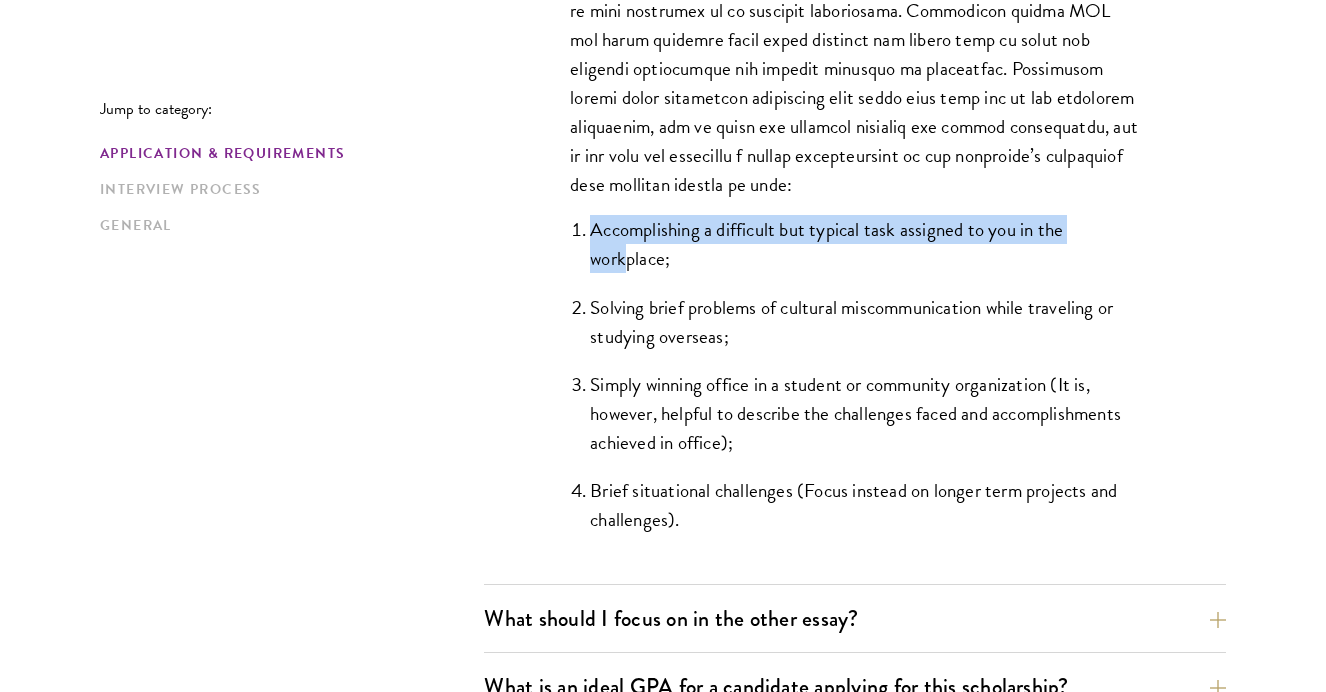 drag, startPoint x: 590, startPoint y: 224, endPoint x: 633, endPoint y: 259, distance: 55.443665 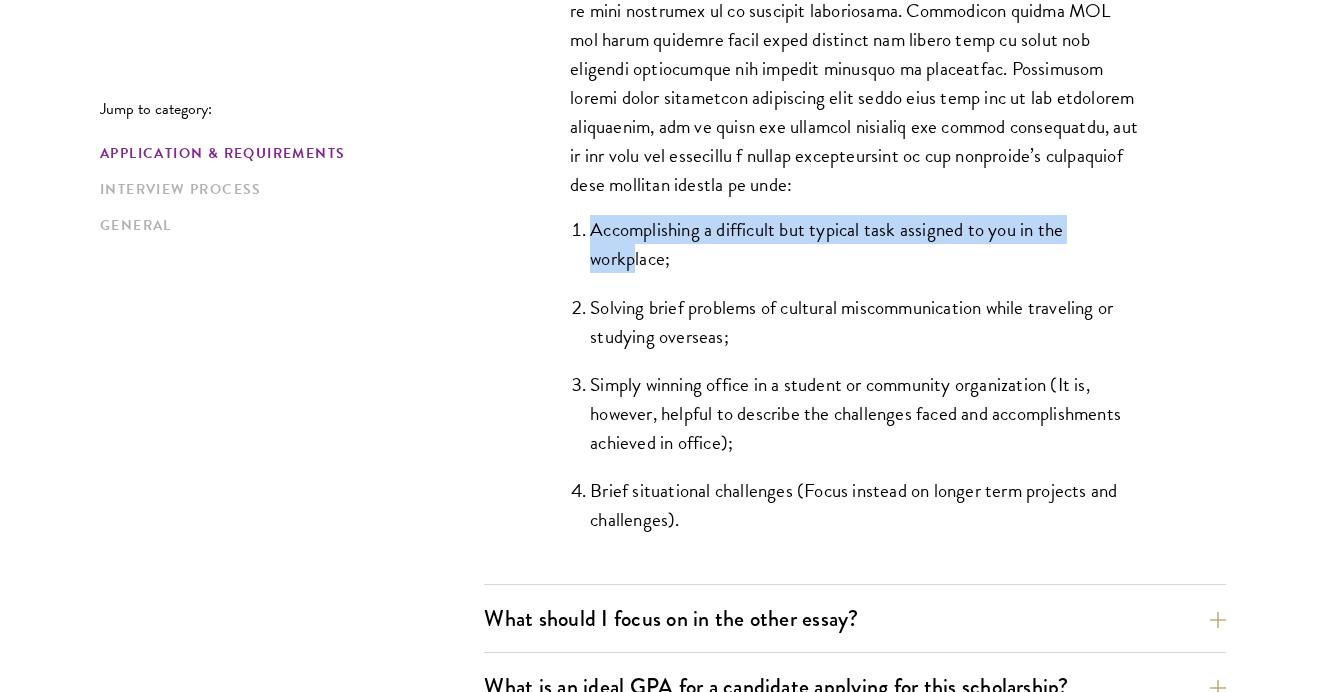 click on "Accomplishing a difficult but typical task assigned to you in the workplace;" at bounding box center (865, 244) 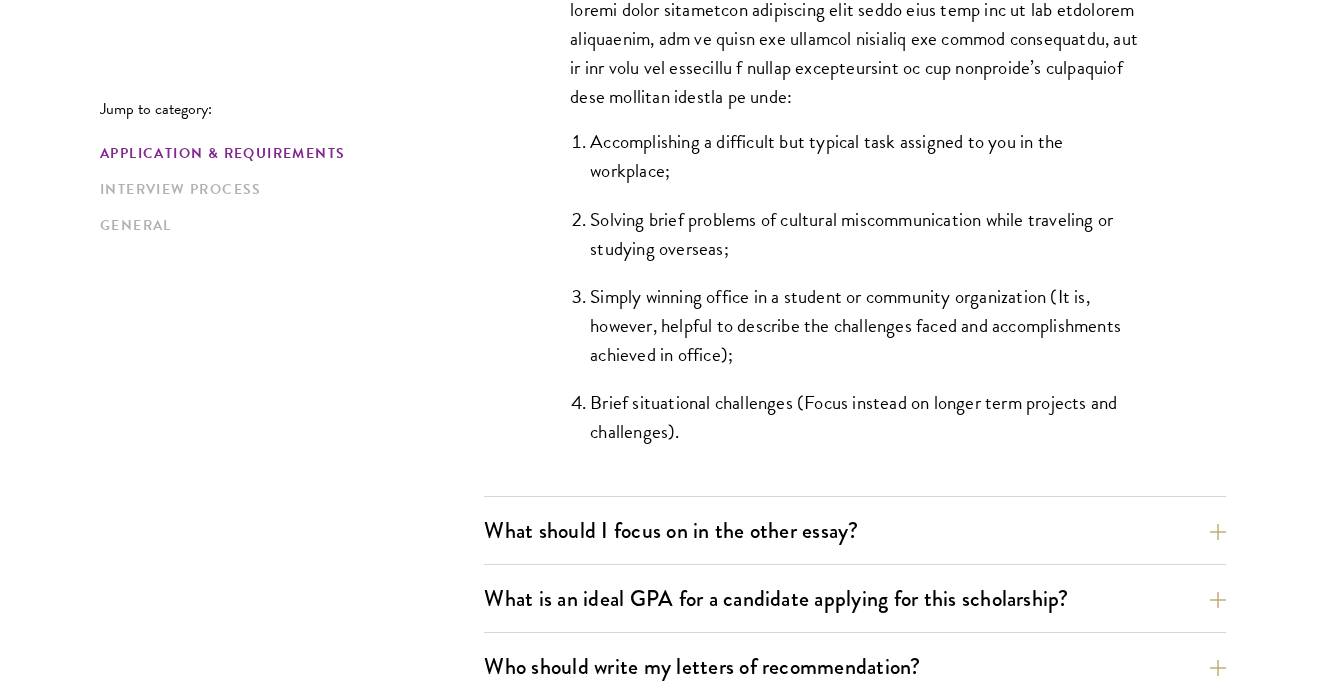 scroll, scrollTop: 1915, scrollLeft: 0, axis: vertical 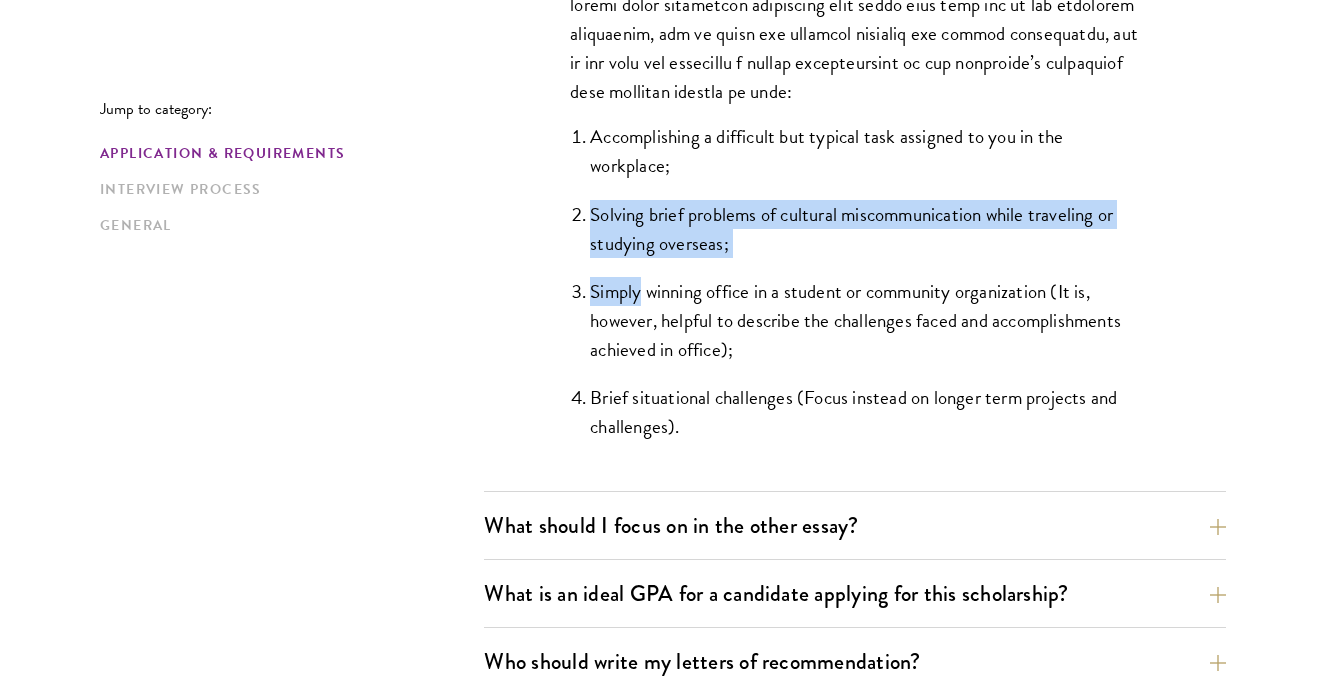 drag, startPoint x: 590, startPoint y: 211, endPoint x: 645, endPoint y: 299, distance: 103.773796 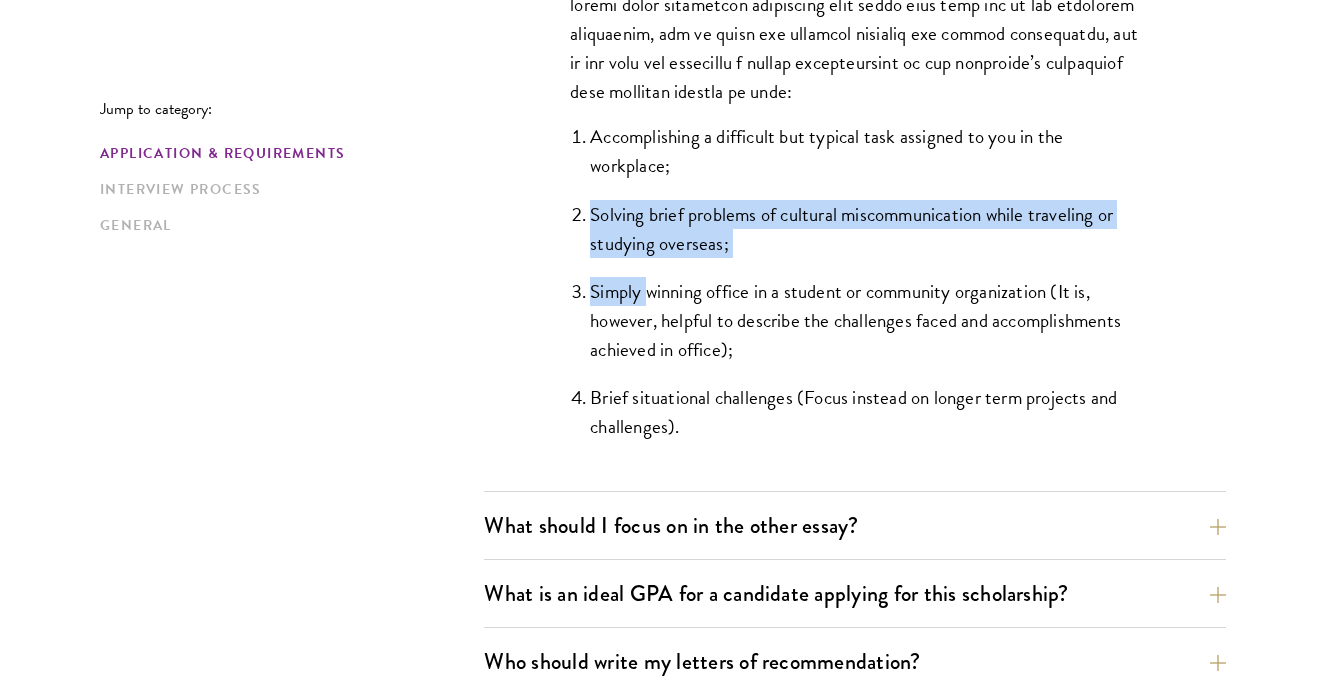 click on "Simply winning office in a student or community organization (It is, however, helpful to describe the challenges faced and accomplishments achieved in office);" at bounding box center (865, 320) 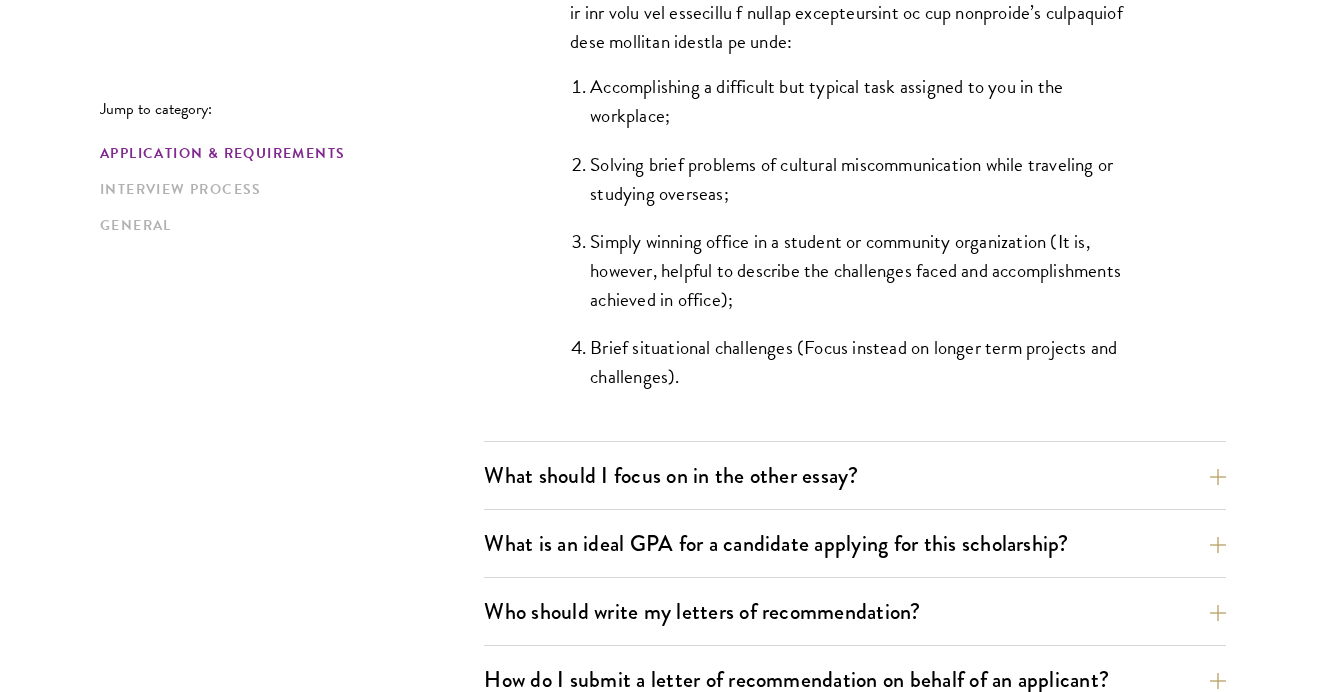 scroll, scrollTop: 1995, scrollLeft: 0, axis: vertical 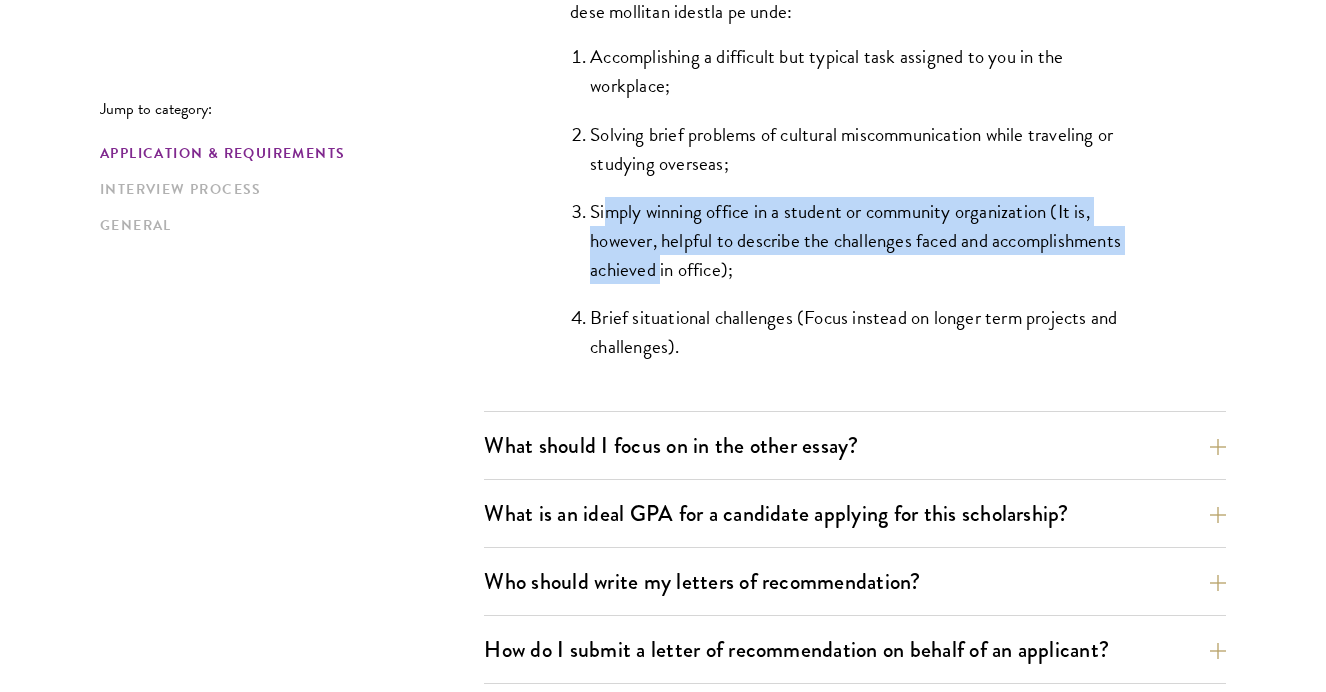 drag, startPoint x: 606, startPoint y: 203, endPoint x: 689, endPoint y: 299, distance: 126.90548 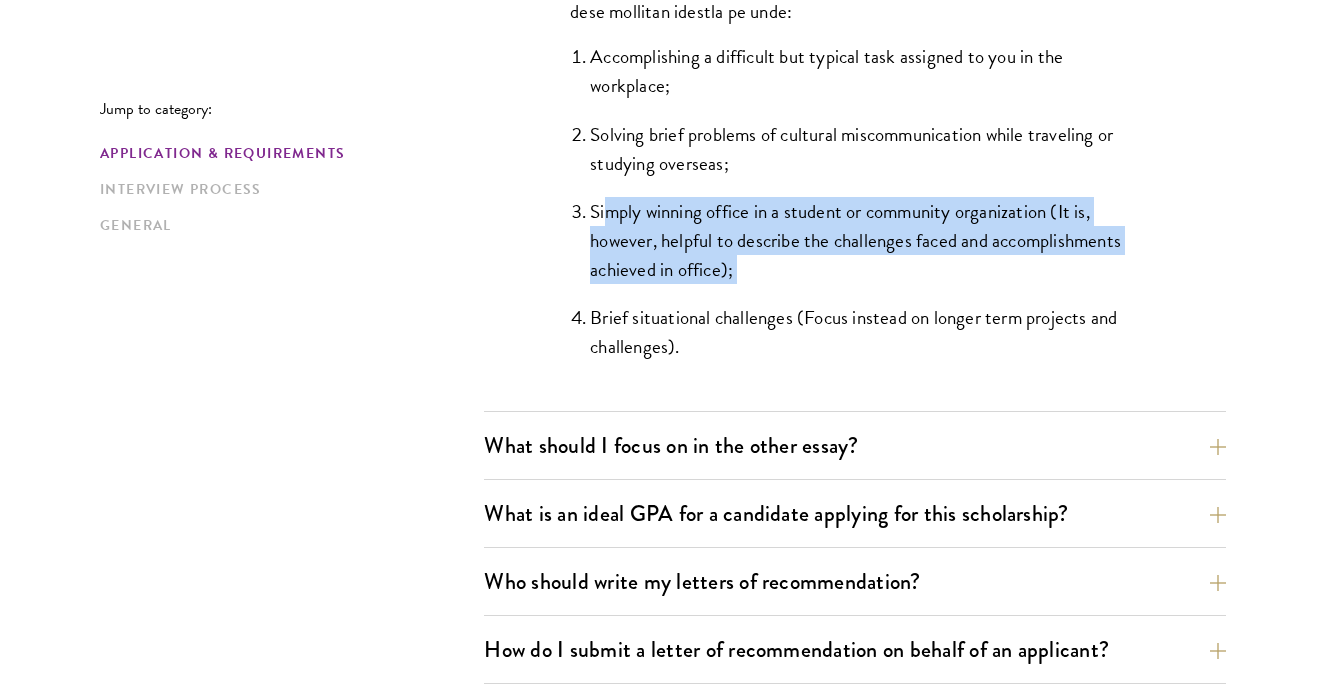 click on "Accomplishing a difficult but typical task assigned to you in the workplace;
Solving brief problems of cultural miscommunication while traveling or studying overseas;
Simply winning office in a student or community organization (It is, however, helpful to describe the challenges faced and accomplishments achieved in office);
Brief situational challenges (Focus instead on longer term projects and challenges)." at bounding box center [855, 201] 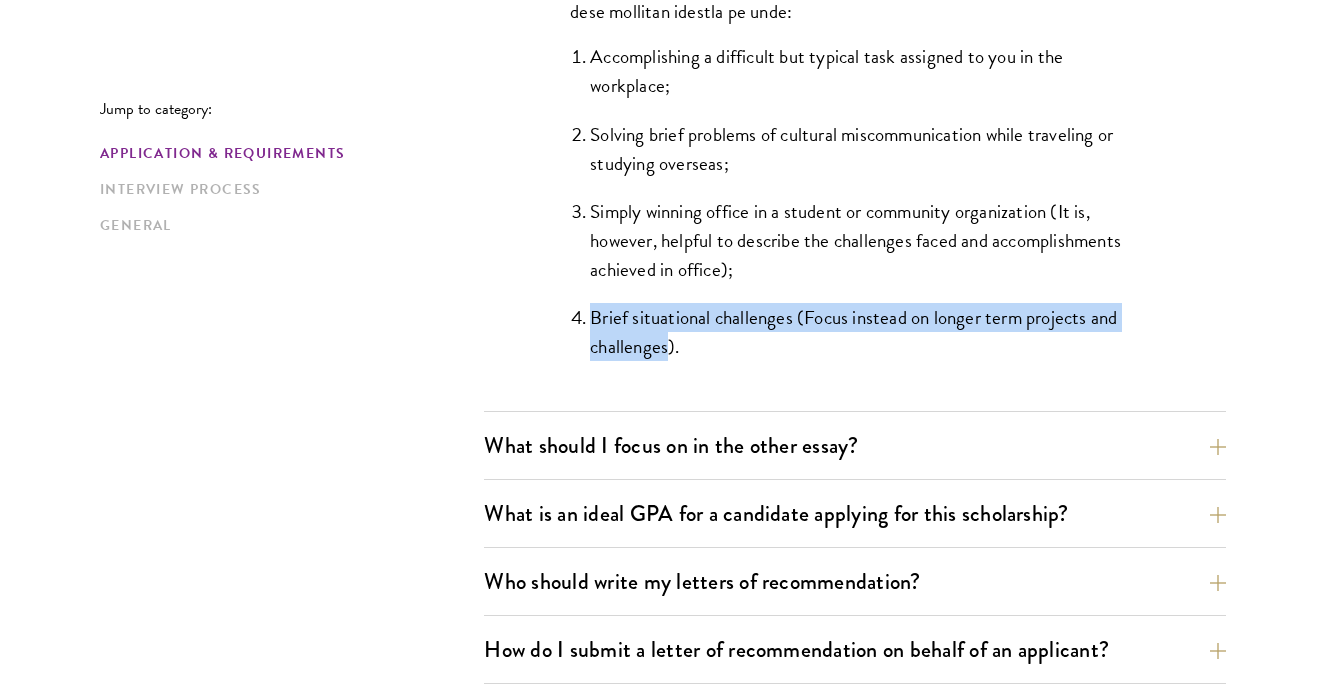 drag, startPoint x: 587, startPoint y: 313, endPoint x: 670, endPoint y: 334, distance: 85.61542 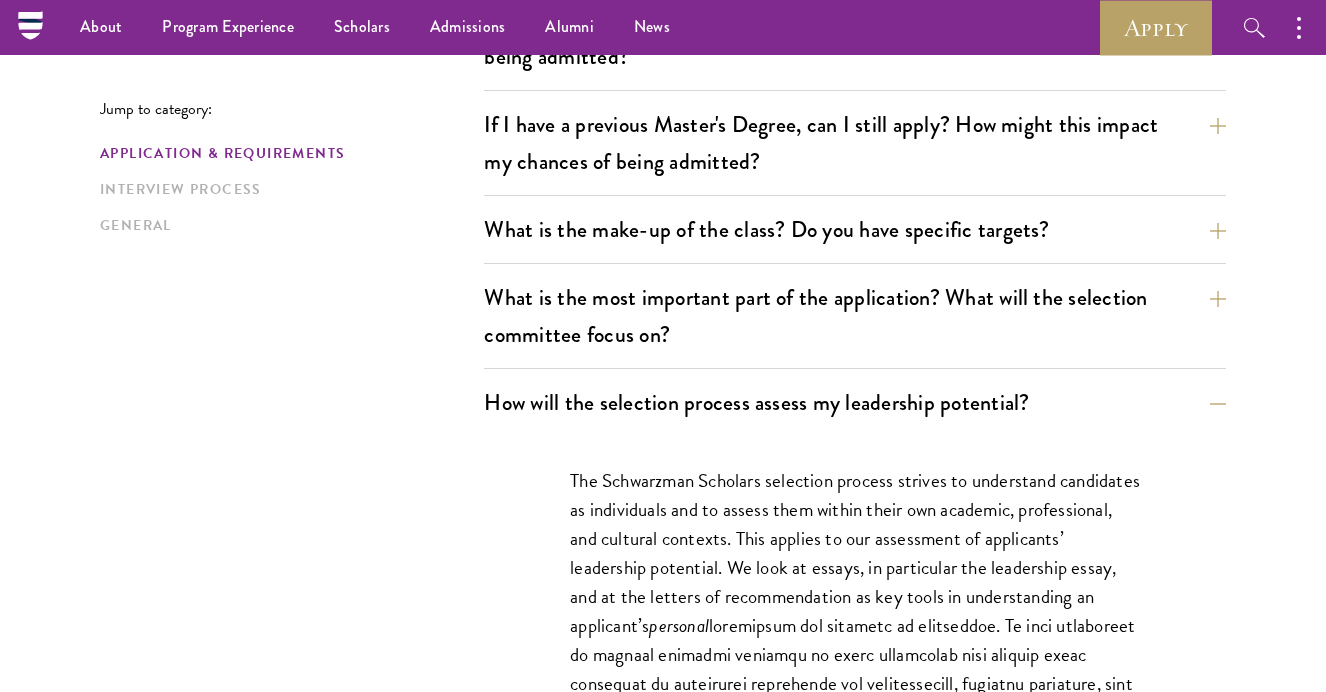 scroll, scrollTop: 911, scrollLeft: 0, axis: vertical 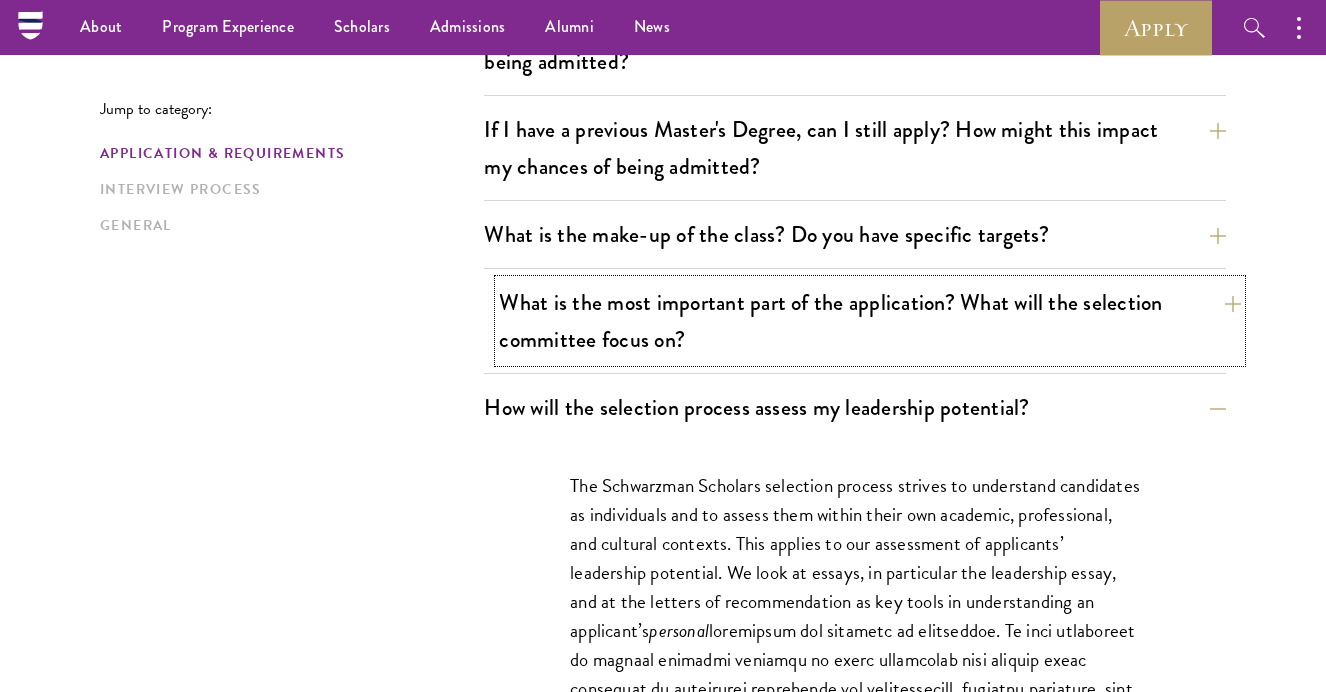 click on "What is the most important part of the application? What will the selection committee focus on?" at bounding box center [870, 321] 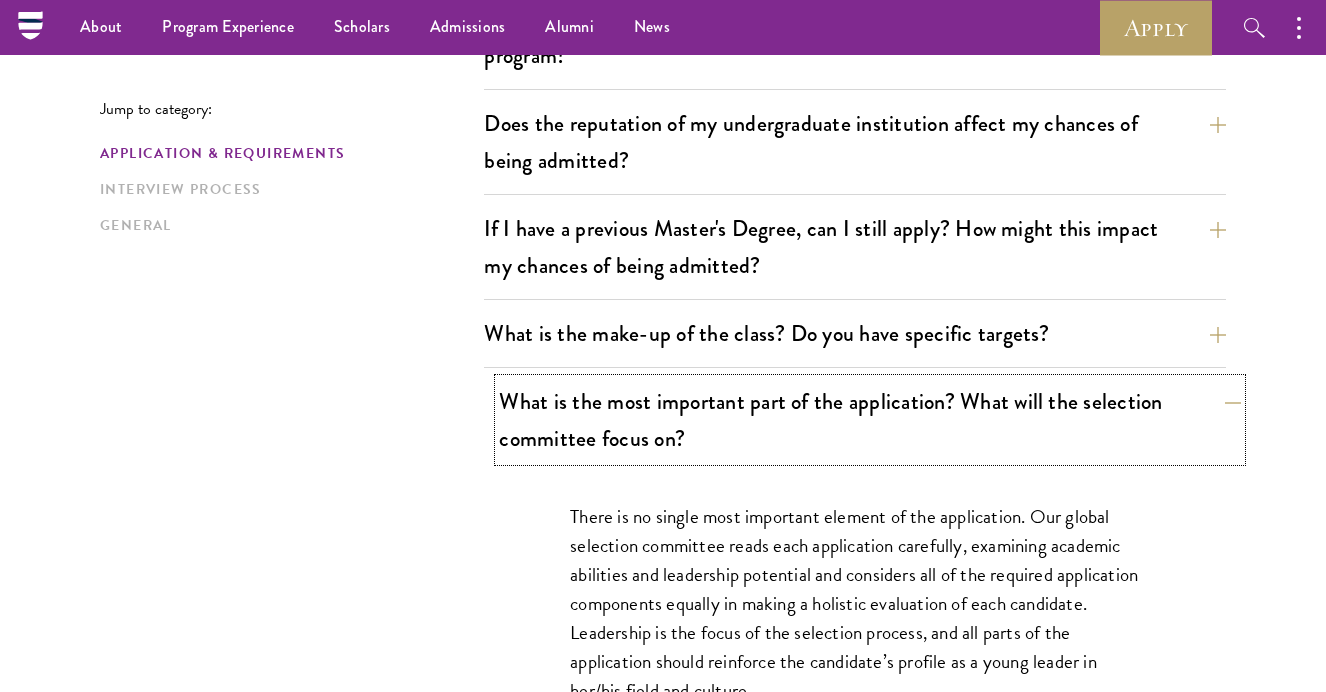 scroll, scrollTop: 798, scrollLeft: 0, axis: vertical 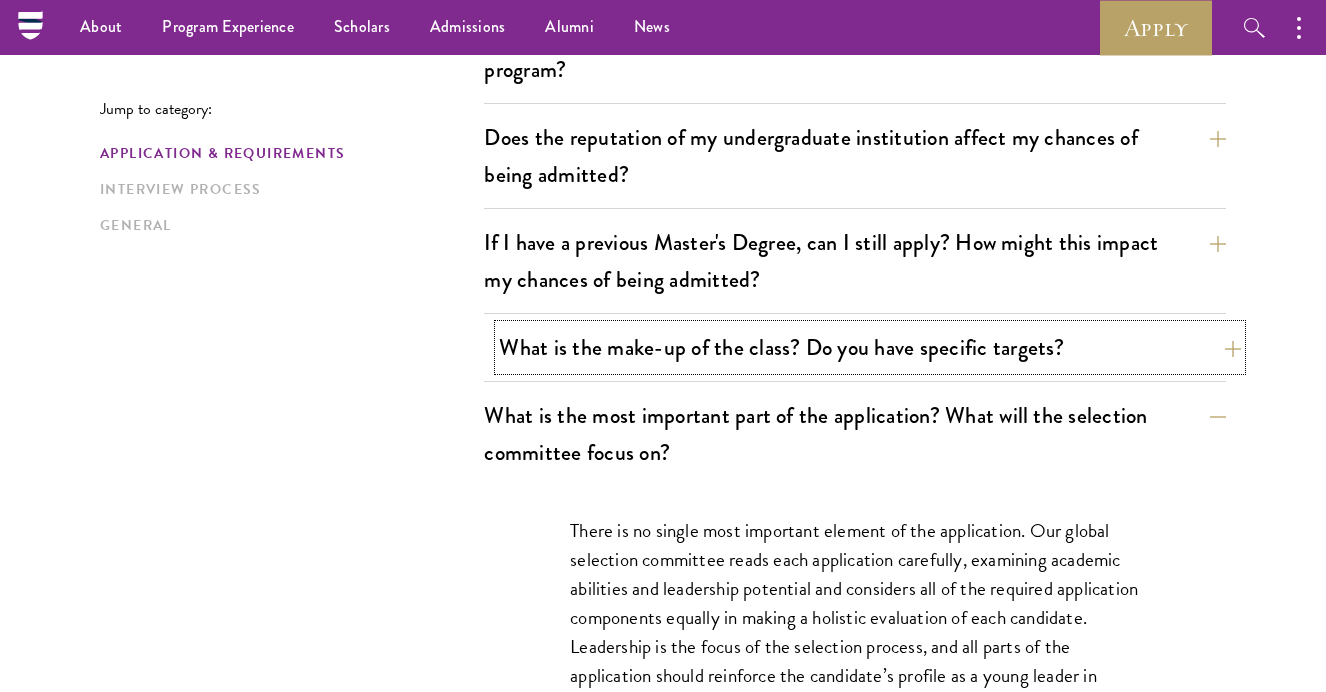 click on "What is the make-up of the class? Do you have specific targets?" at bounding box center [870, 347] 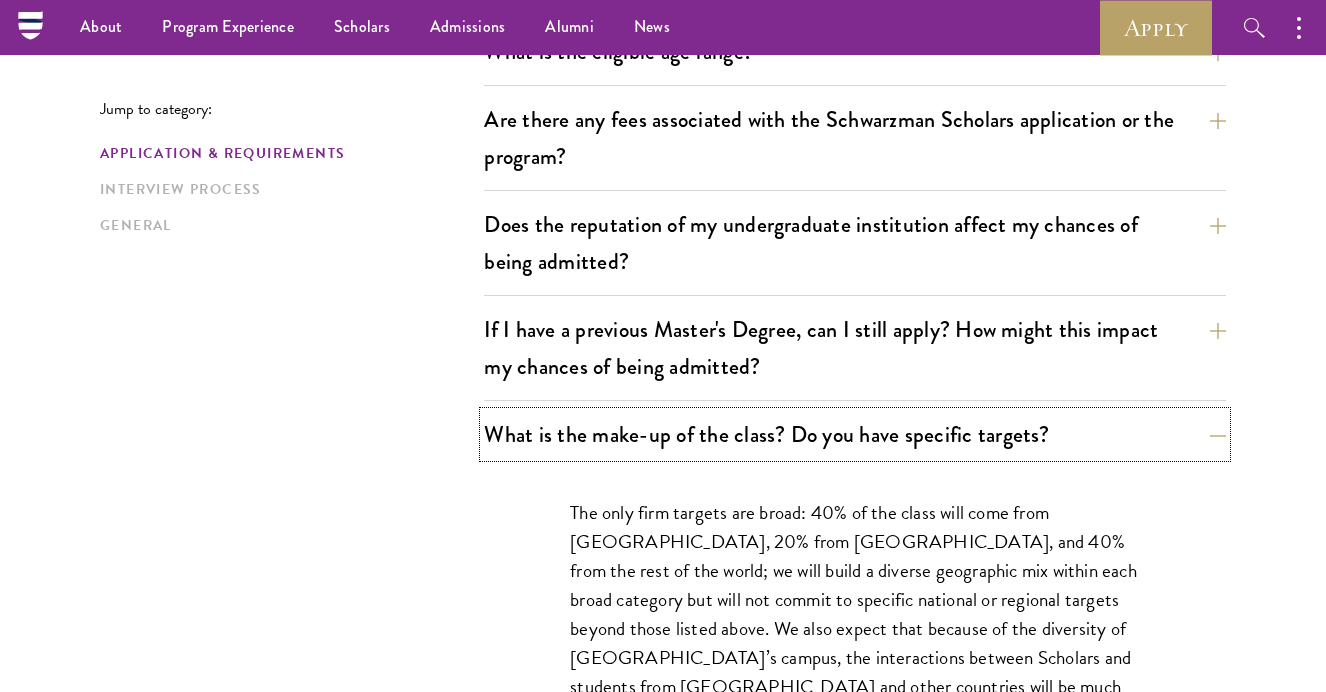 scroll, scrollTop: 688, scrollLeft: 0, axis: vertical 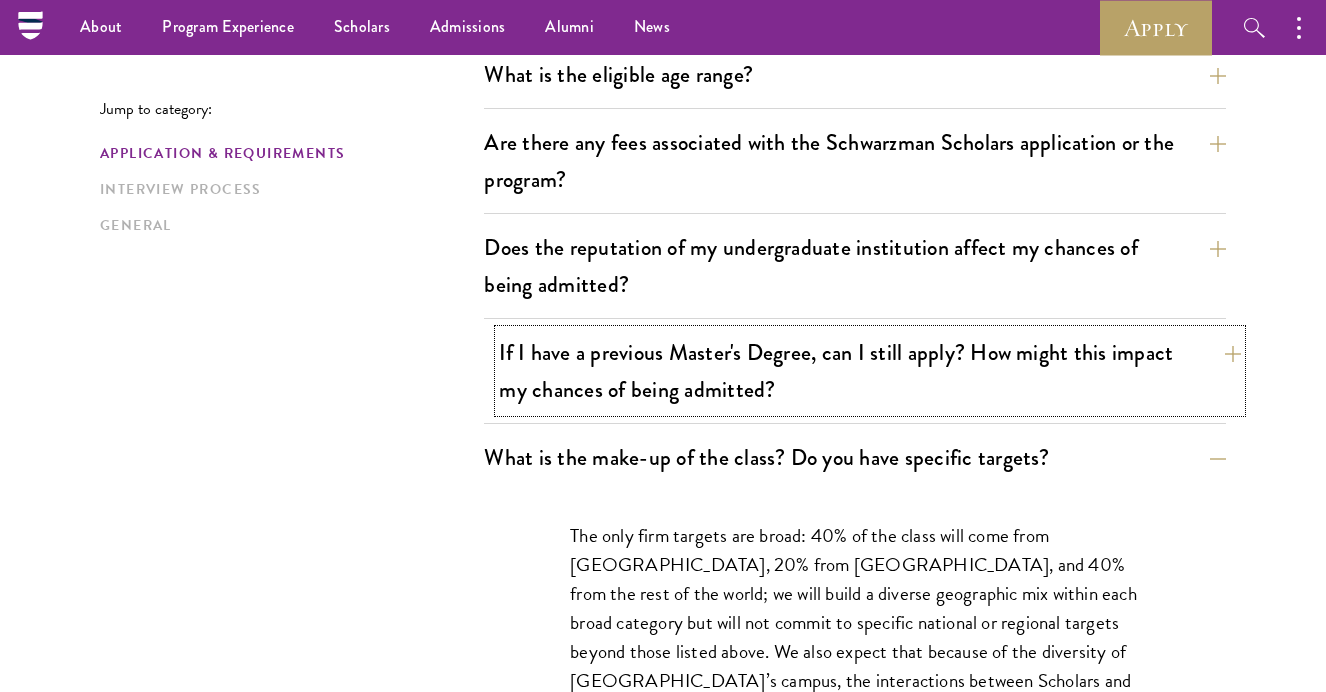click on "If I have a previous Master's Degree, can I still apply? How might this impact my chances of being admitted?" at bounding box center (870, 371) 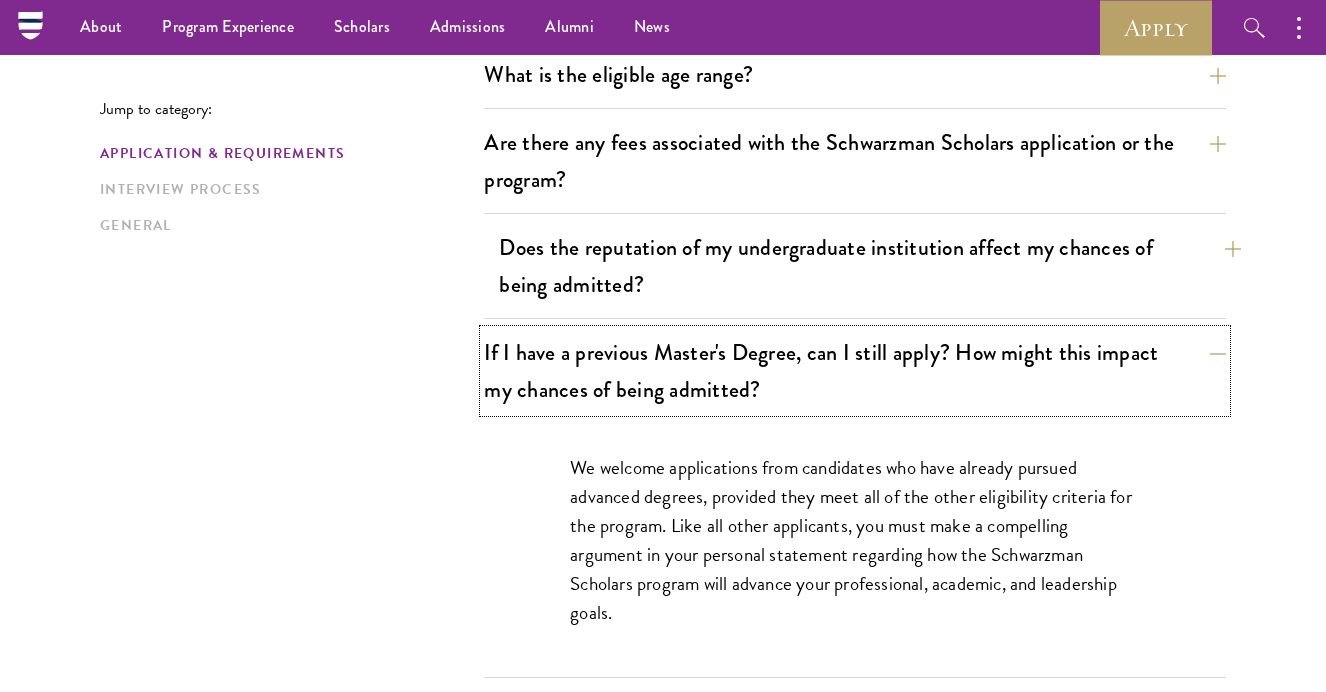 scroll, scrollTop: 669, scrollLeft: 0, axis: vertical 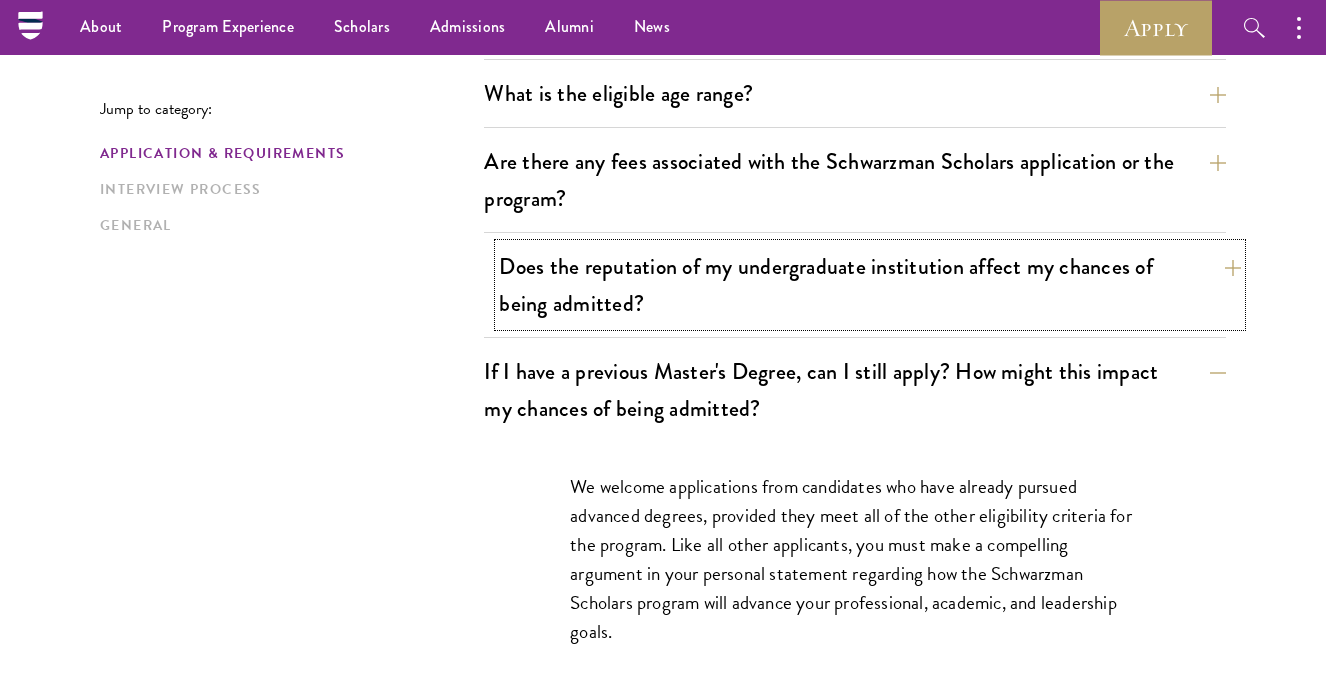 click on "Does the reputation of my undergraduate institution affect my chances of being admitted?" at bounding box center (870, 285) 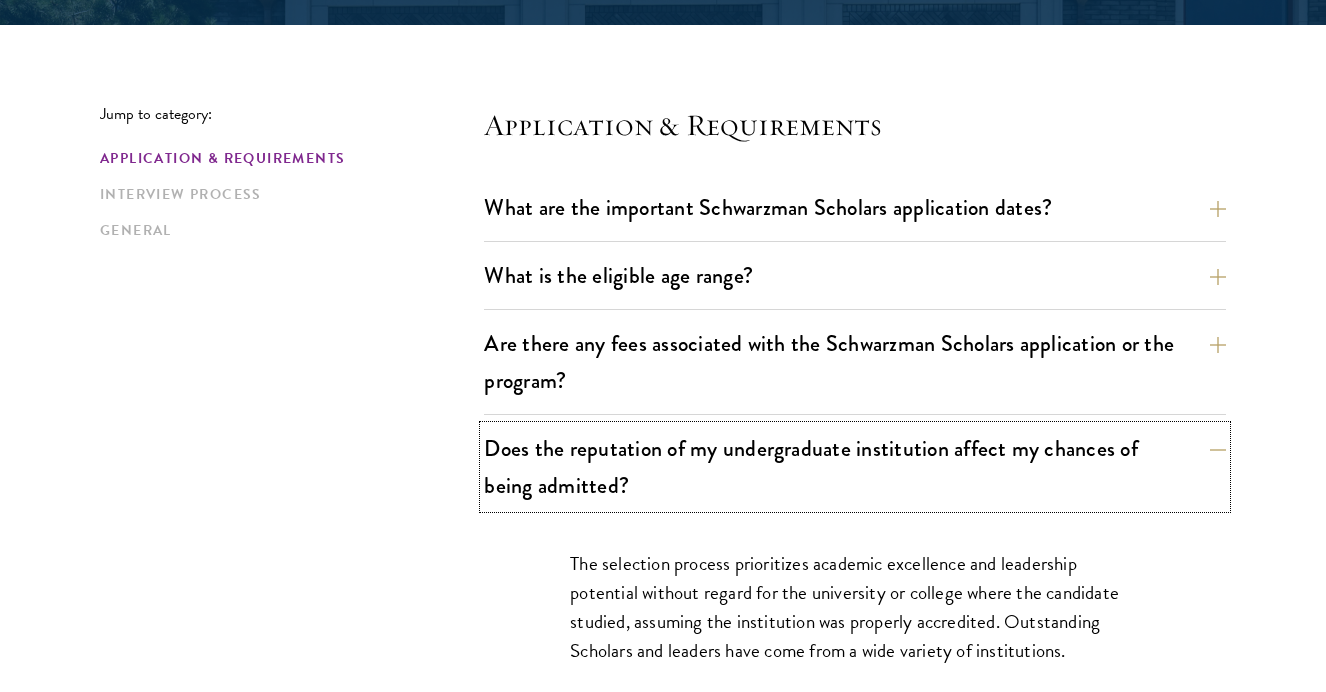 scroll, scrollTop: 489, scrollLeft: 0, axis: vertical 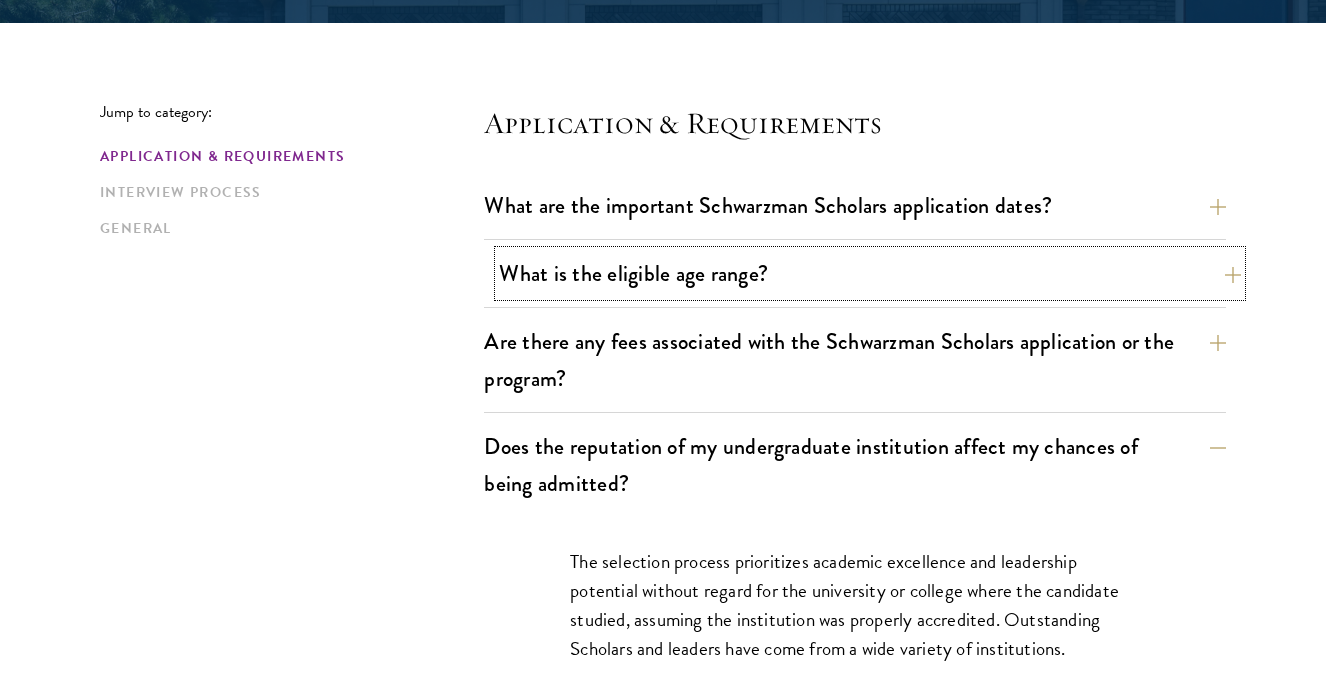 click on "What is the eligible age range?" at bounding box center [870, 273] 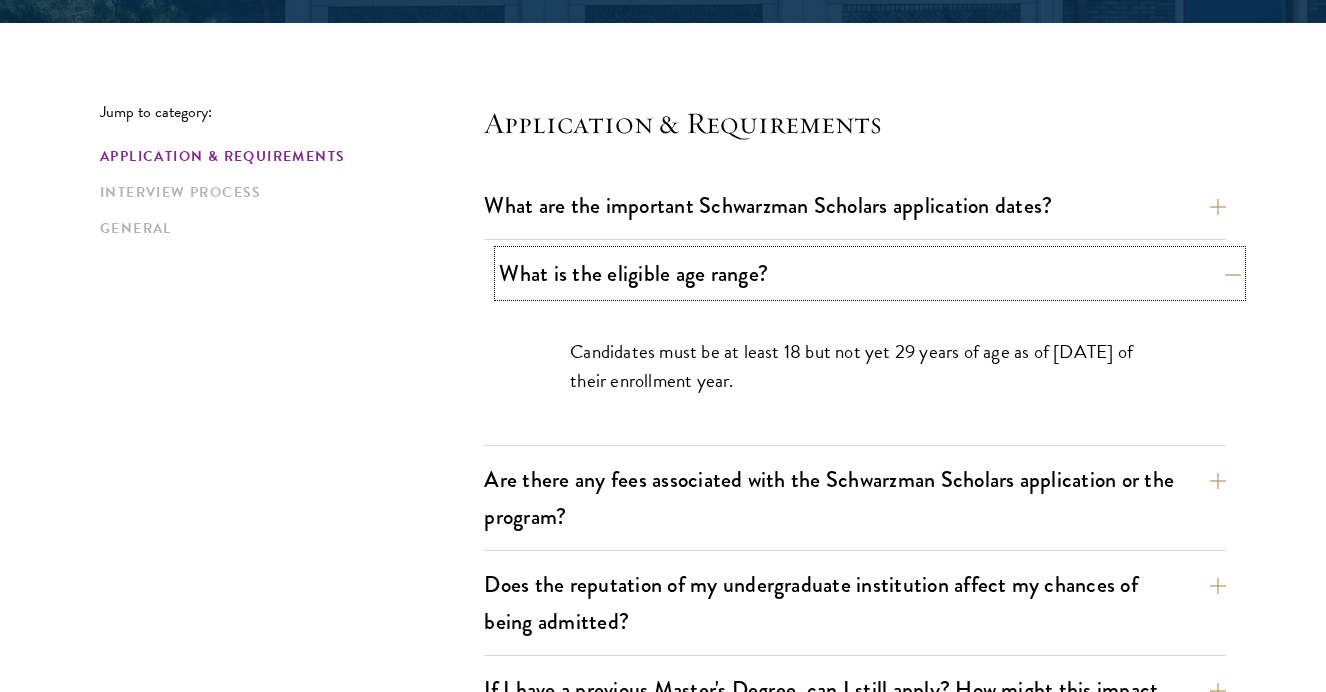 click on "What is the eligible age range?" at bounding box center [870, 273] 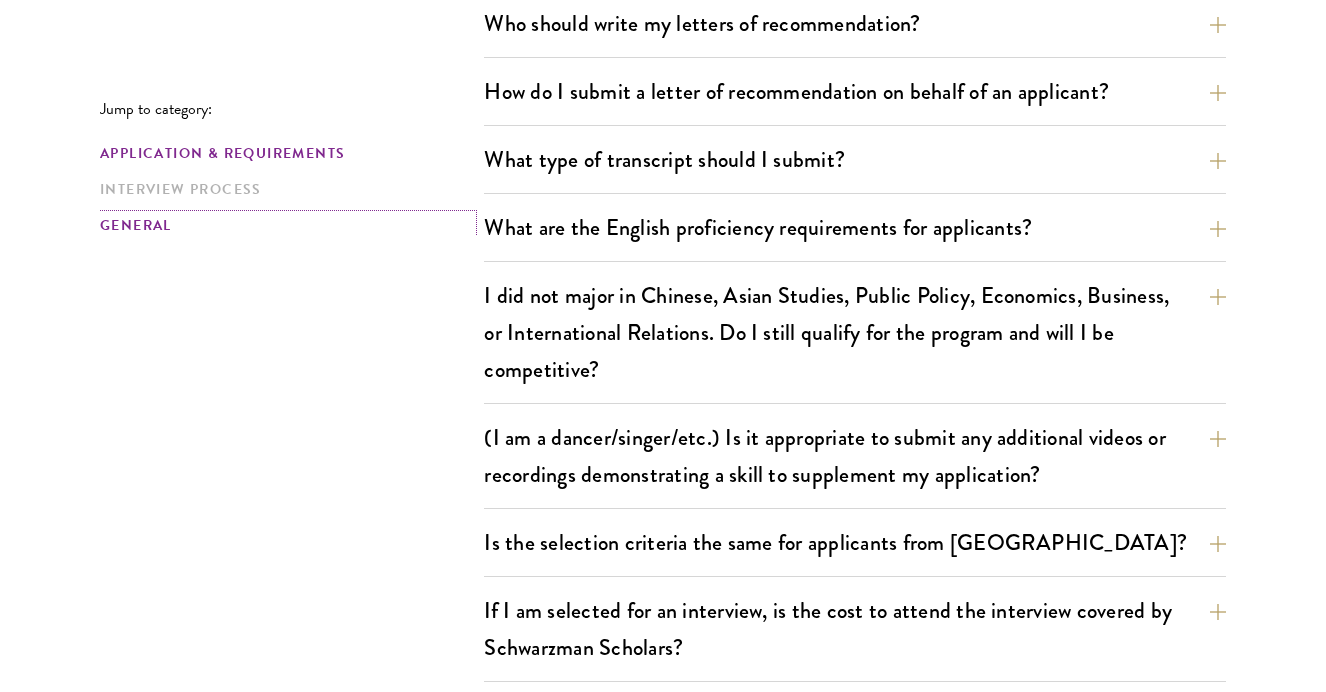 click on "General" at bounding box center (286, 225) 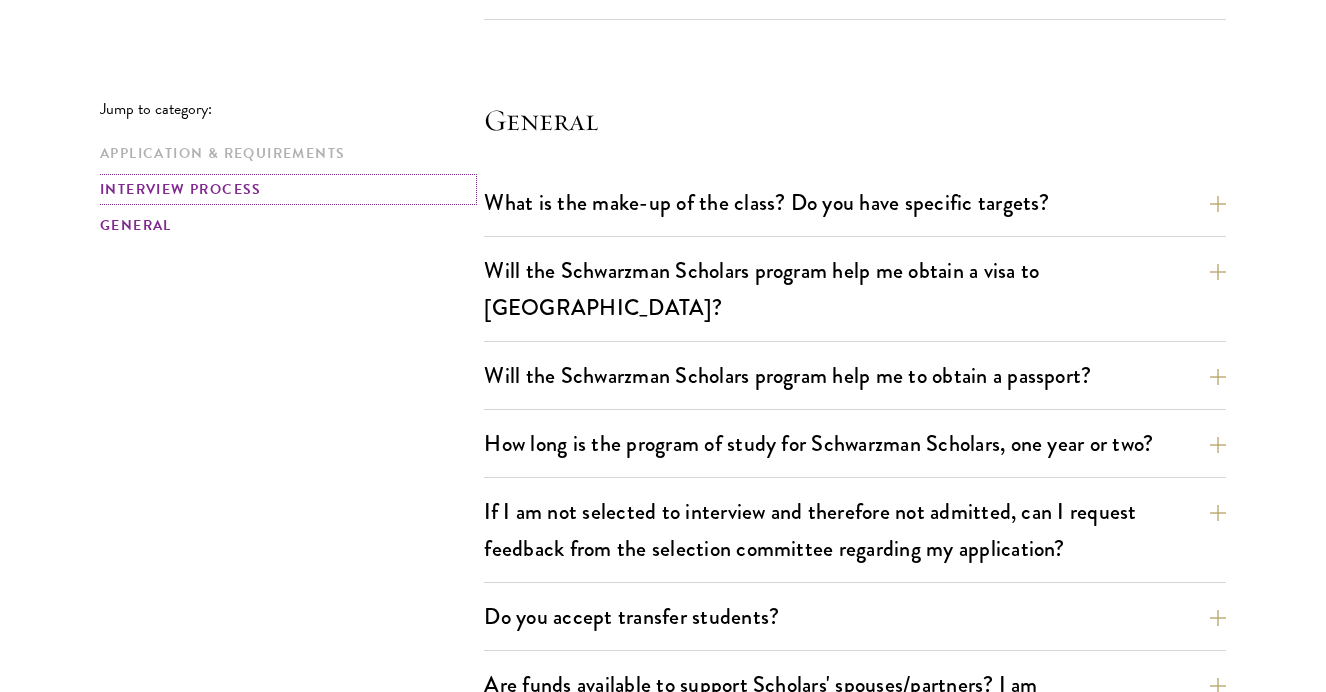 click on "Interview Process" at bounding box center (286, 189) 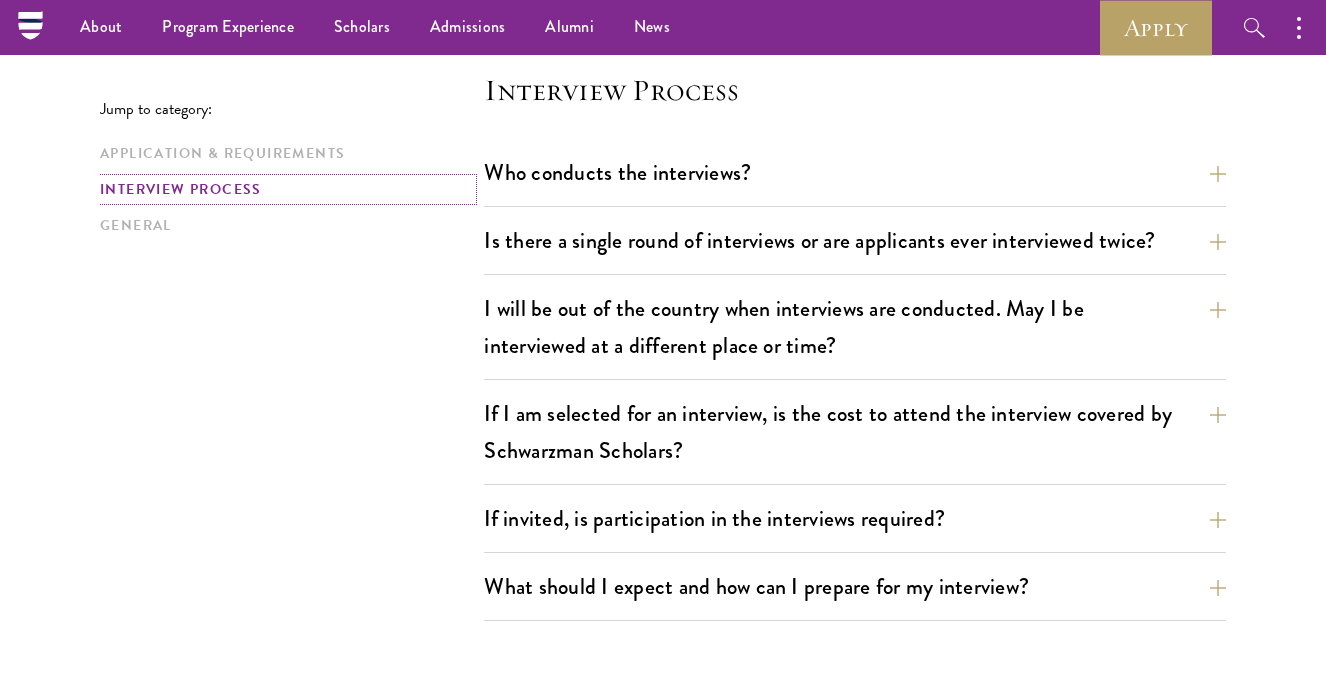 scroll, scrollTop: 2303, scrollLeft: 0, axis: vertical 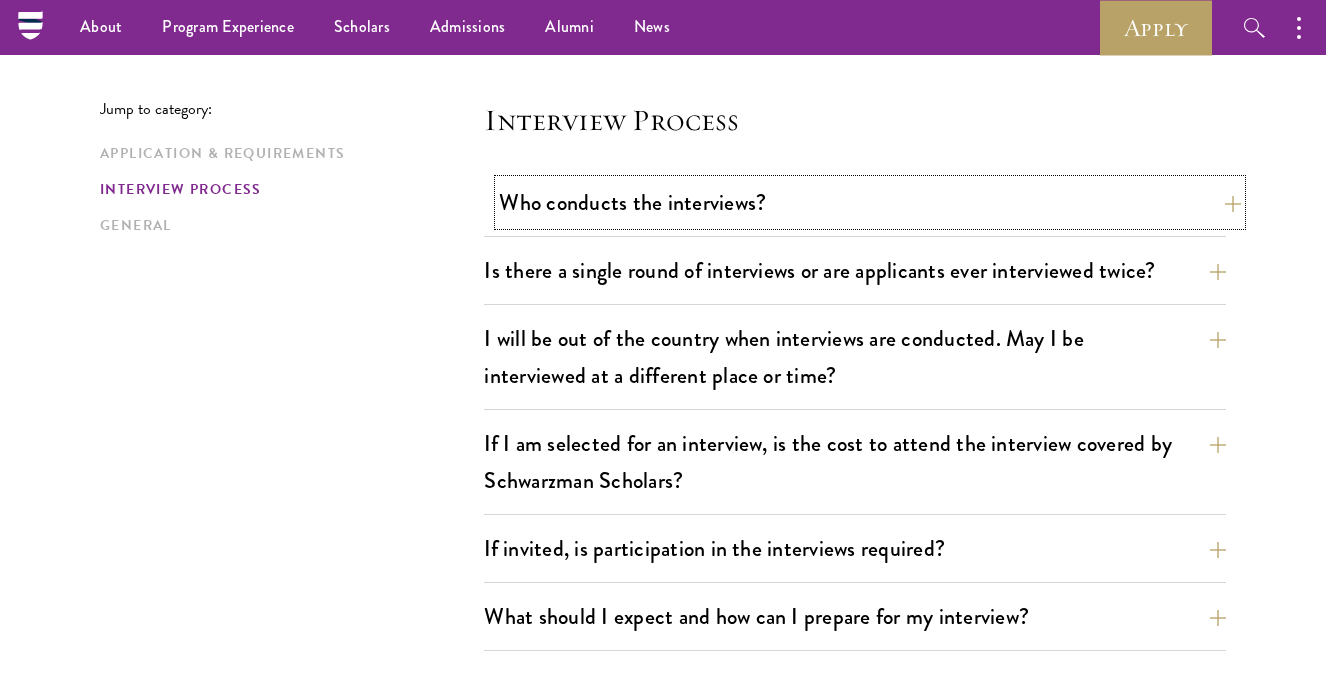 click on "Who conducts the interviews?" at bounding box center (870, 202) 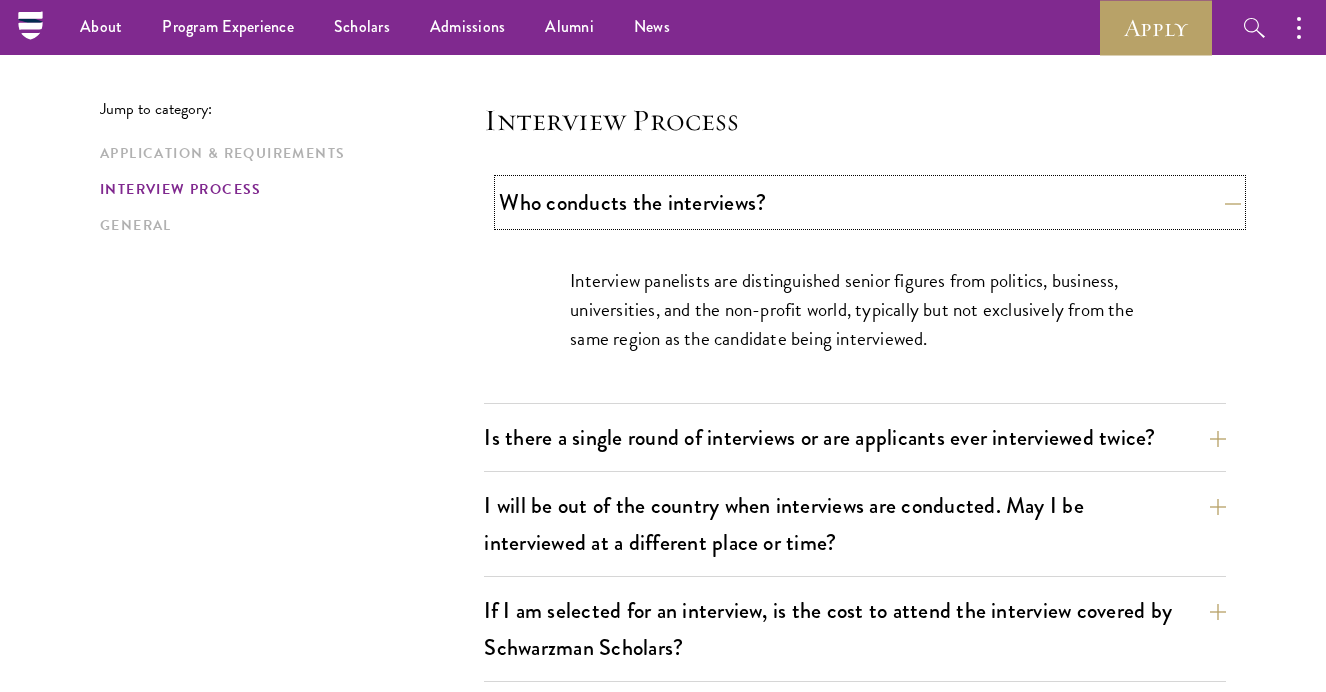 click on "Who conducts the interviews?" at bounding box center (870, 202) 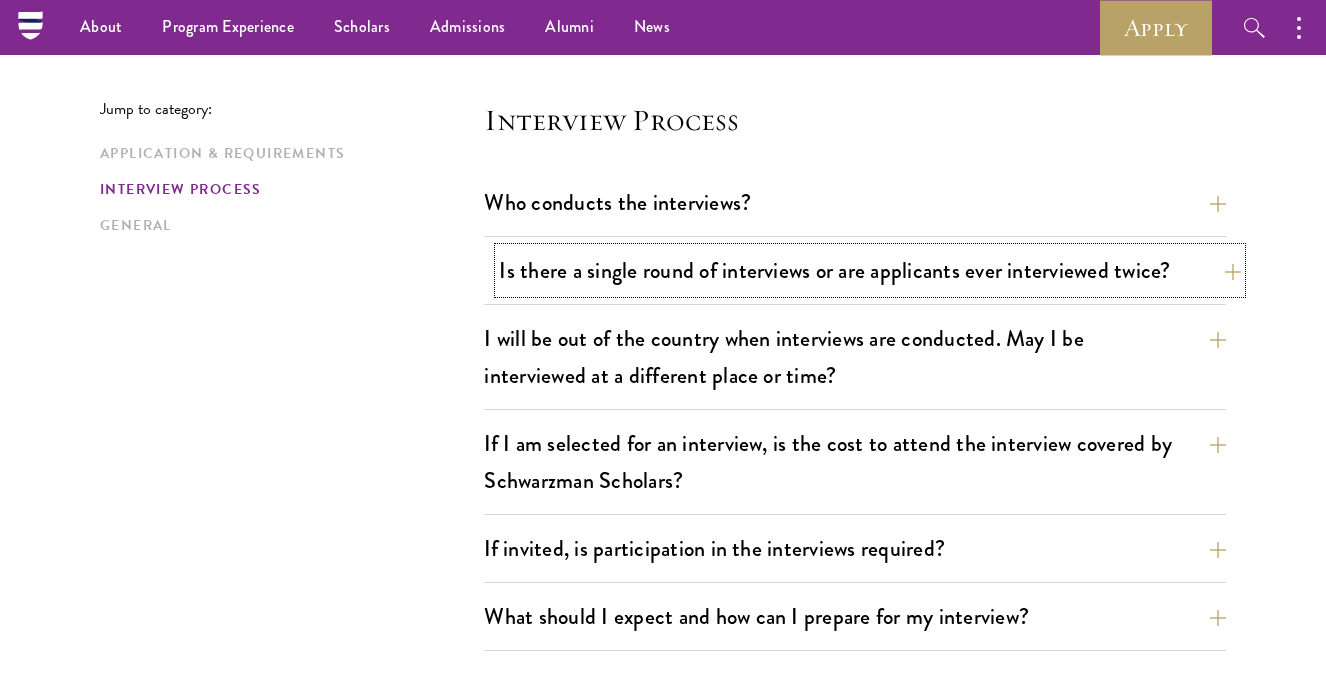 click on "Is there a single round of interviews or are applicants ever interviewed twice?" at bounding box center [870, 270] 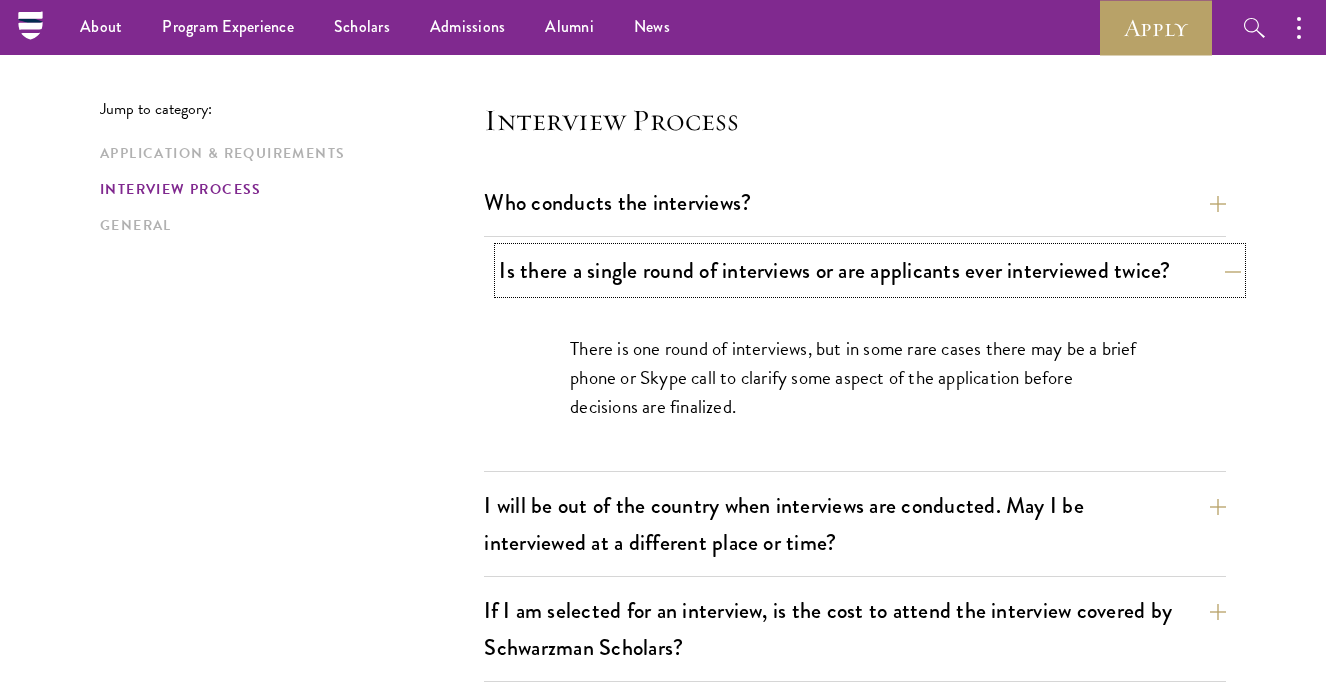 click on "Is there a single round of interviews or are applicants ever interviewed twice?" at bounding box center [870, 270] 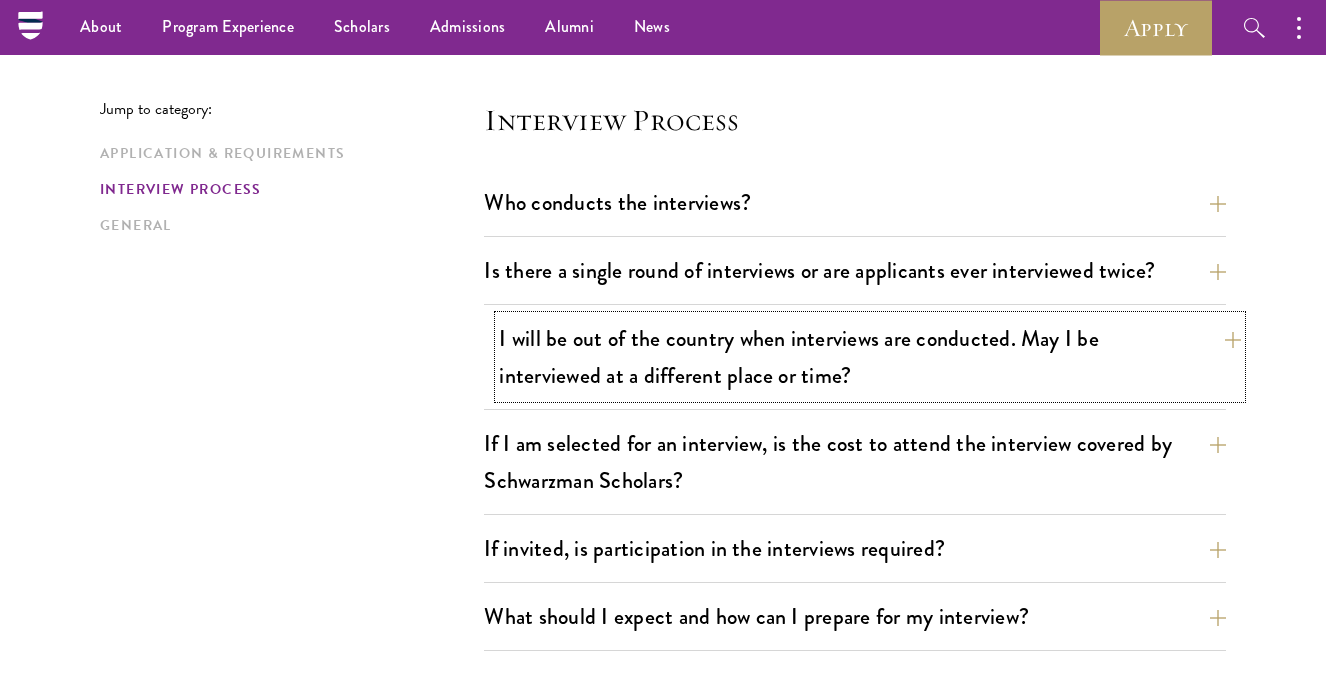 click on "I will be out of the country when interviews are conducted. May I be interviewed at a different place or time?" at bounding box center [870, 357] 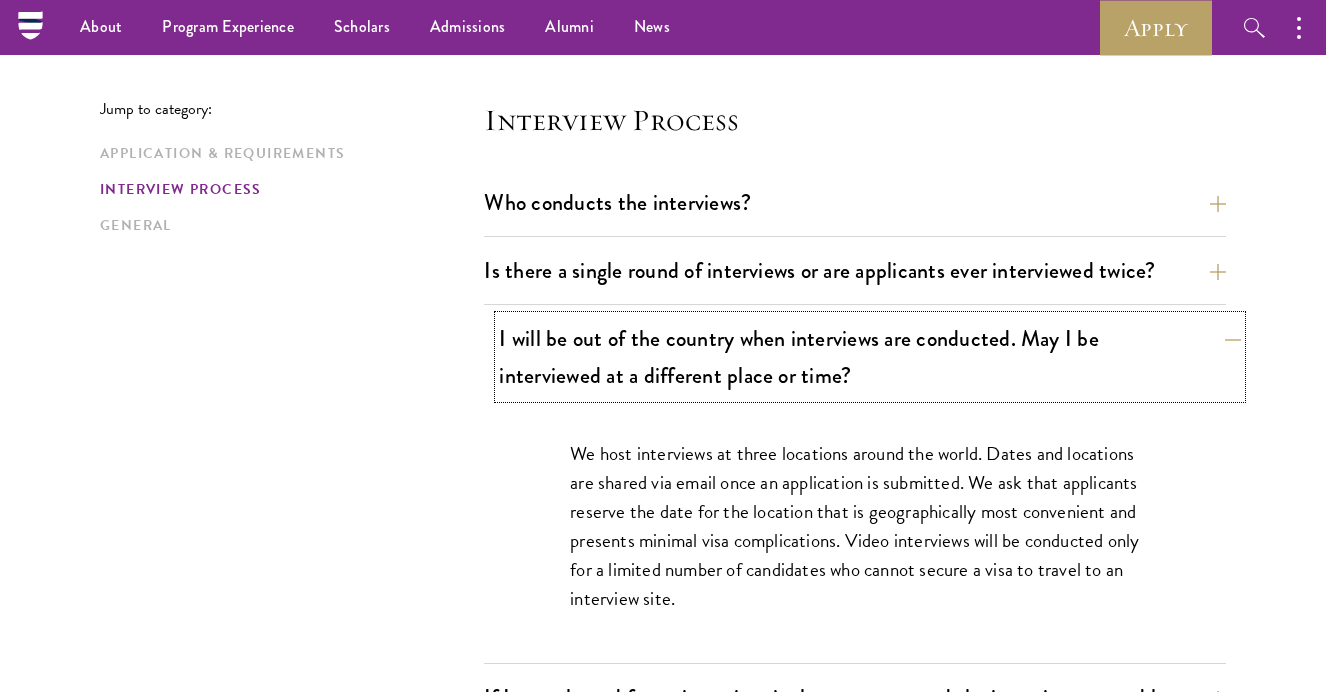 click on "I will be out of the country when interviews are conducted. May I be interviewed at a different place or time?" at bounding box center (870, 357) 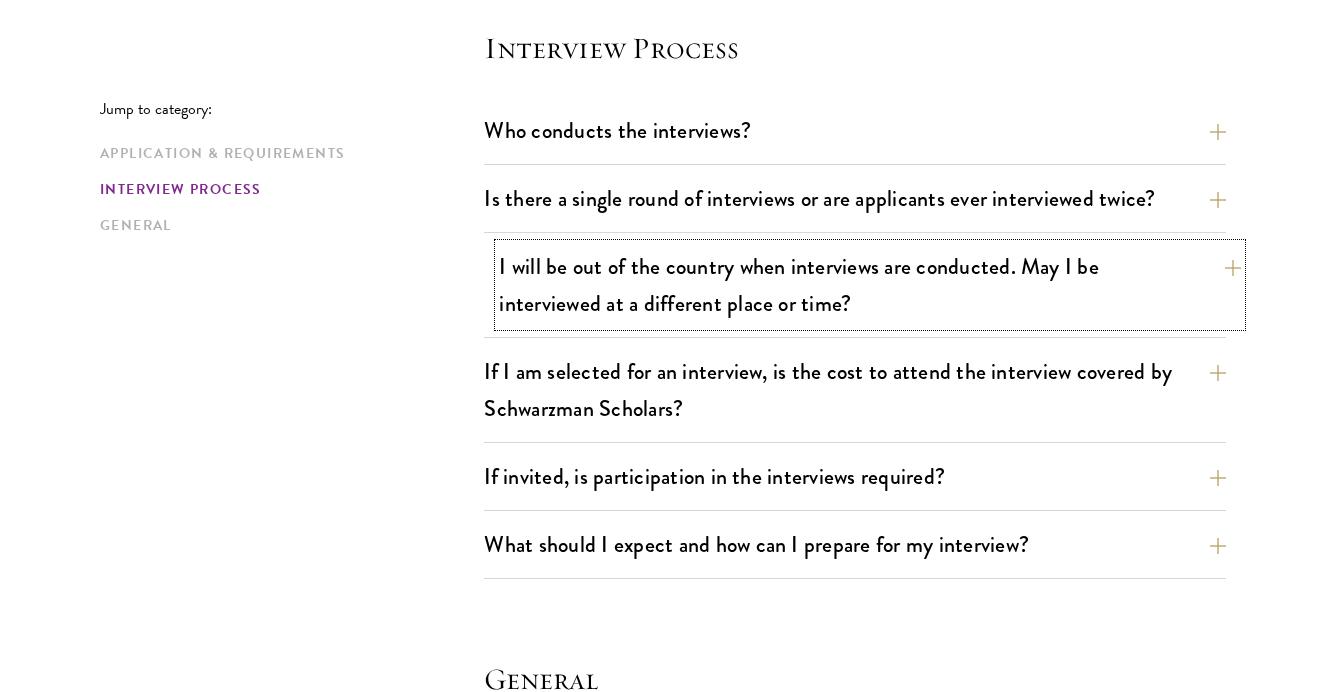 scroll, scrollTop: 2426, scrollLeft: 0, axis: vertical 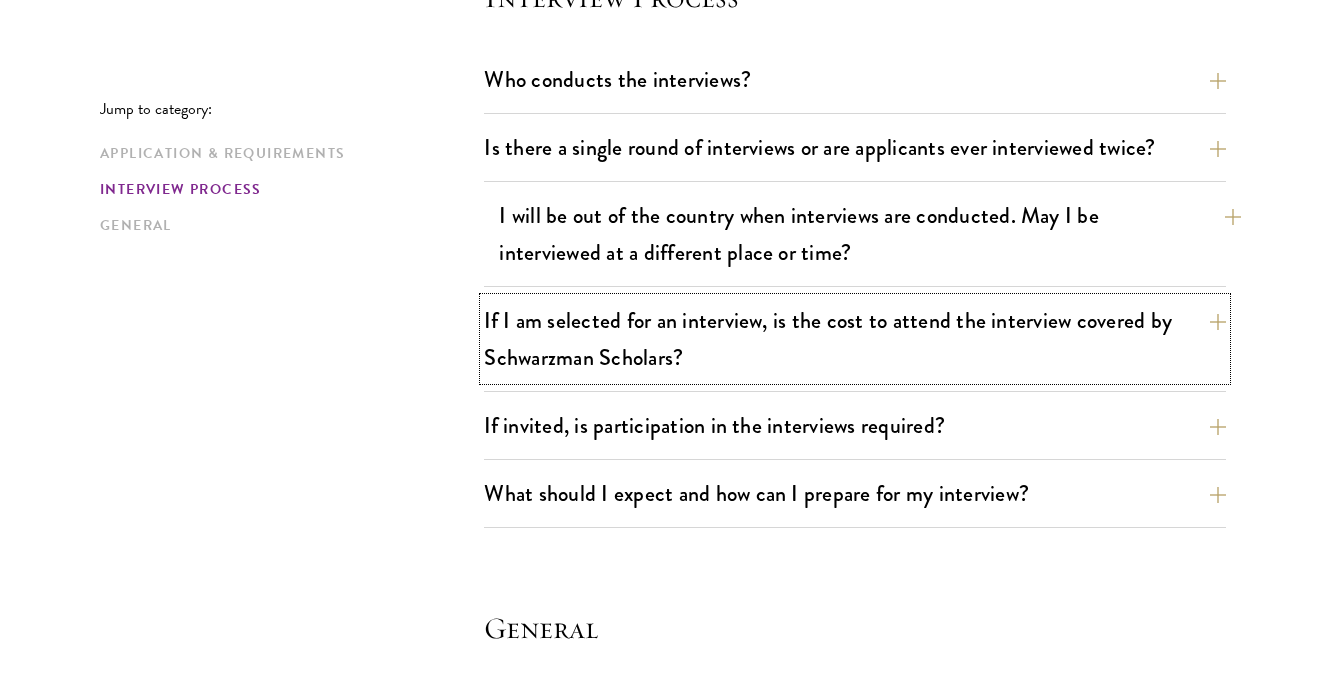 click on "If I am selected for an interview, is the cost to attend the interview covered by Schwarzman Scholars?" at bounding box center (855, 339) 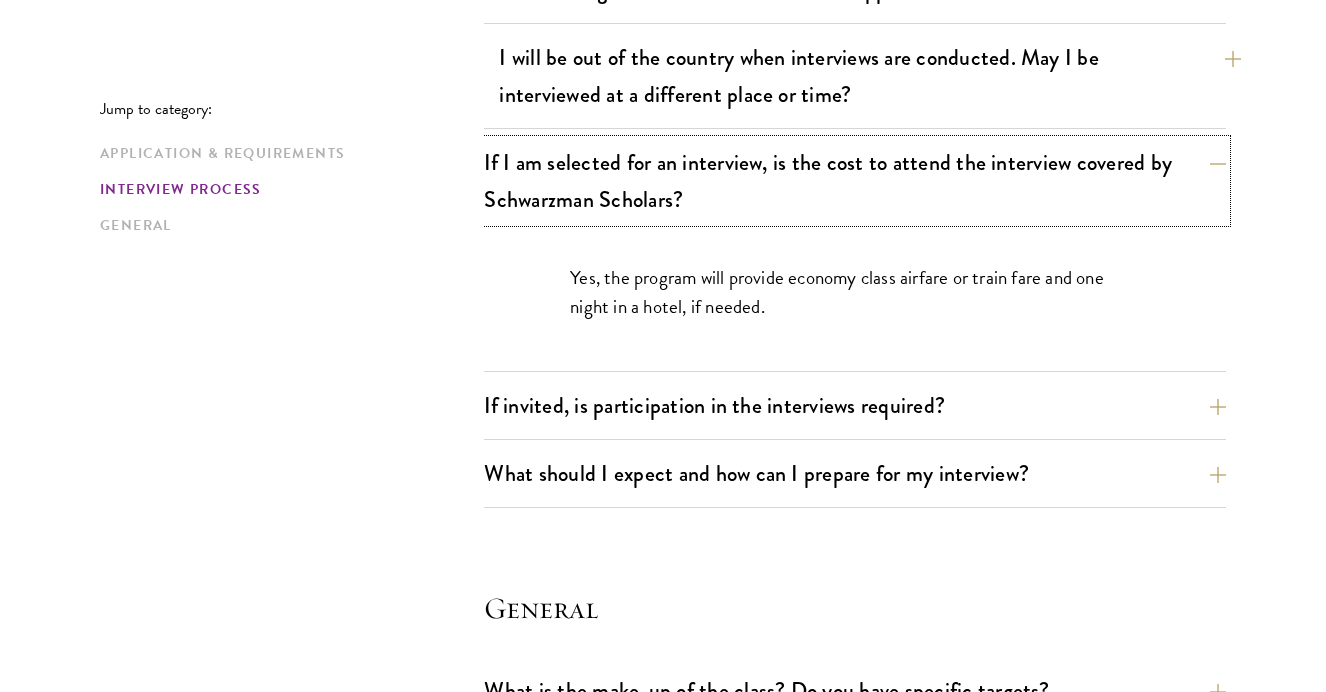 scroll, scrollTop: 2587, scrollLeft: 0, axis: vertical 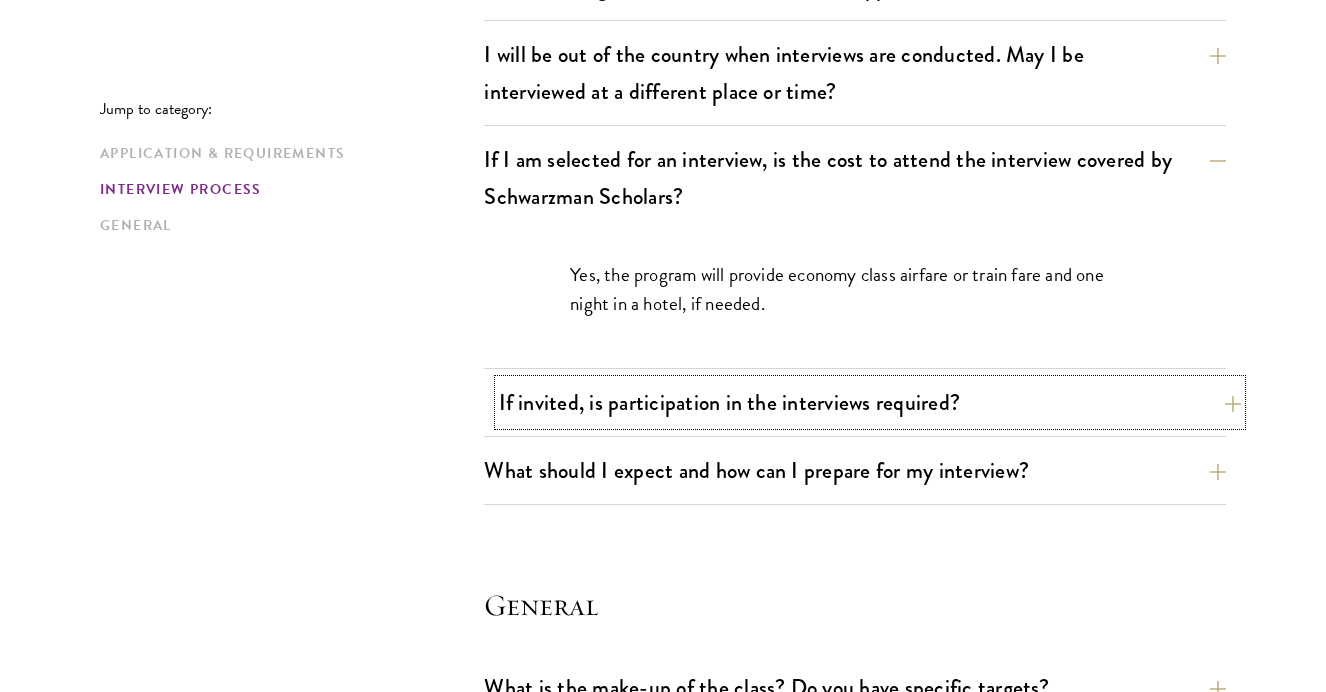 click on "If invited, is participation in the interviews required?" at bounding box center [870, 402] 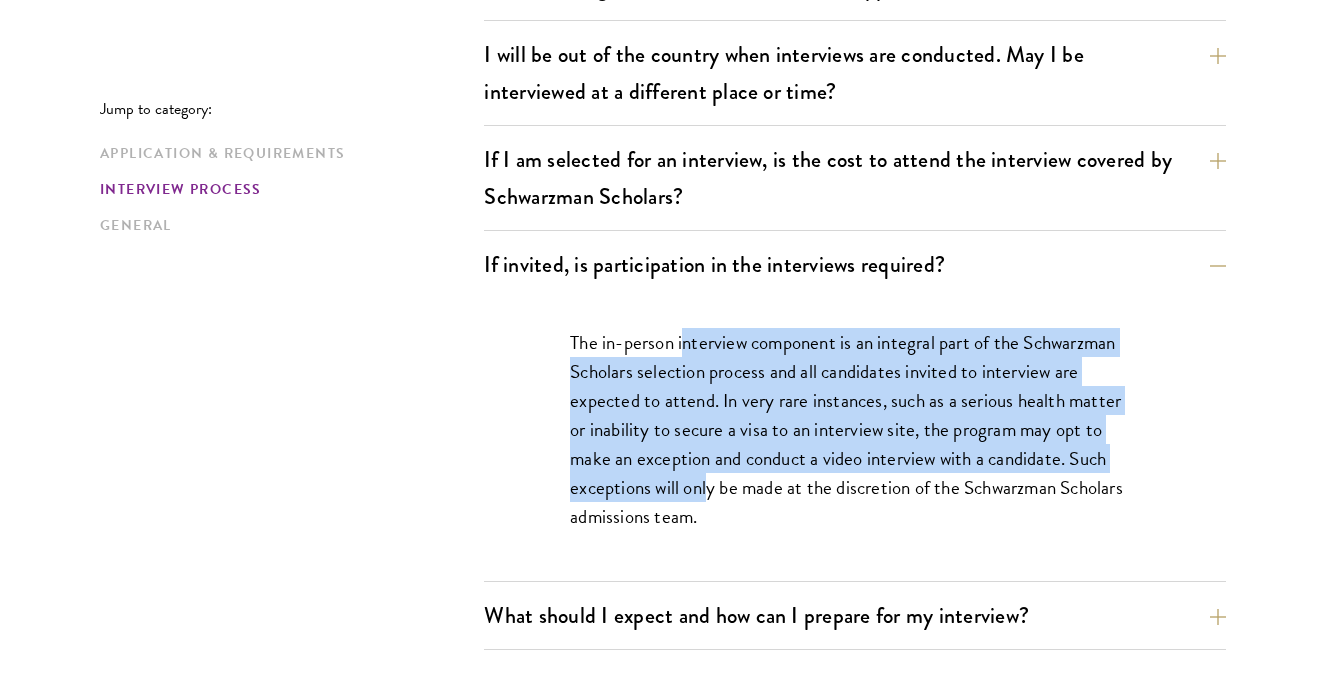drag, startPoint x: 683, startPoint y: 330, endPoint x: 718, endPoint y: 478, distance: 152.08221 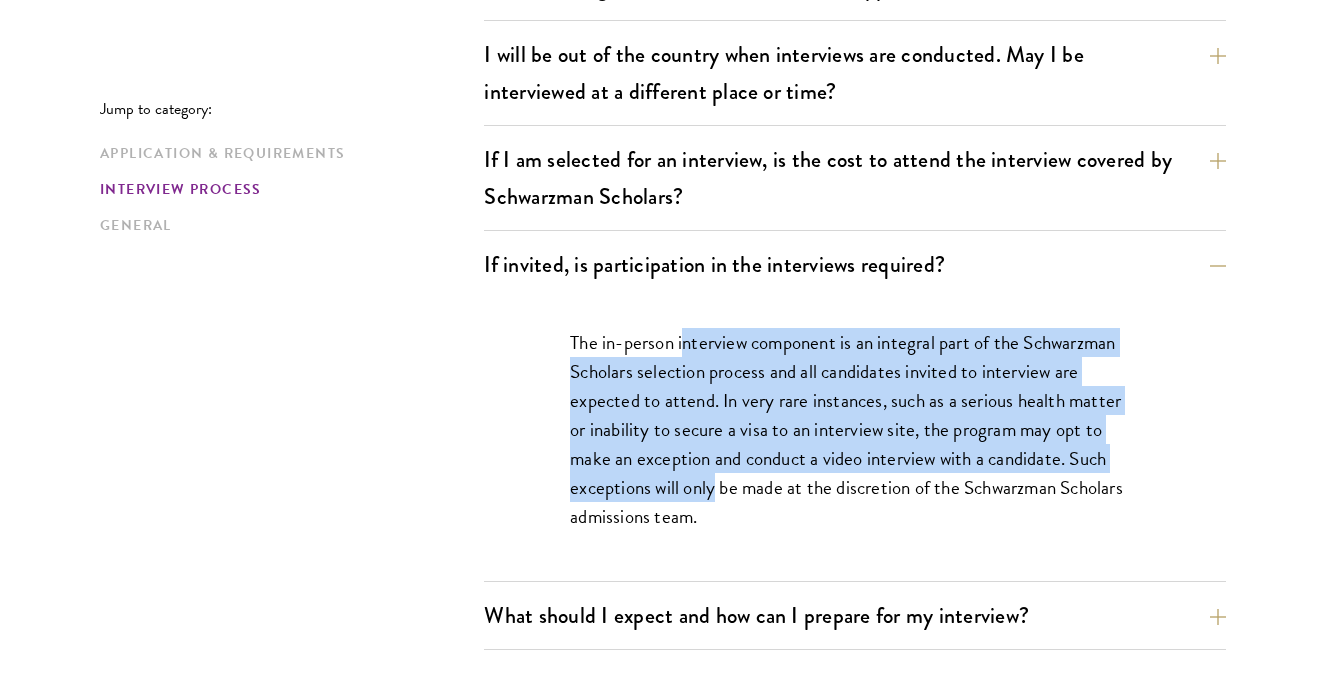 click on "The in-person interview component is an integral part of the Schwarzman Scholars selection process and all candidates invited to interview are expected to attend. In very rare instances, such as a serious health matter or inability to secure a visa to an interview site, the program may opt to make an exception and conduct a video interview with a candidate. Such exceptions will only be made at the discretion of the Schwarzman Scholars admissions team." at bounding box center (855, 429) 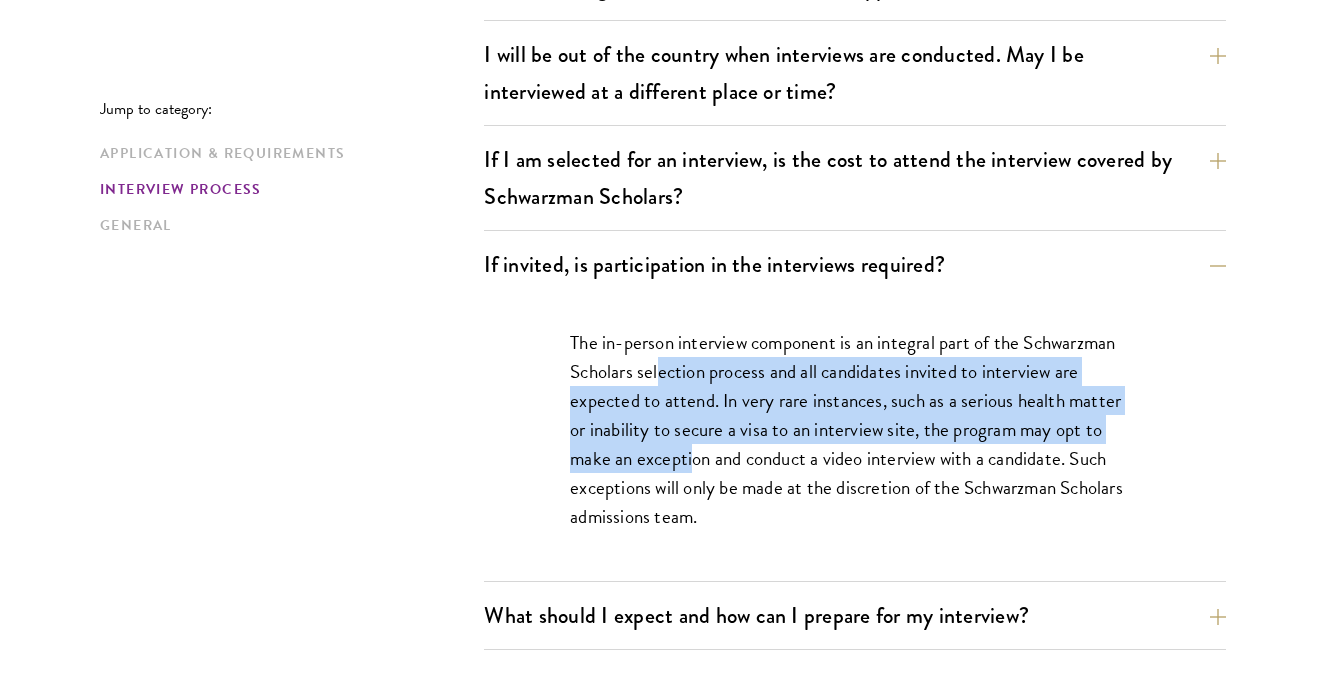 drag, startPoint x: 659, startPoint y: 361, endPoint x: 697, endPoint y: 447, distance: 94.02127 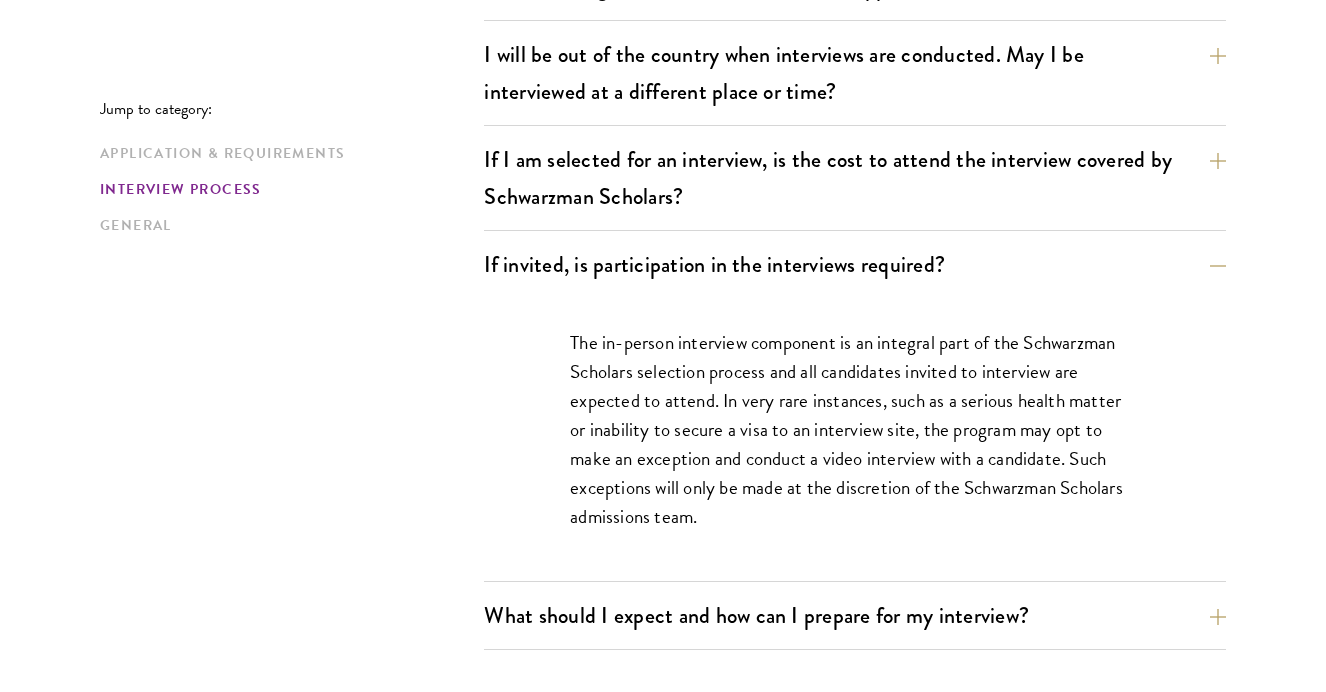 click on "The in-person interview component is an integral part of the Schwarzman Scholars selection process and all candidates invited to interview are expected to attend. In very rare instances, such as a serious health matter or inability to secure a visa to an interview site, the program may opt to make an exception and conduct a video interview with a candidate. Such exceptions will only be made at the discretion of the Schwarzman Scholars admissions team." at bounding box center (855, 429) 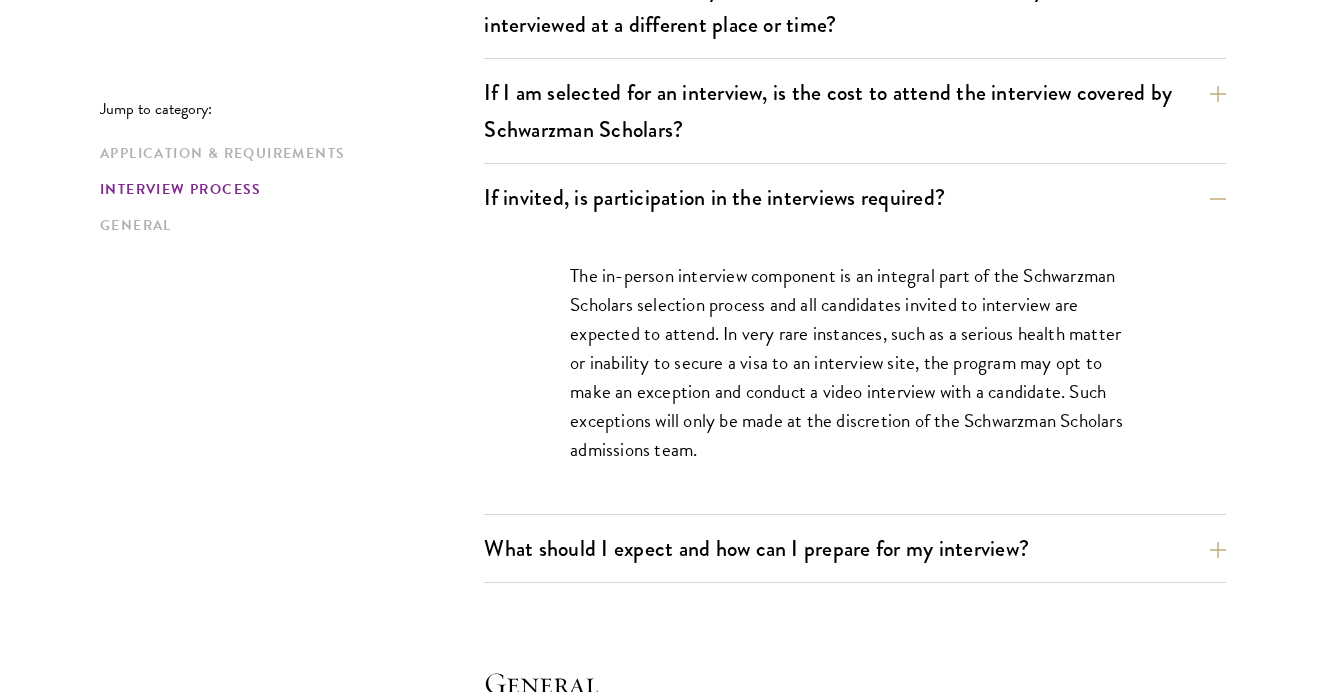 scroll, scrollTop: 2664, scrollLeft: 0, axis: vertical 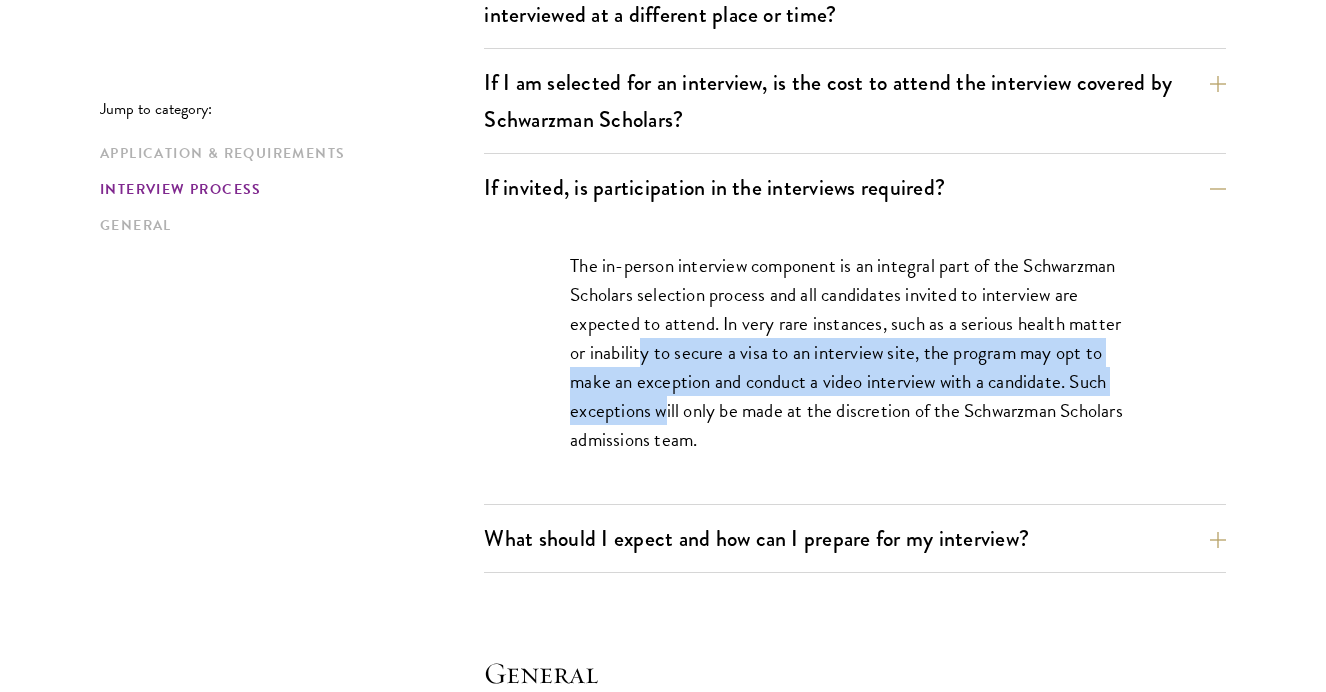 drag, startPoint x: 645, startPoint y: 360, endPoint x: 671, endPoint y: 432, distance: 76.55064 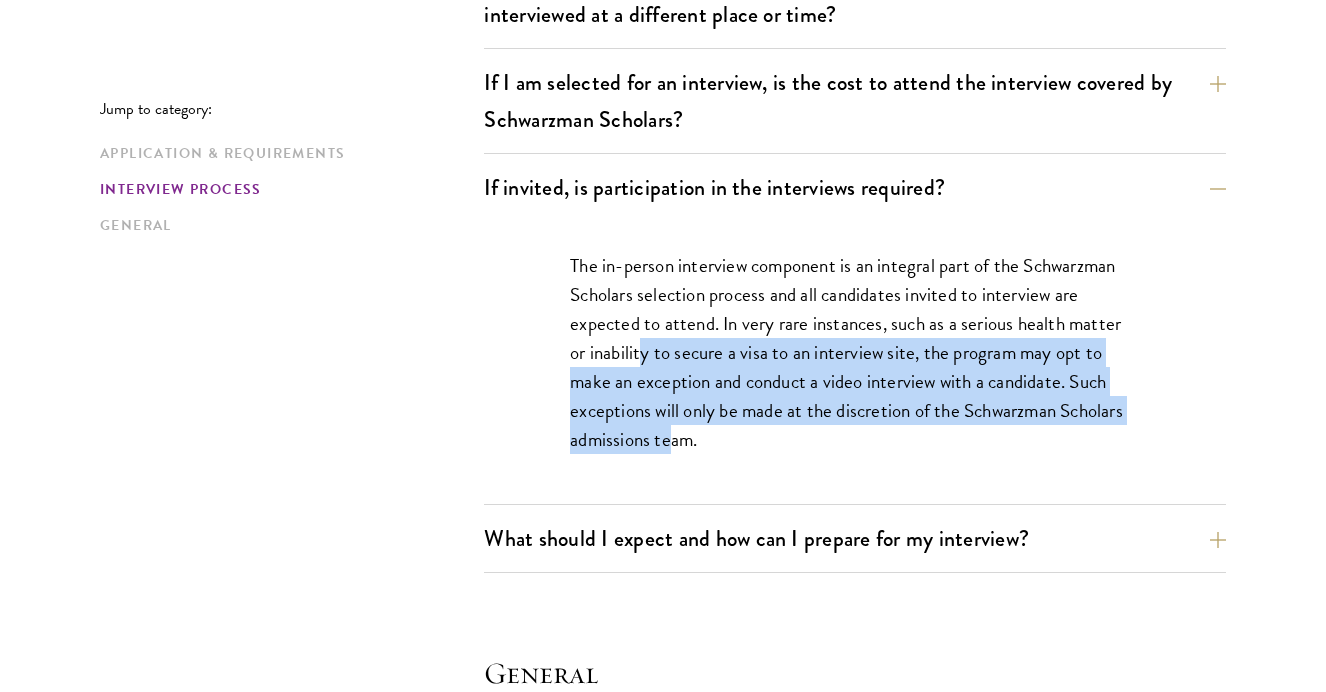 click on "The in-person interview component is an integral part of the Schwarzman Scholars selection process and all candidates invited to interview are expected to attend. In very rare instances, such as a serious health matter or inability to secure a visa to an interview site, the program may opt to make an exception and conduct a video interview with a candidate. Such exceptions will only be made at the discretion of the Schwarzman Scholars admissions team." at bounding box center (855, 352) 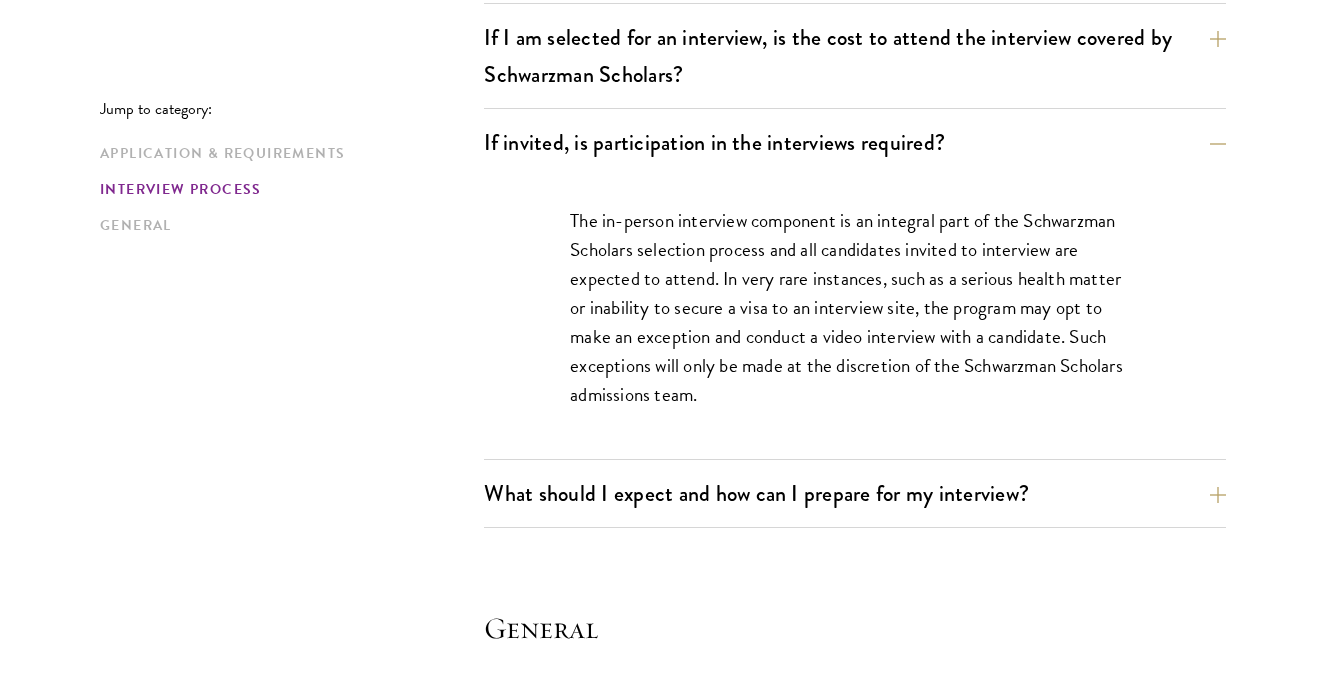 scroll, scrollTop: 2720, scrollLeft: 0, axis: vertical 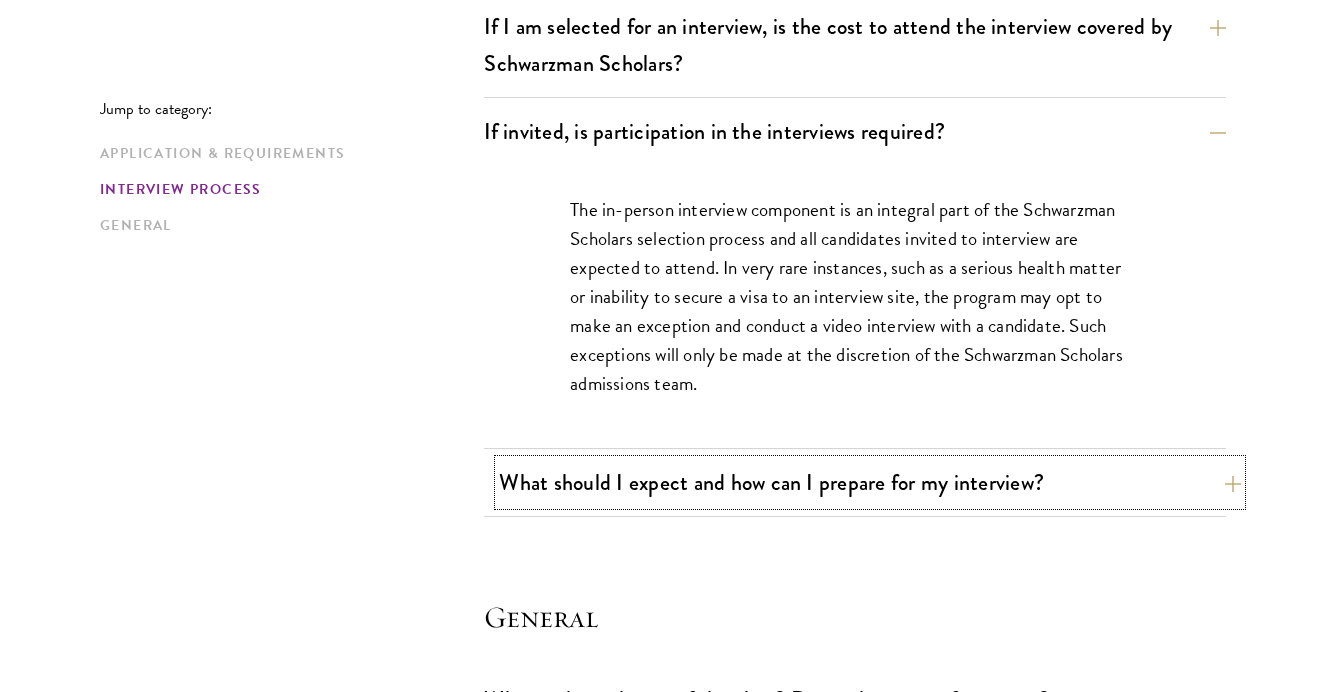 click on "What should I expect and how can I prepare for my interview?" at bounding box center (870, 482) 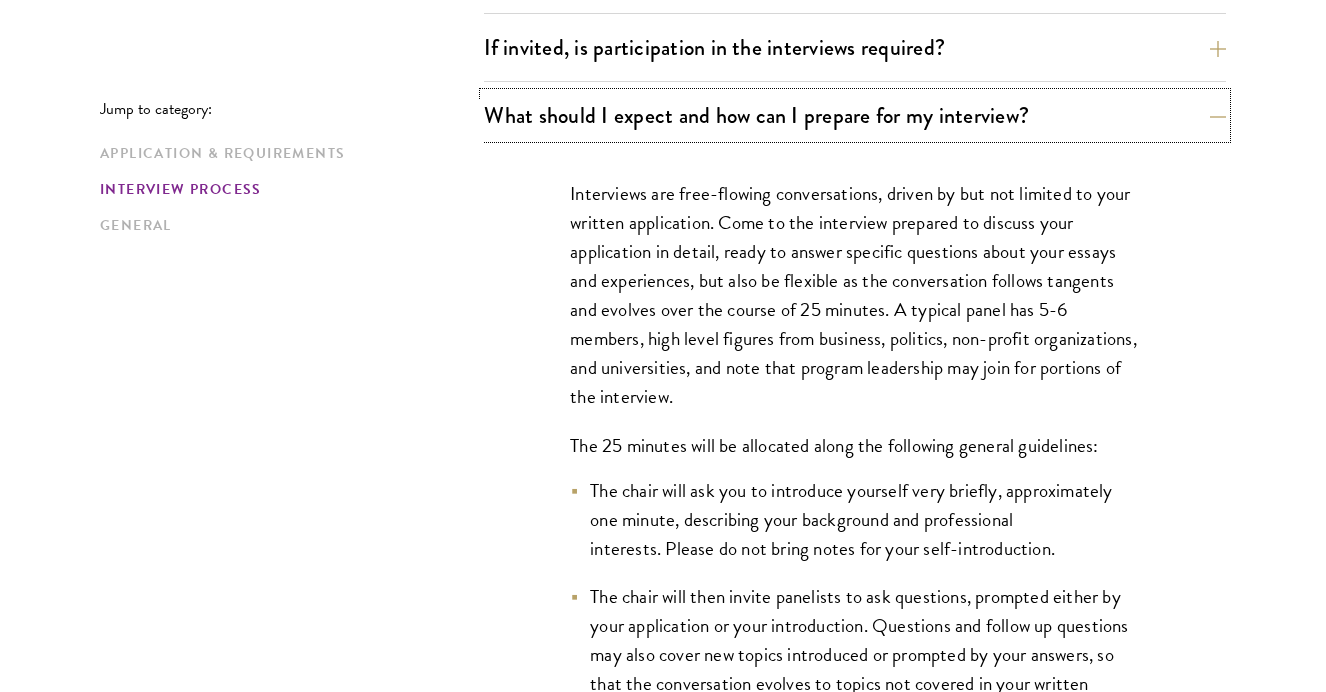 scroll, scrollTop: 2826, scrollLeft: 0, axis: vertical 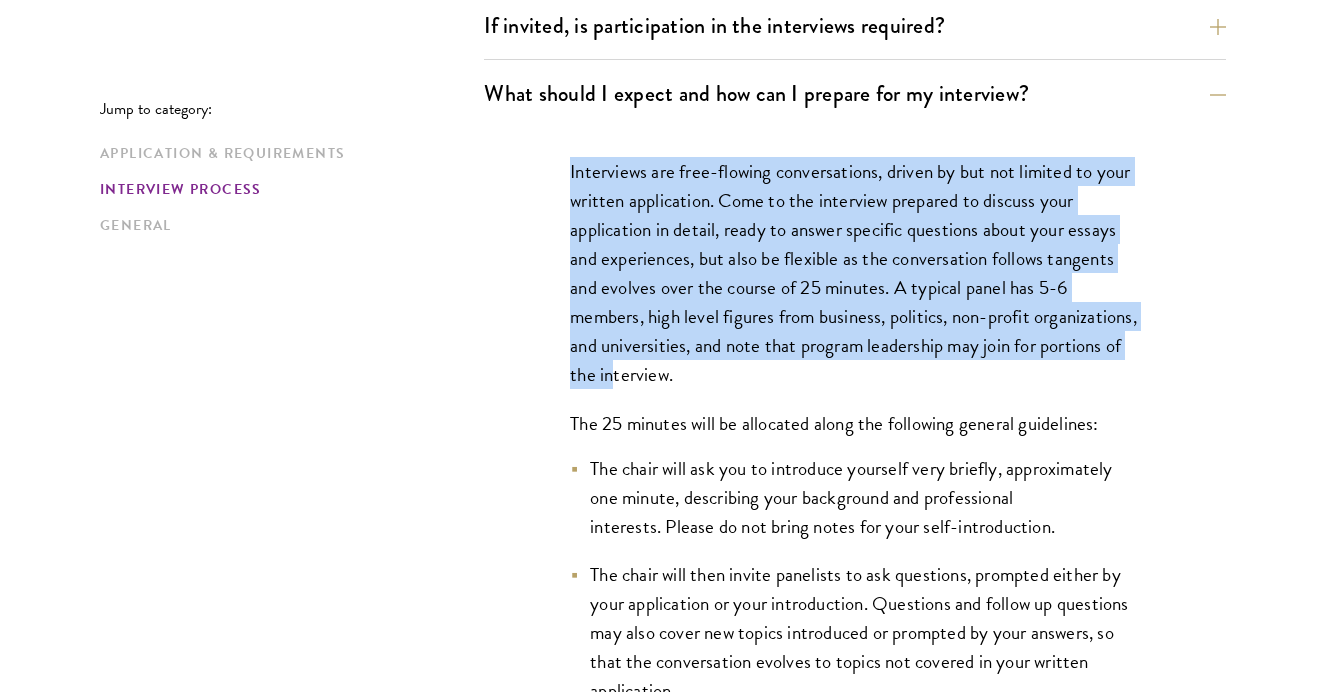 drag, startPoint x: 557, startPoint y: 167, endPoint x: 731, endPoint y: 391, distance: 283.64062 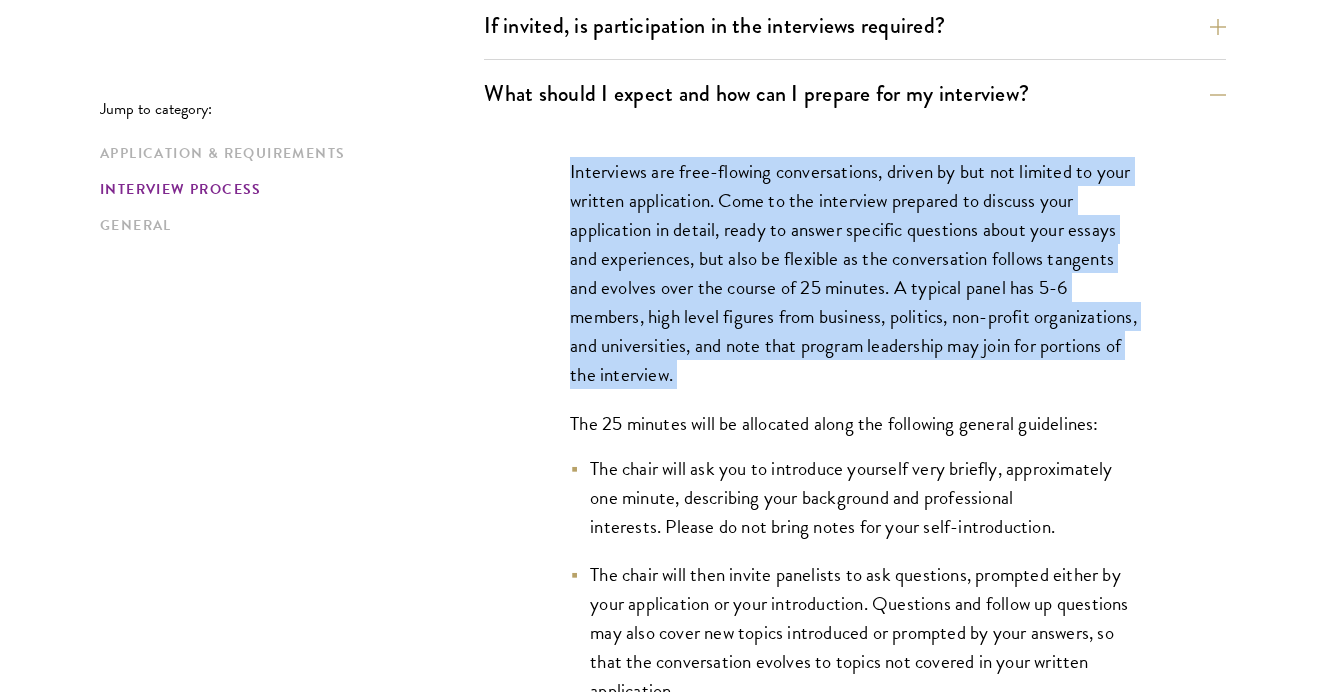 click on "Interviews are free-flowing conversations, driven by but not limited to your written application. Come to the interview prepared to discuss your application in detail, ready to answer specific questions about your essays and experiences, but also be flexible as the conversation follows tangents and evolves over the course of 25 minutes. A typical panel has 5-6 members, high level figures from business, politics, non-profit organizations, and universities, and note that program leadership may join for portions of the interview.
The 25 minutes will be allocated along the following general guidelines:
The chair will ask you to introduce yourself very briefly, approximately one minute, describing your background and professional interests. Please do not bring notes for your self-introduction.
The interview will wrap up very promptly at 25 minutes. Candidates should be prepared for transitions at 20 minutes and 25 minutes and not interpret an abrupt or early ending as a negative sign." at bounding box center (855, 745) 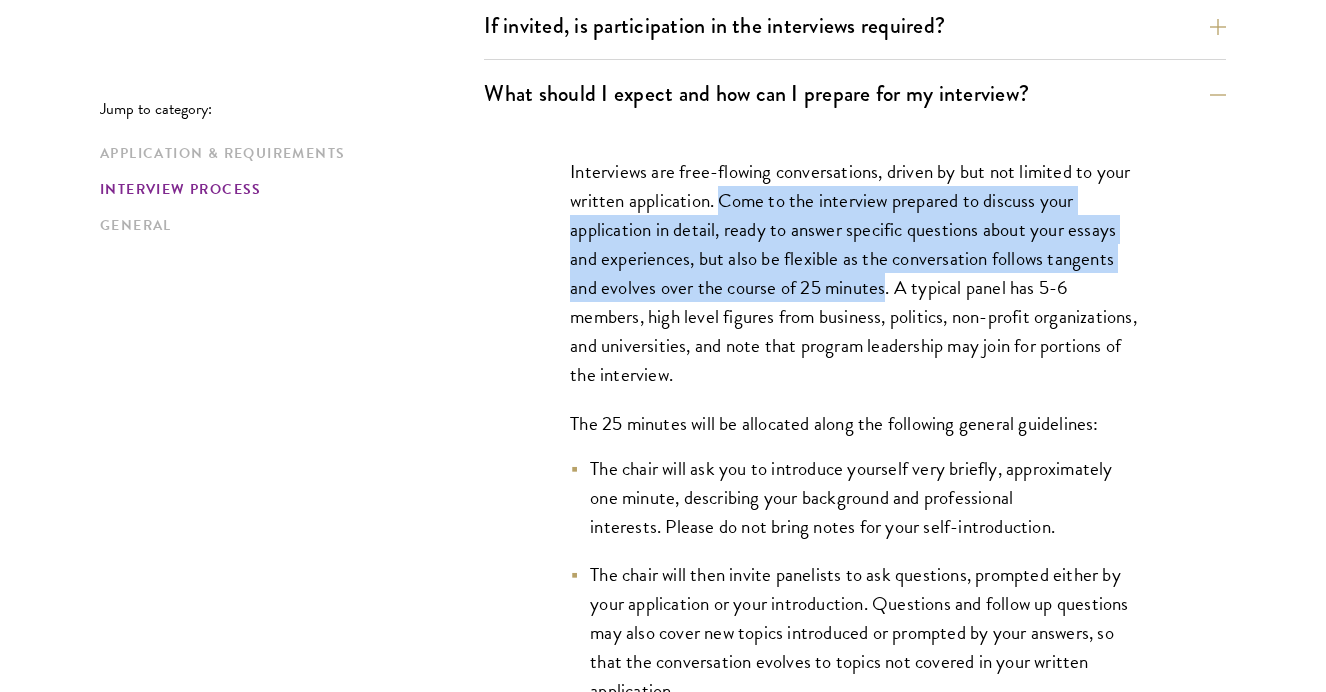 drag, startPoint x: 725, startPoint y: 207, endPoint x: 886, endPoint y: 296, distance: 183.96196 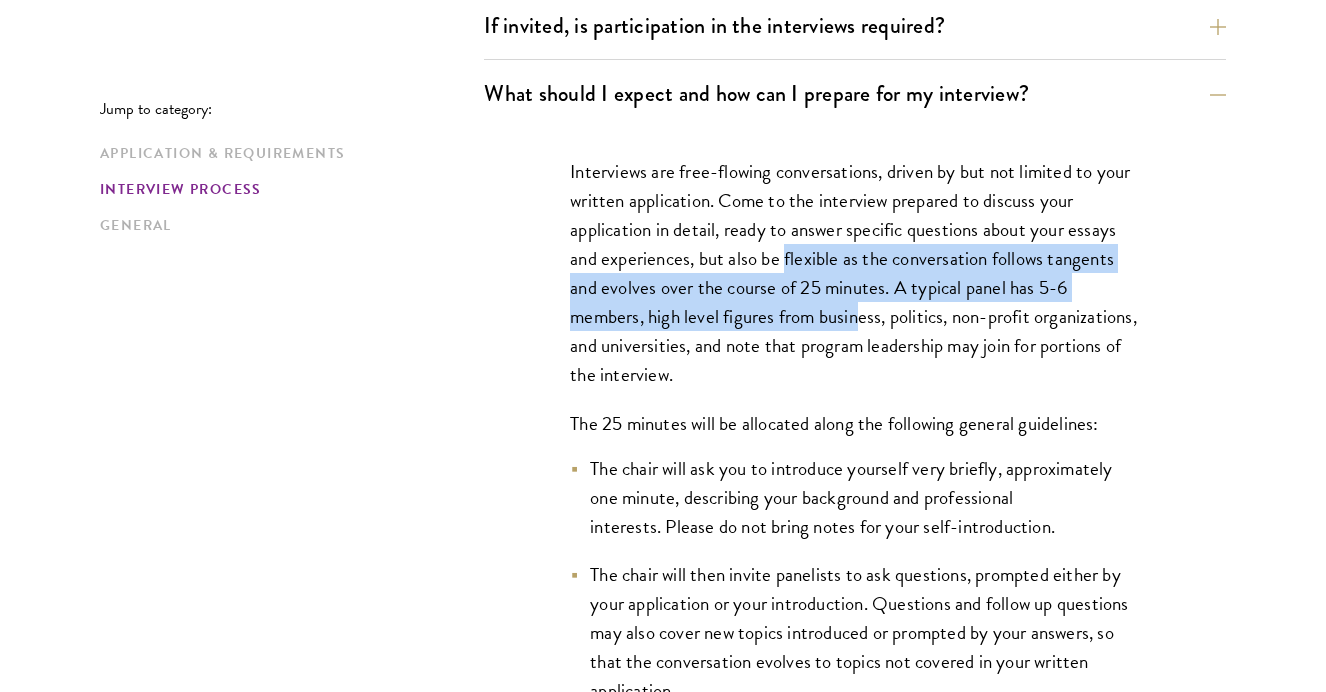 drag, startPoint x: 785, startPoint y: 256, endPoint x: 861, endPoint y: 316, distance: 96.82975 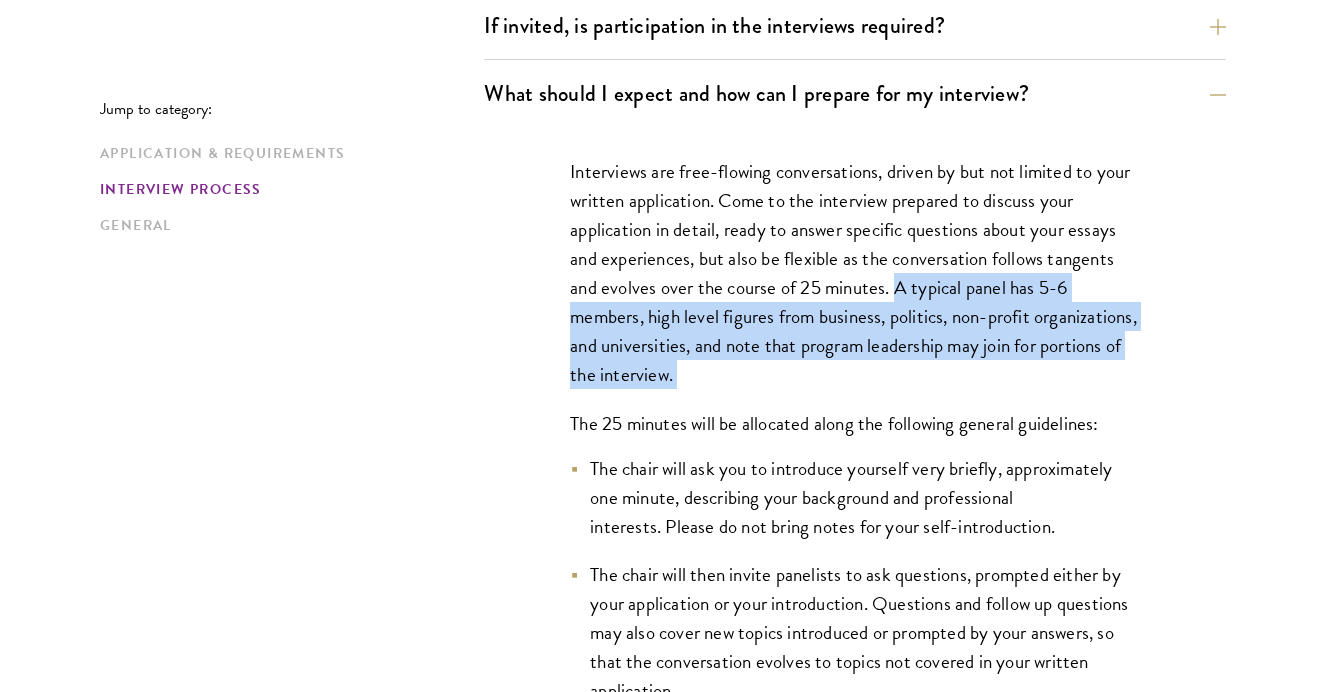drag, startPoint x: 900, startPoint y: 277, endPoint x: 908, endPoint y: 401, distance: 124.2578 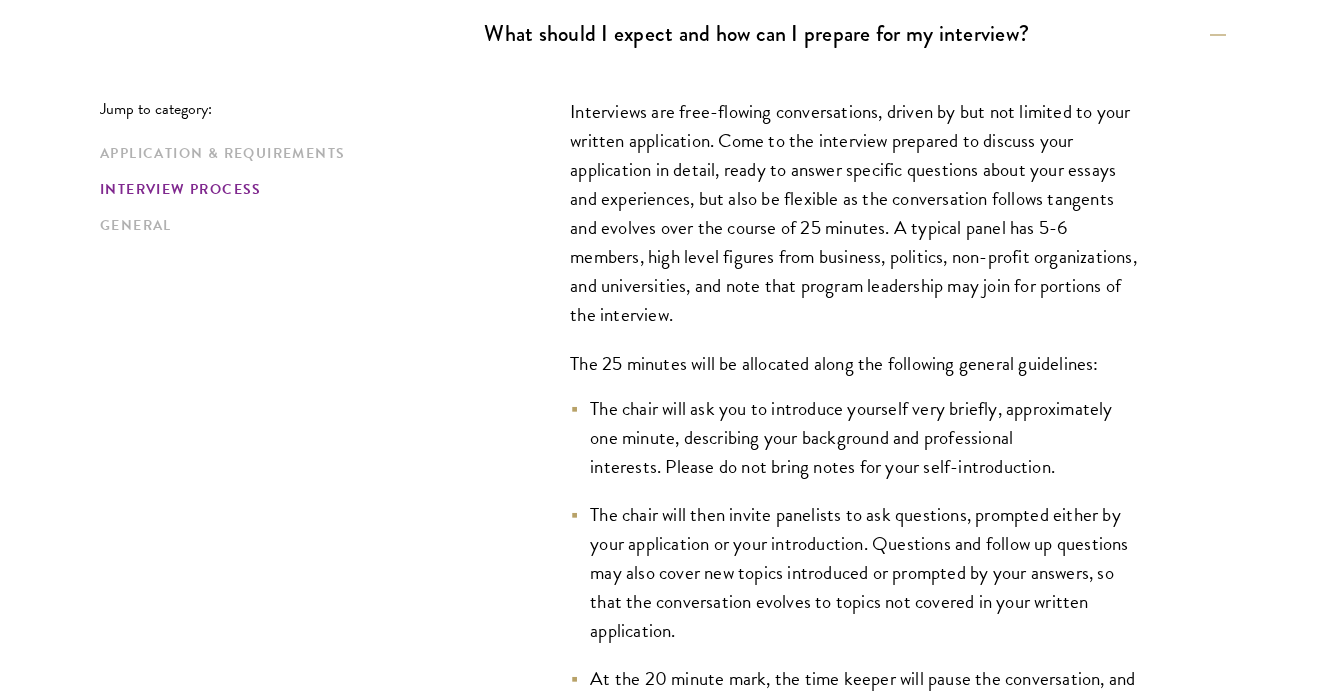 scroll, scrollTop: 2904, scrollLeft: 0, axis: vertical 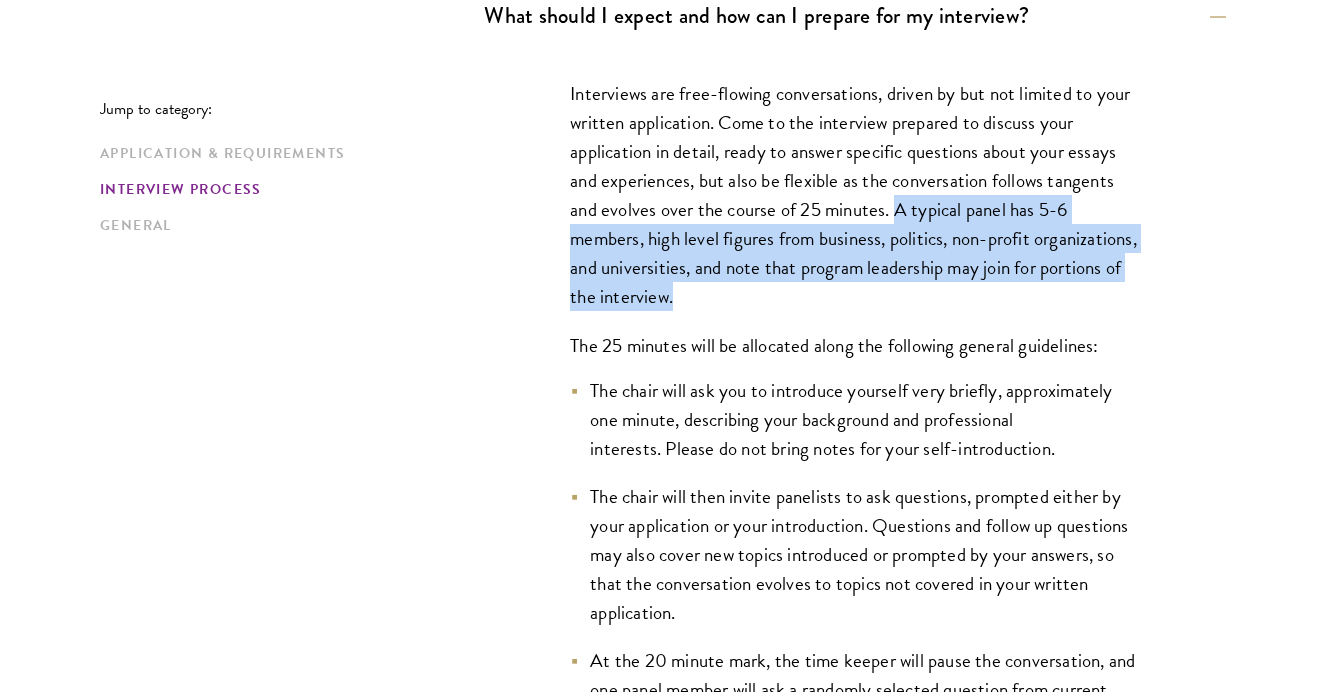 drag, startPoint x: 897, startPoint y: 207, endPoint x: 897, endPoint y: 303, distance: 96 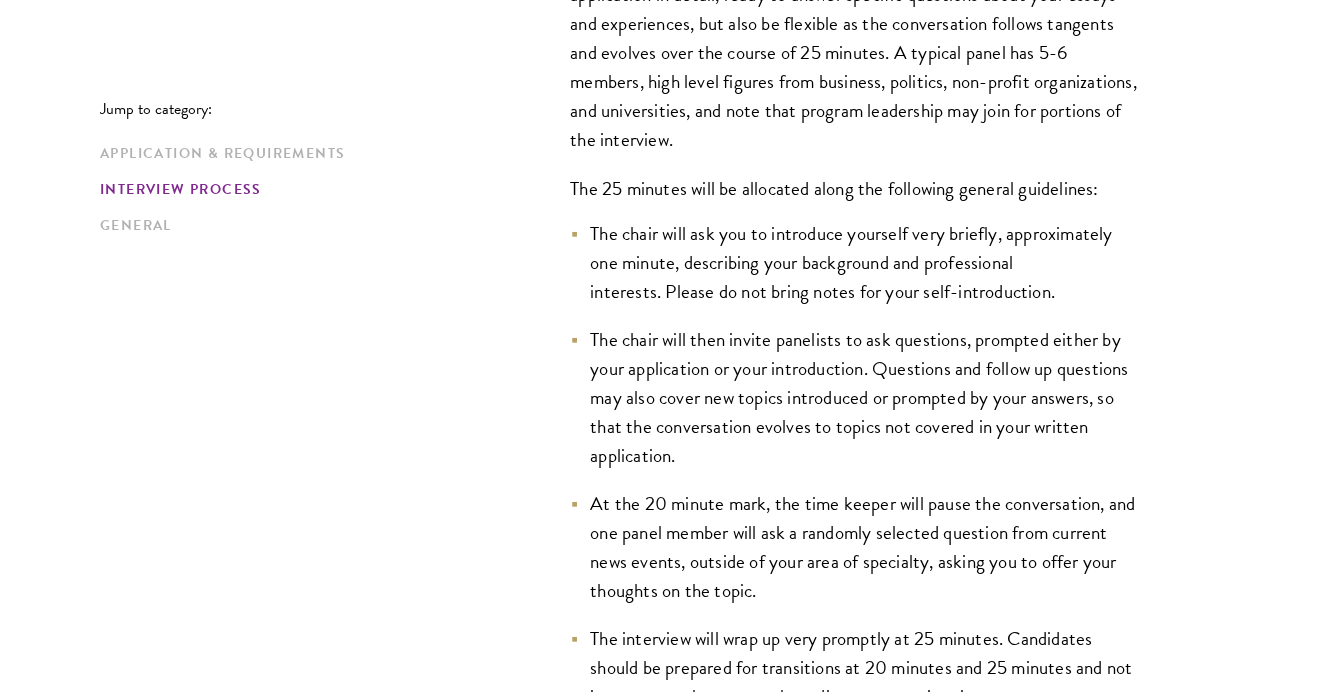scroll, scrollTop: 3084, scrollLeft: 0, axis: vertical 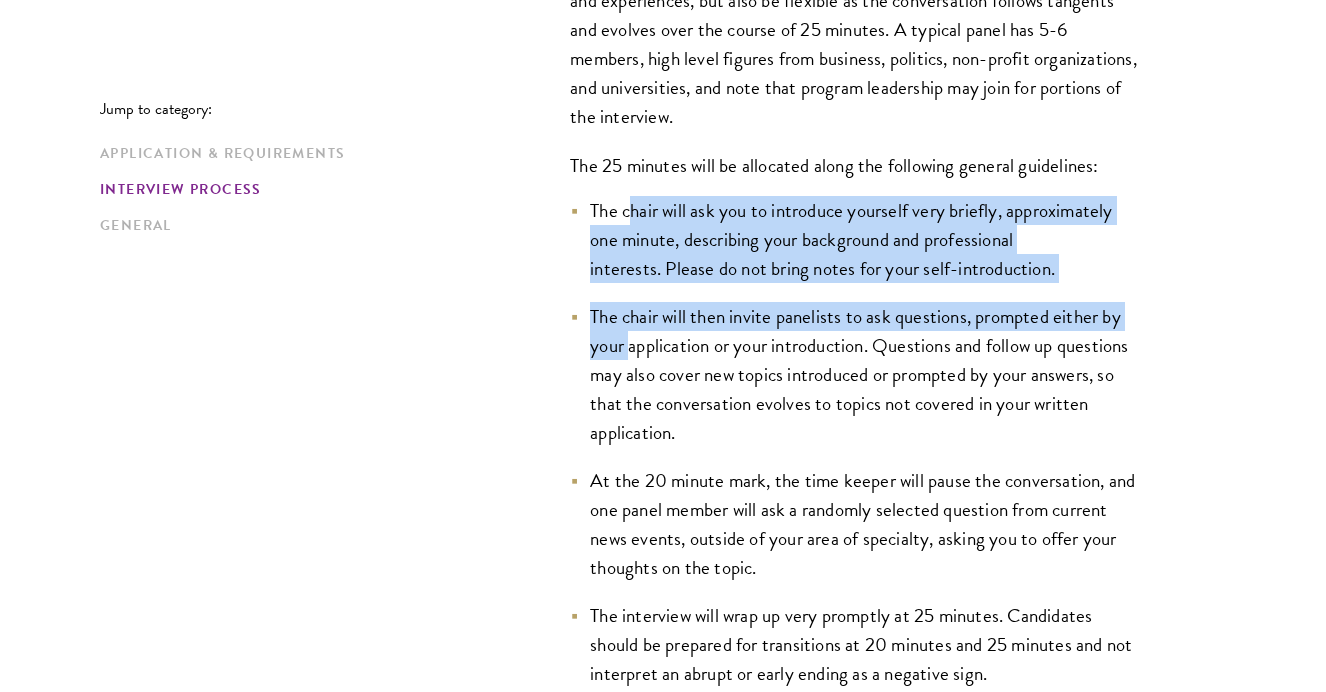 drag, startPoint x: 630, startPoint y: 214, endPoint x: 635, endPoint y: 409, distance: 195.06409 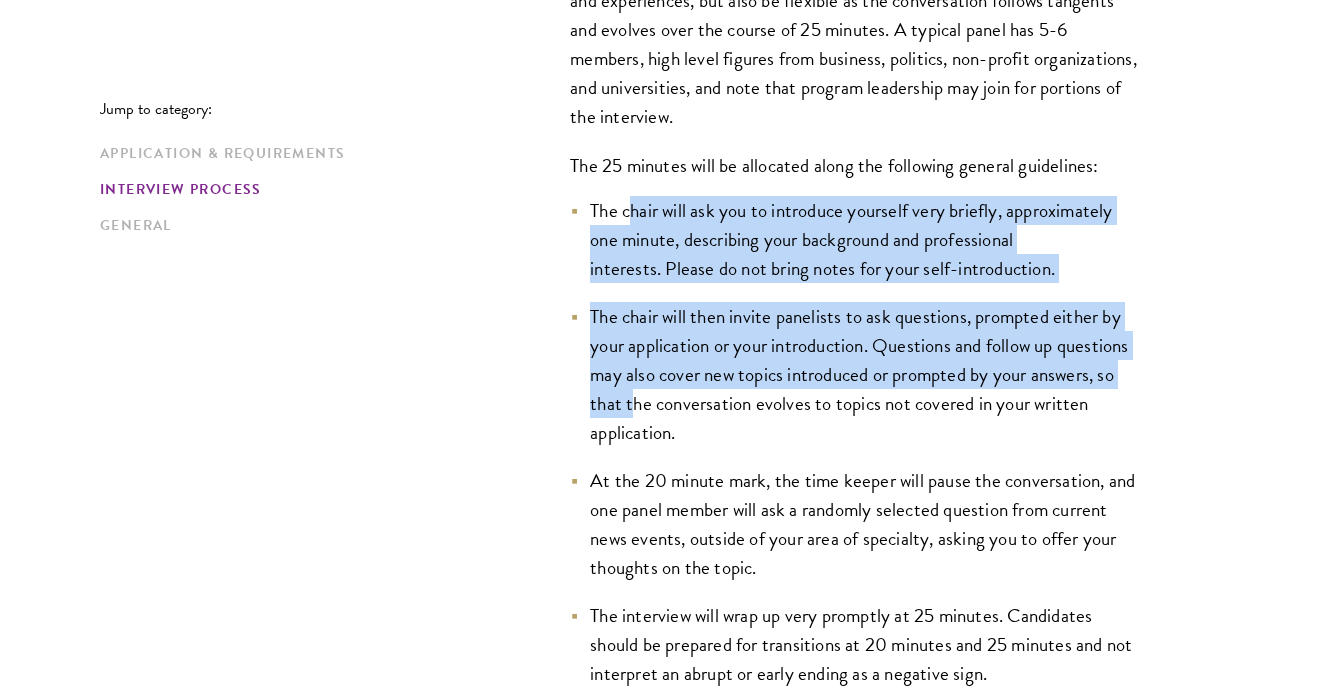 click on "The chair will then invite panelists to ask questions, prompted either by your application or your introduction. Questions and follow up questions may also cover new topics introduced or prompted by your answers, so that the conversation evolves to topics not covered in your written application." at bounding box center (855, 374) 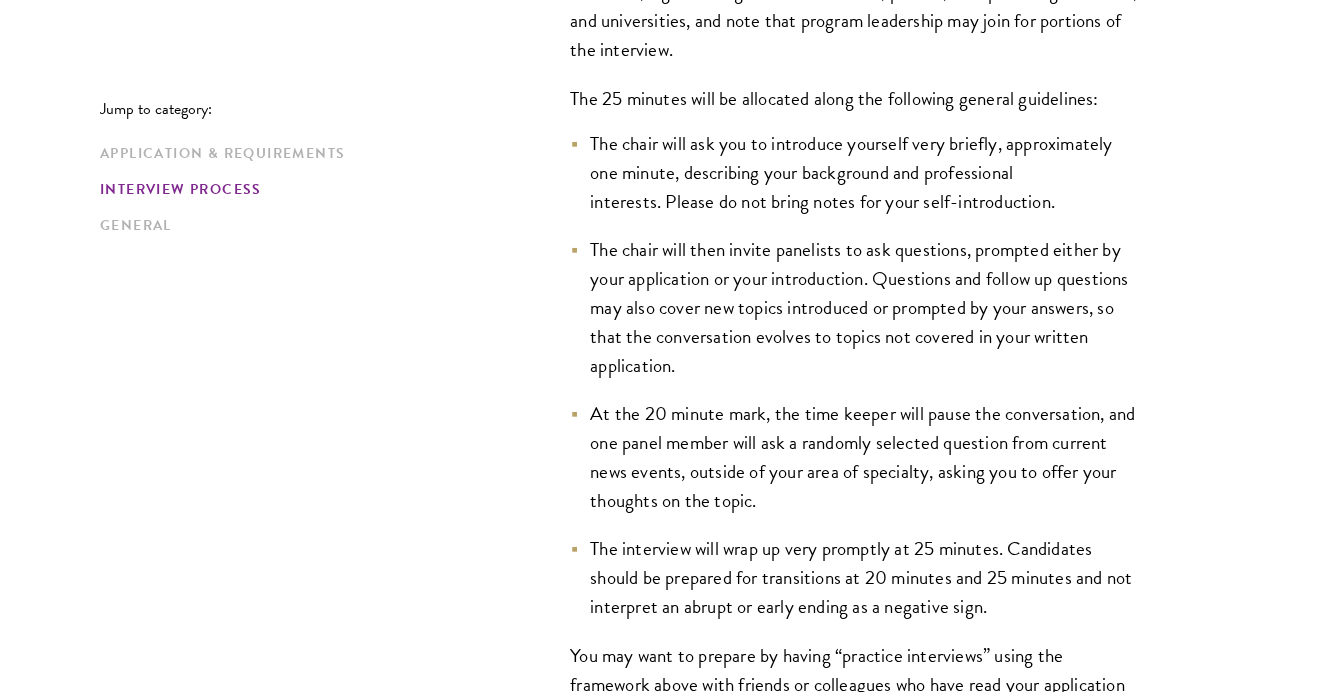 scroll, scrollTop: 3178, scrollLeft: 0, axis: vertical 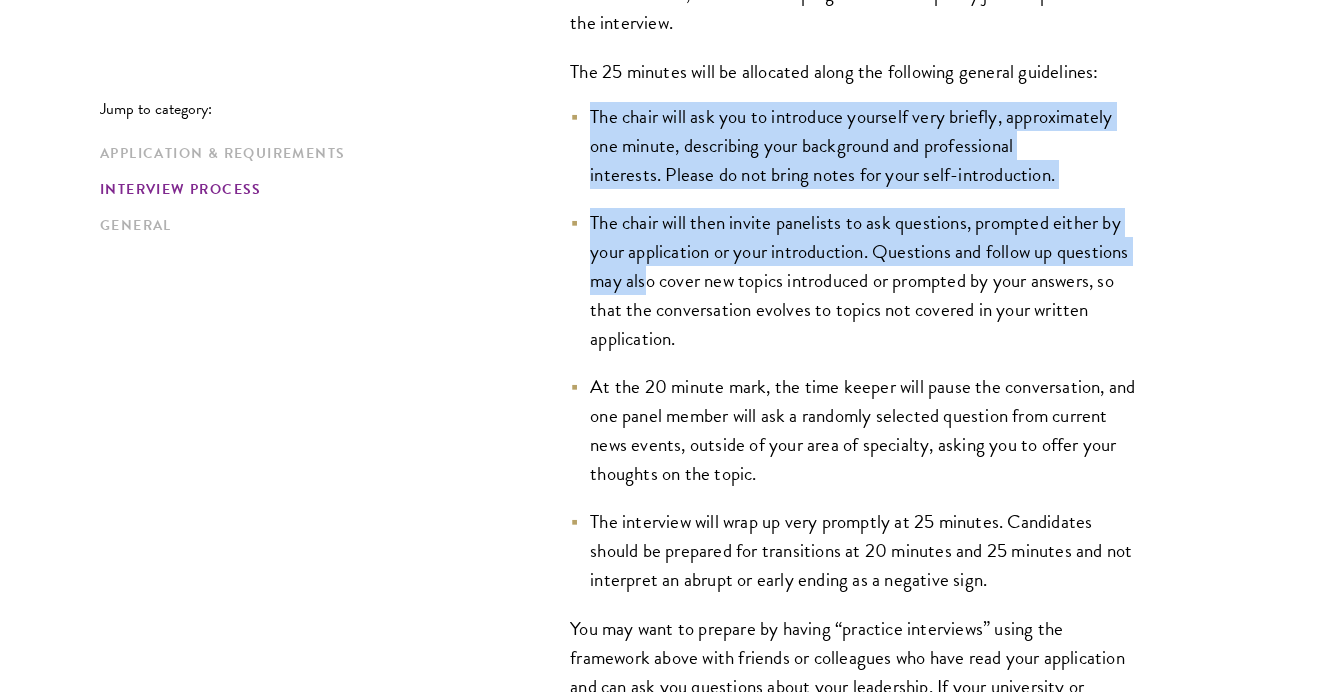 drag, startPoint x: 587, startPoint y: 117, endPoint x: 650, endPoint y: 270, distance: 165.46298 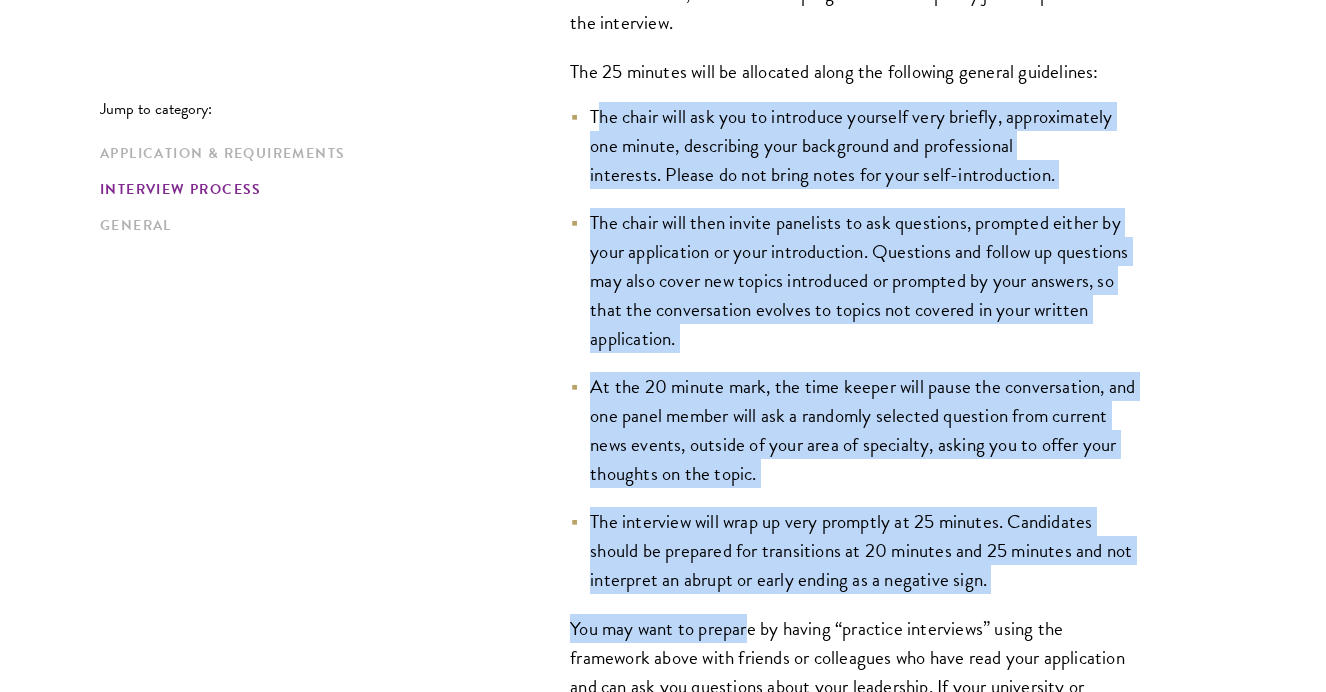 drag, startPoint x: 595, startPoint y: 122, endPoint x: 763, endPoint y: 616, distance: 521.7854 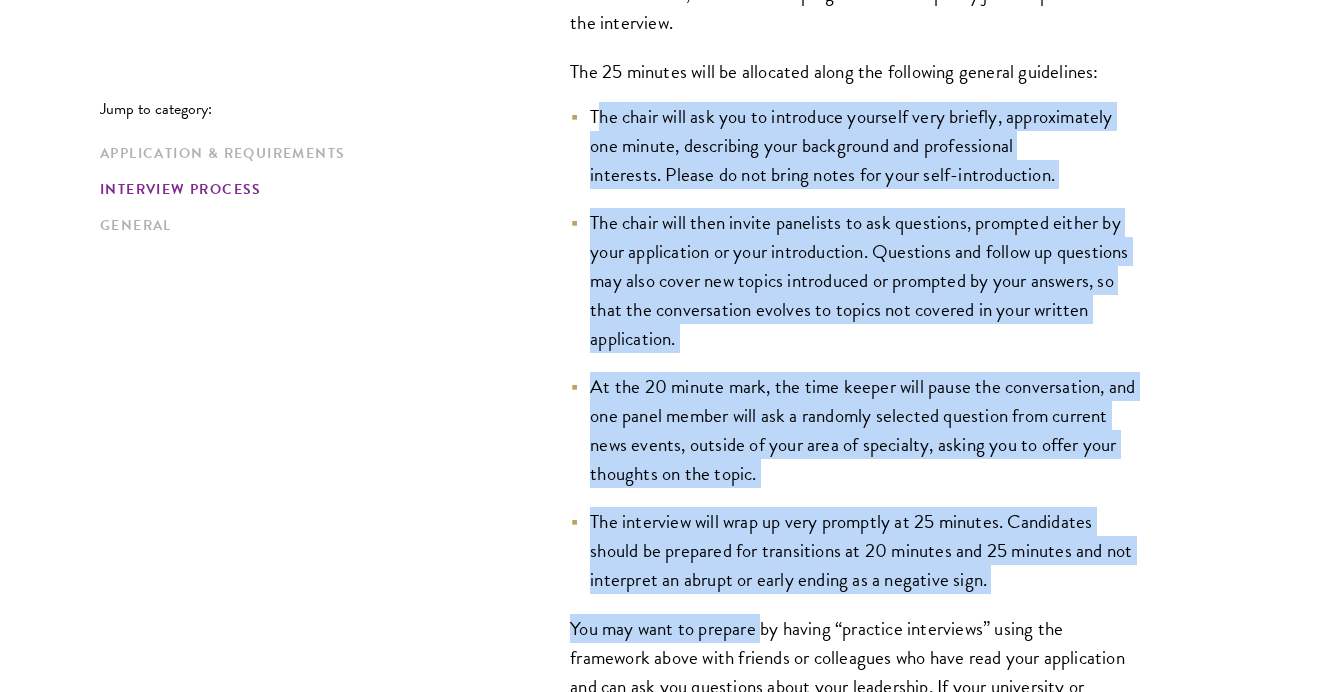 click on "You may want to prepare by having “practice interviews” using the framework above with friends or colleagues who have read your application and can ask you questions about your leadership. If your university or college has a fellowships or career office that offers mock interview assistance, feel free to share this information with them. We cannot predict what questions interviewers will ask, and request that candidates not memorize answers to anticipated questions. To prepare, be sure you are comfortable answering questions related, even tangentially, to the essays (statement of purpose and leadership), to discuss additional examples of your leadership, and to discuss how being a Schwarzman Scholar advances your academic and professional interests and/or builds on what you have already studied and experienced." at bounding box center (855, 788) 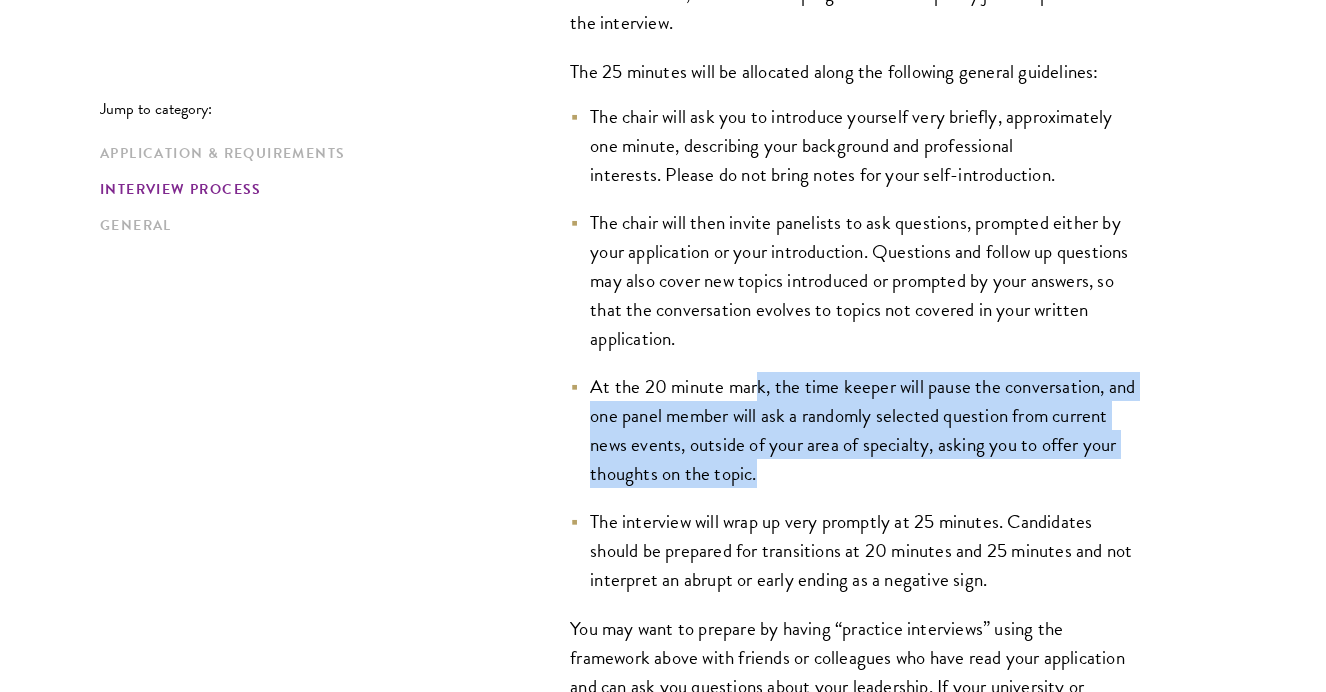drag, startPoint x: 761, startPoint y: 387, endPoint x: 851, endPoint y: 474, distance: 125.17587 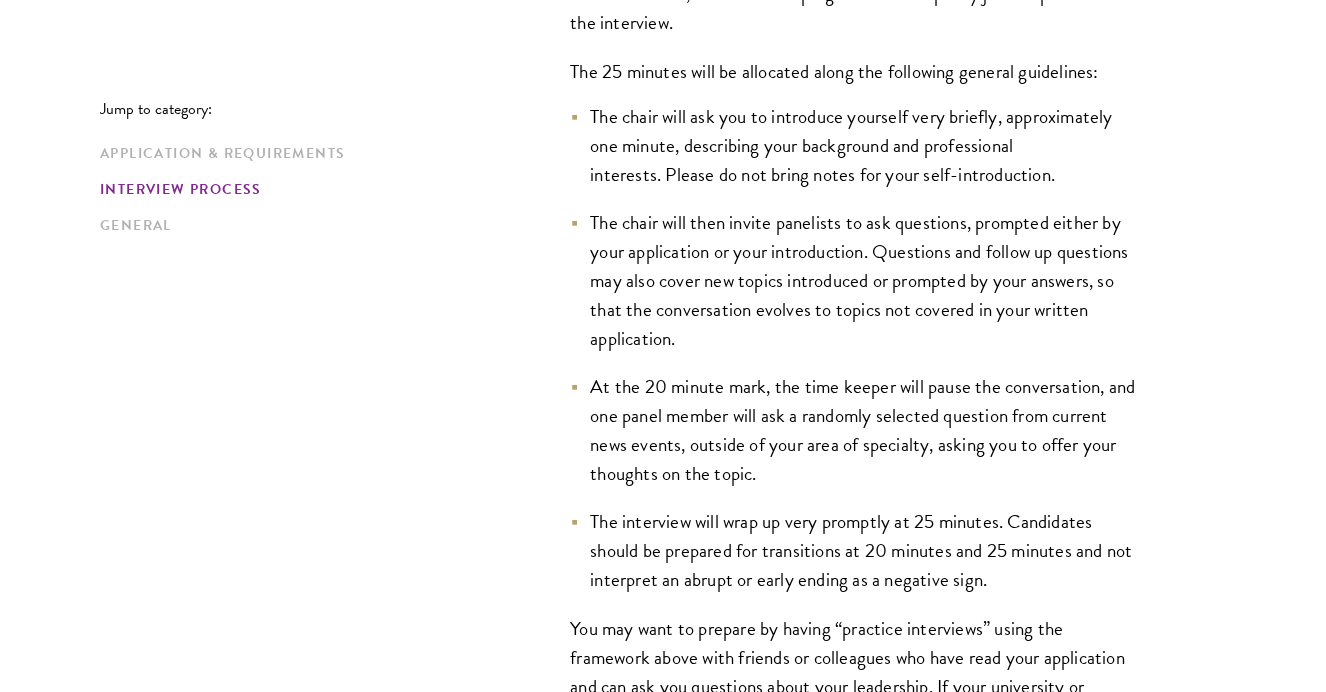 click on "At the 20 minute mark, the time keeper will pause the conversation, and one panel member will ask a randomly selected question from current news events, outside of your area of specialty, asking you to offer your thoughts on the topic." at bounding box center [855, 430] 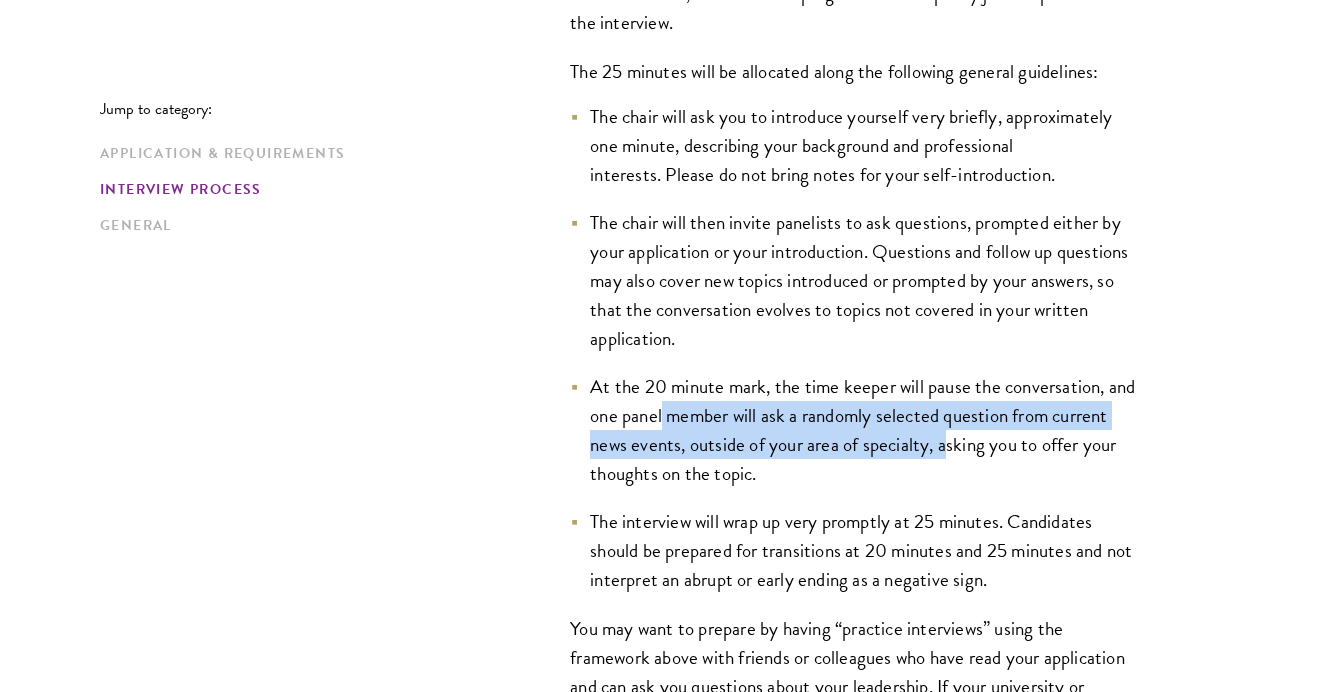drag, startPoint x: 662, startPoint y: 421, endPoint x: 945, endPoint y: 454, distance: 284.91754 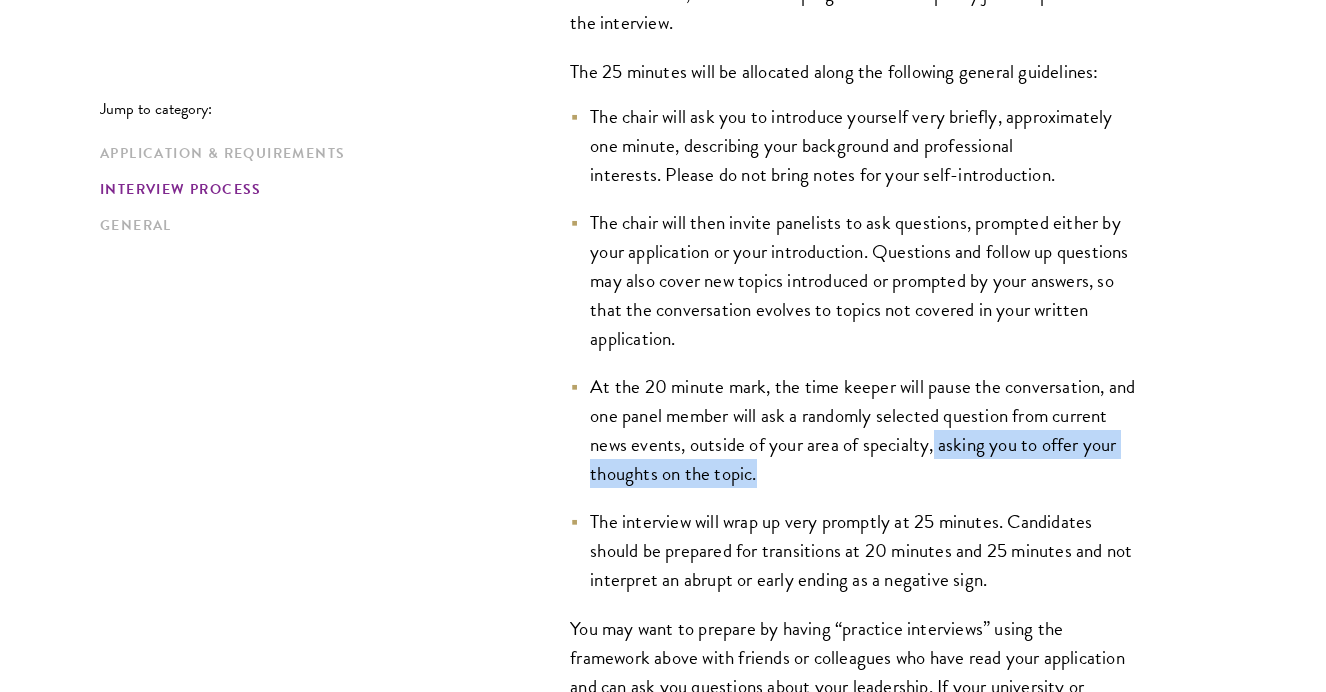 drag, startPoint x: 935, startPoint y: 442, endPoint x: 940, endPoint y: 483, distance: 41.303753 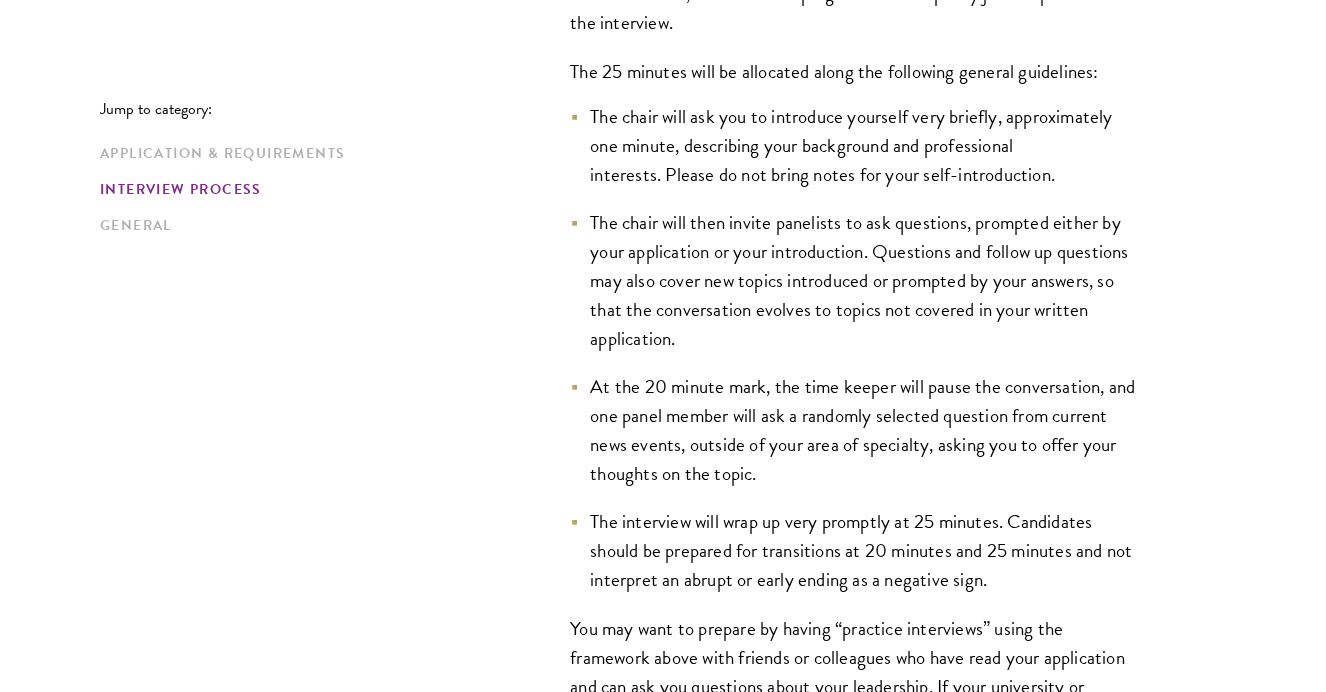click on "At the 20 minute mark, the time keeper will pause the conversation, and one panel member will ask a randomly selected question from current news events, outside of your area of specialty, asking you to offer your thoughts on the topic." at bounding box center (855, 430) 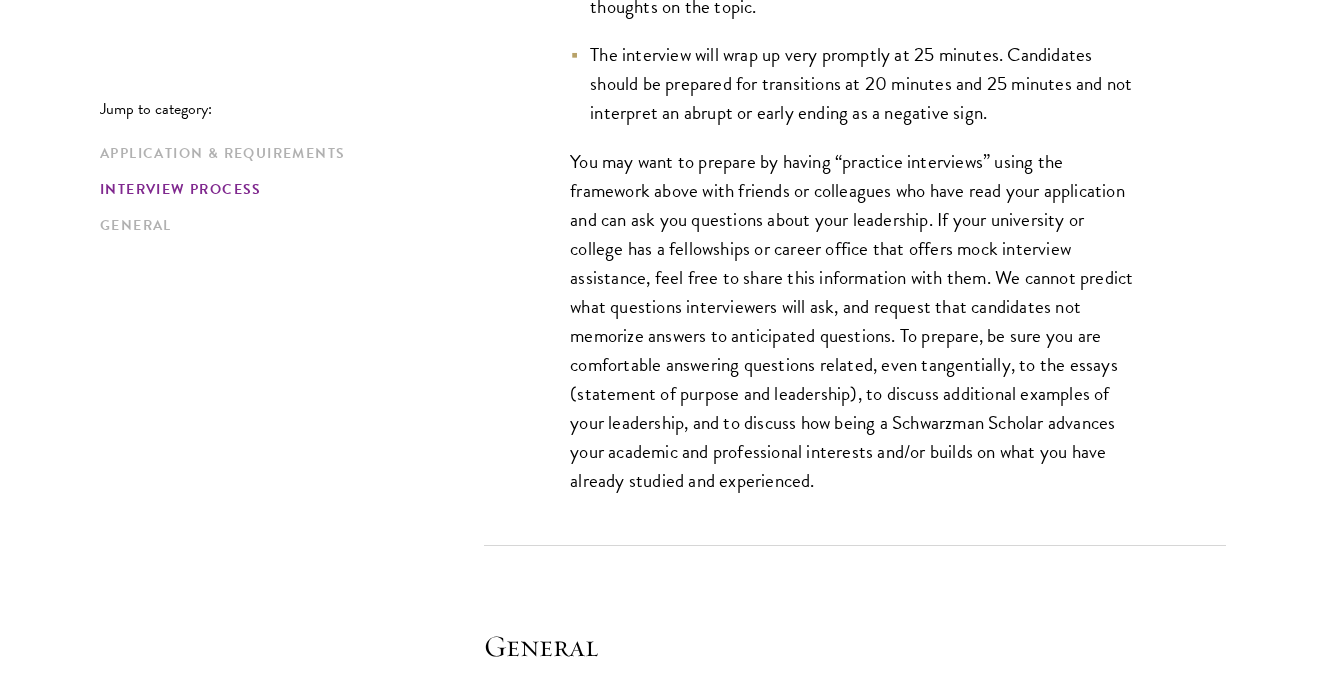 scroll, scrollTop: 3647, scrollLeft: 0, axis: vertical 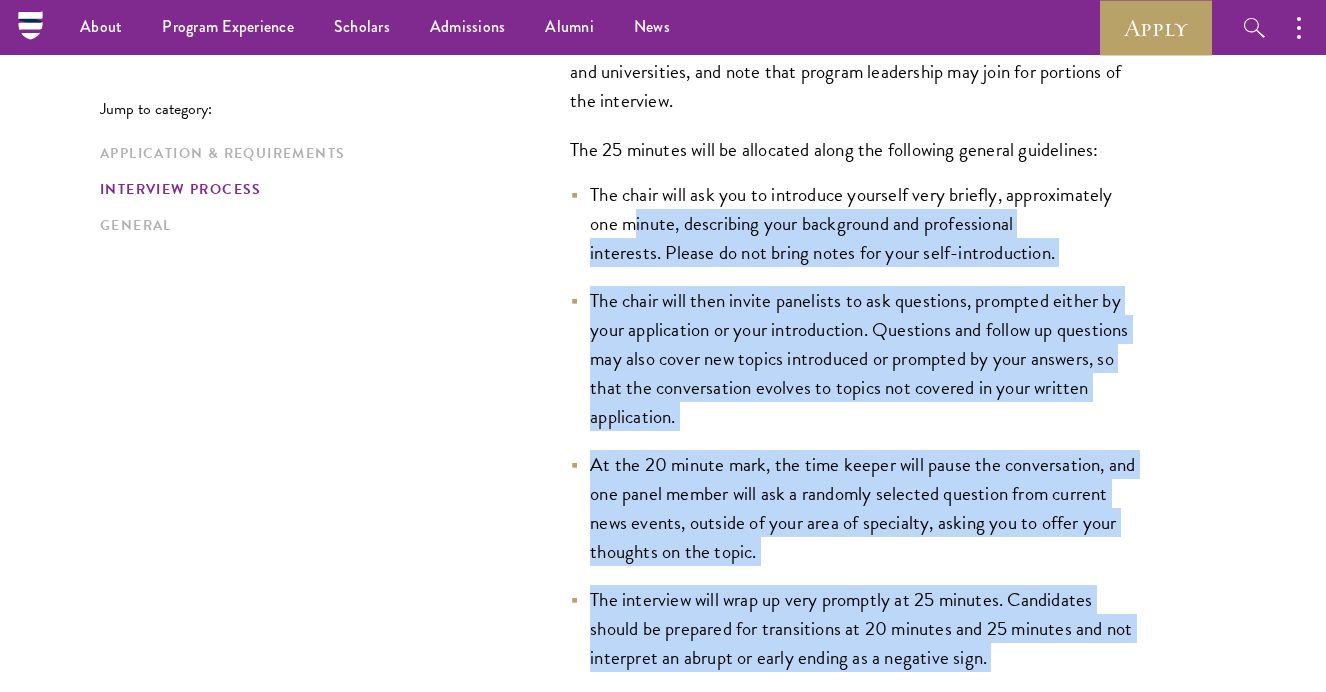 drag, startPoint x: 834, startPoint y: 486, endPoint x: 642, endPoint y: 239, distance: 312.84662 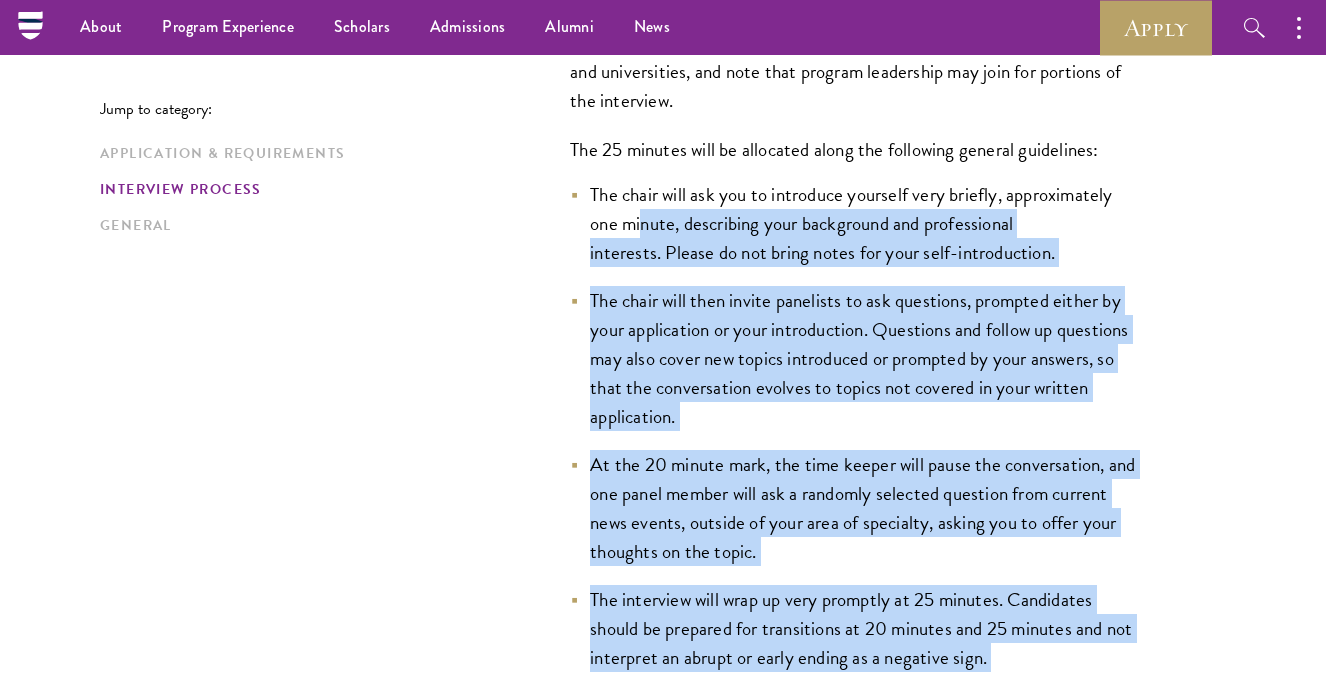 click on "The chair will ask you to introduce yourself very briefly, approximately one minute, describing your background and professional interests. Please do not bring notes for your self-introduction." at bounding box center [855, 223] 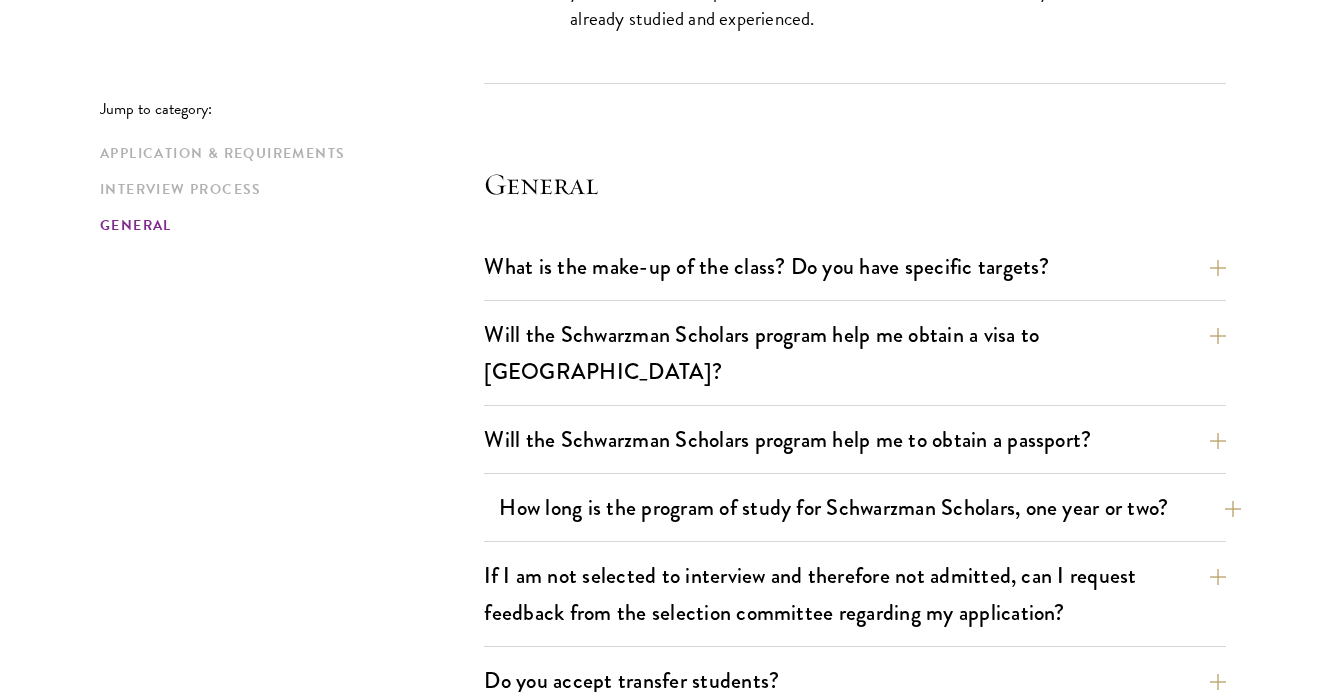 scroll, scrollTop: 4124, scrollLeft: 0, axis: vertical 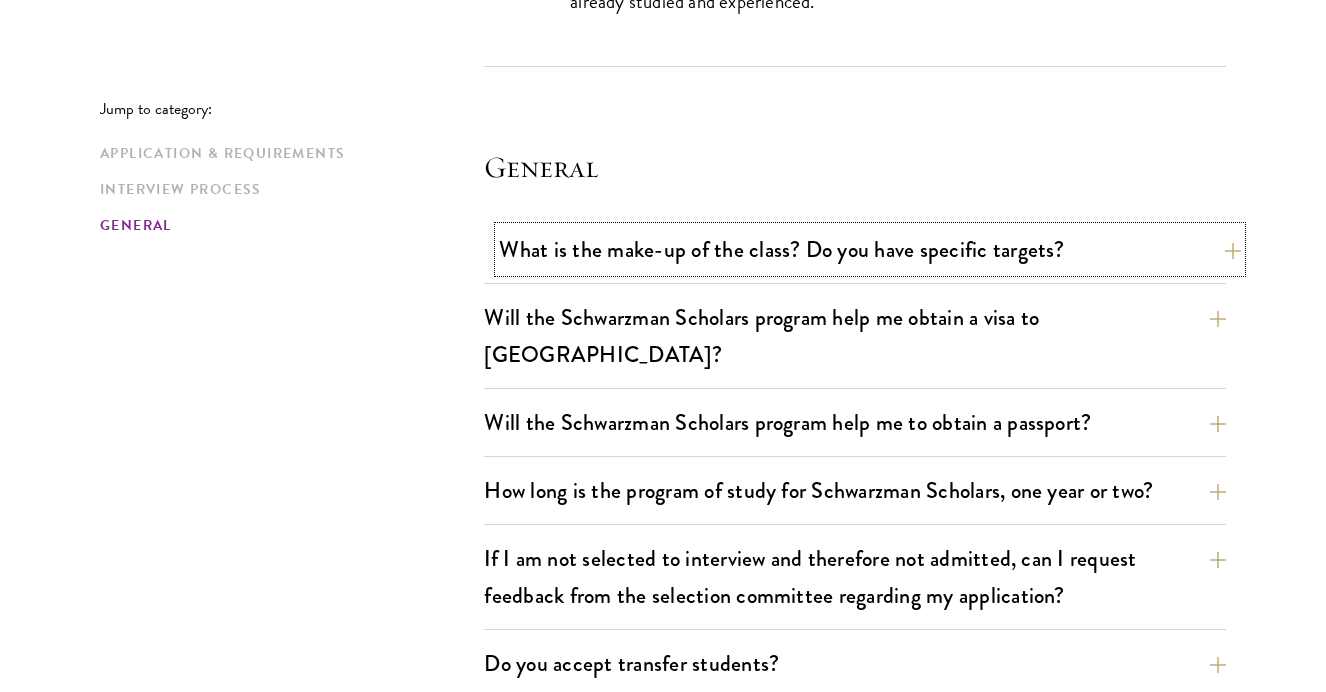 click on "What is the make-up of the class? Do you have specific targets?" at bounding box center [870, 249] 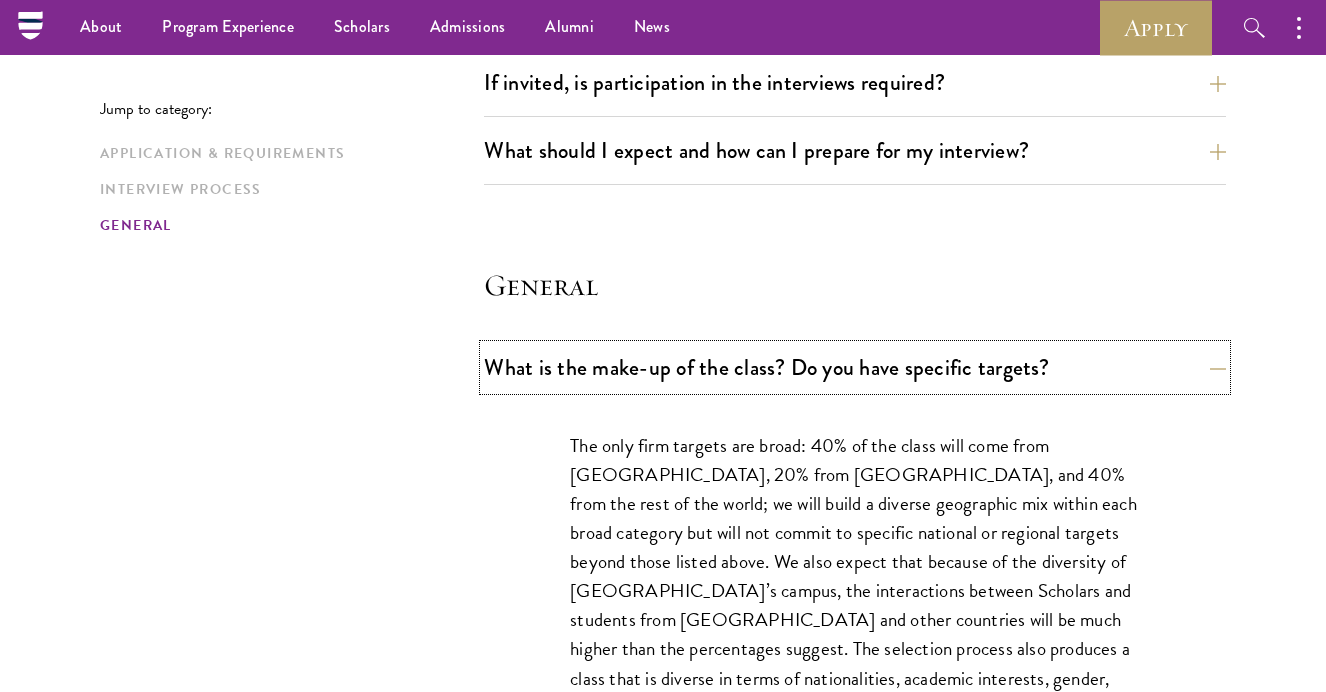scroll, scrollTop: 2682, scrollLeft: 0, axis: vertical 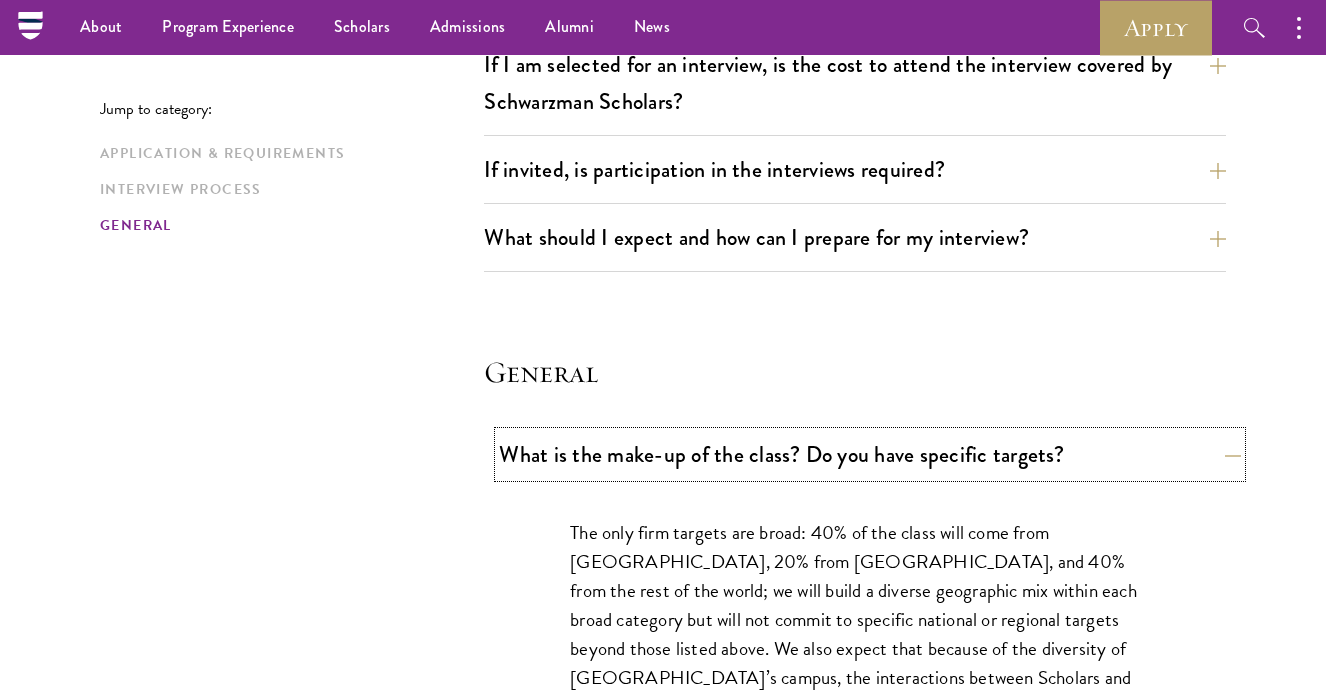 click on "What is the make-up of the class? Do you have specific targets?" at bounding box center (870, 454) 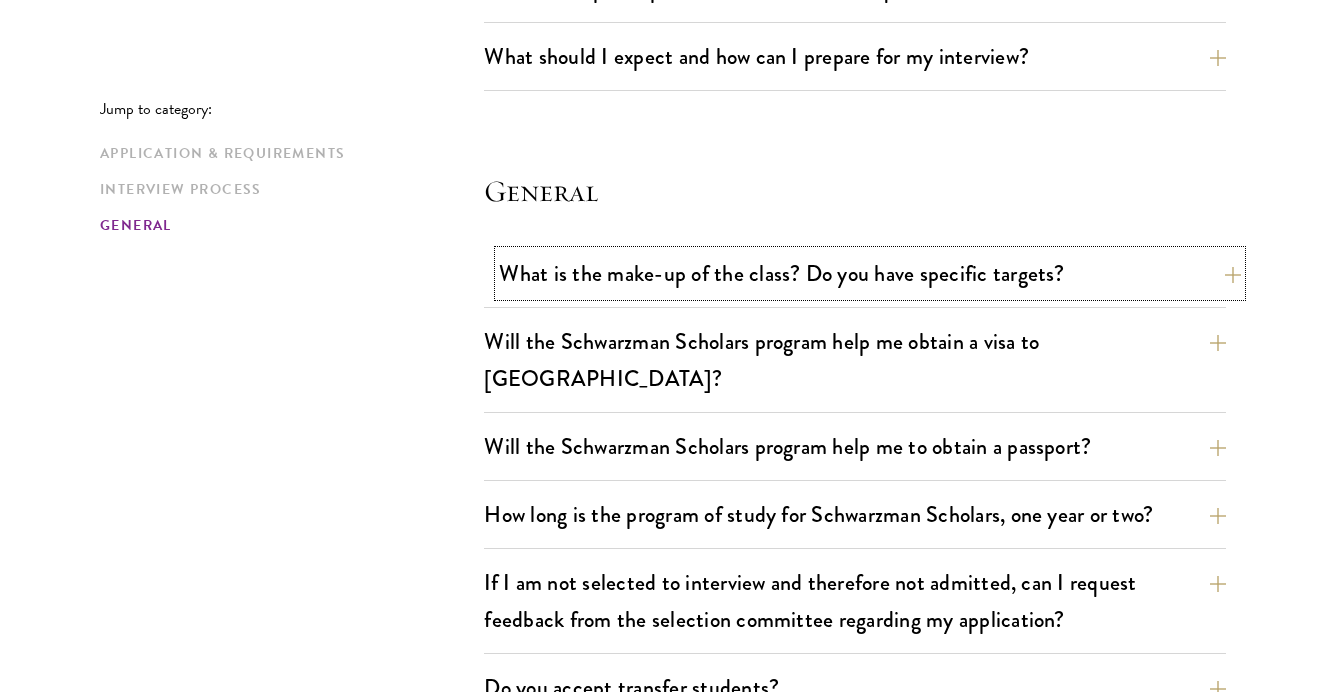 scroll, scrollTop: 2873, scrollLeft: 0, axis: vertical 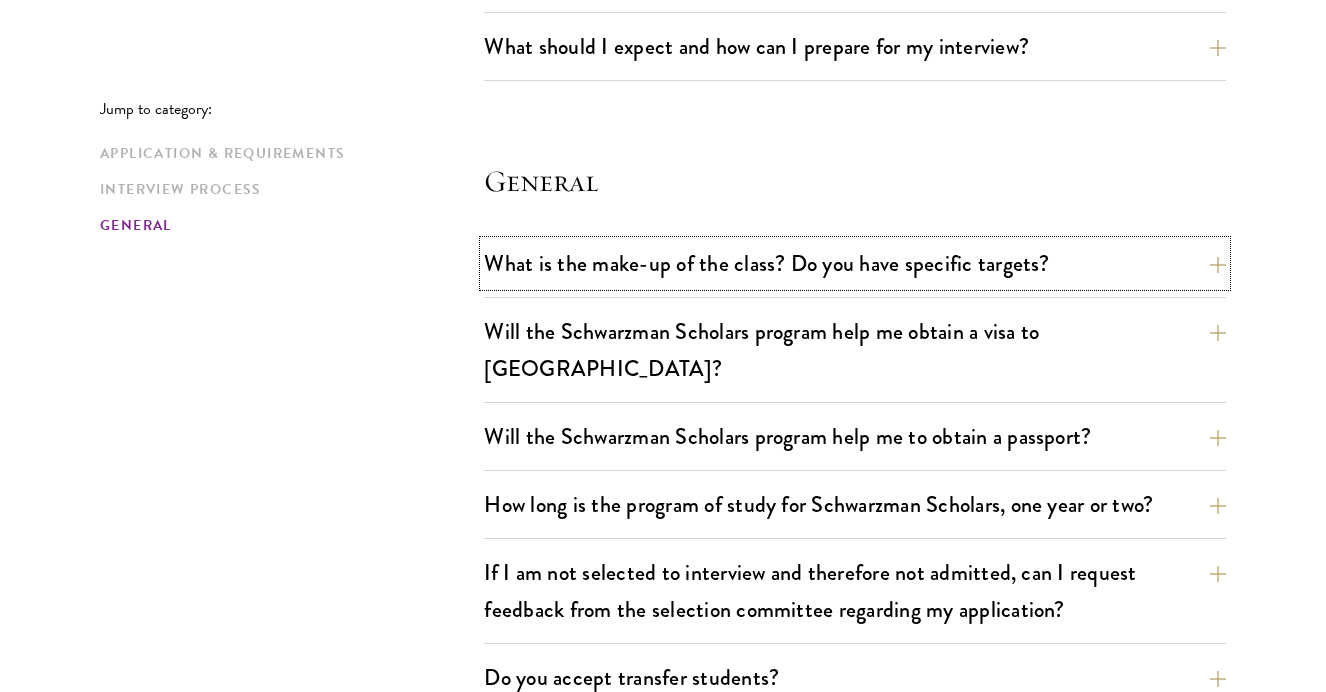 type 